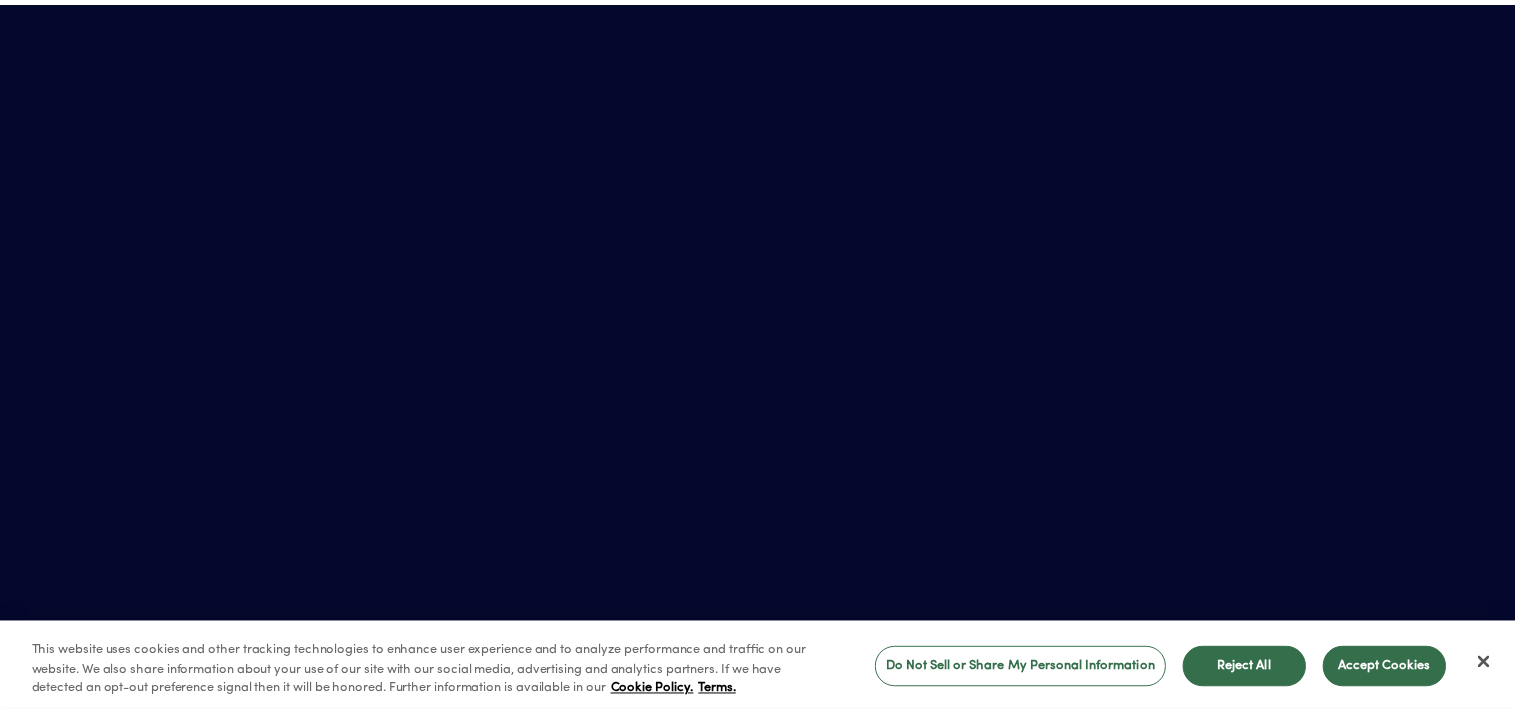 scroll, scrollTop: 0, scrollLeft: 0, axis: both 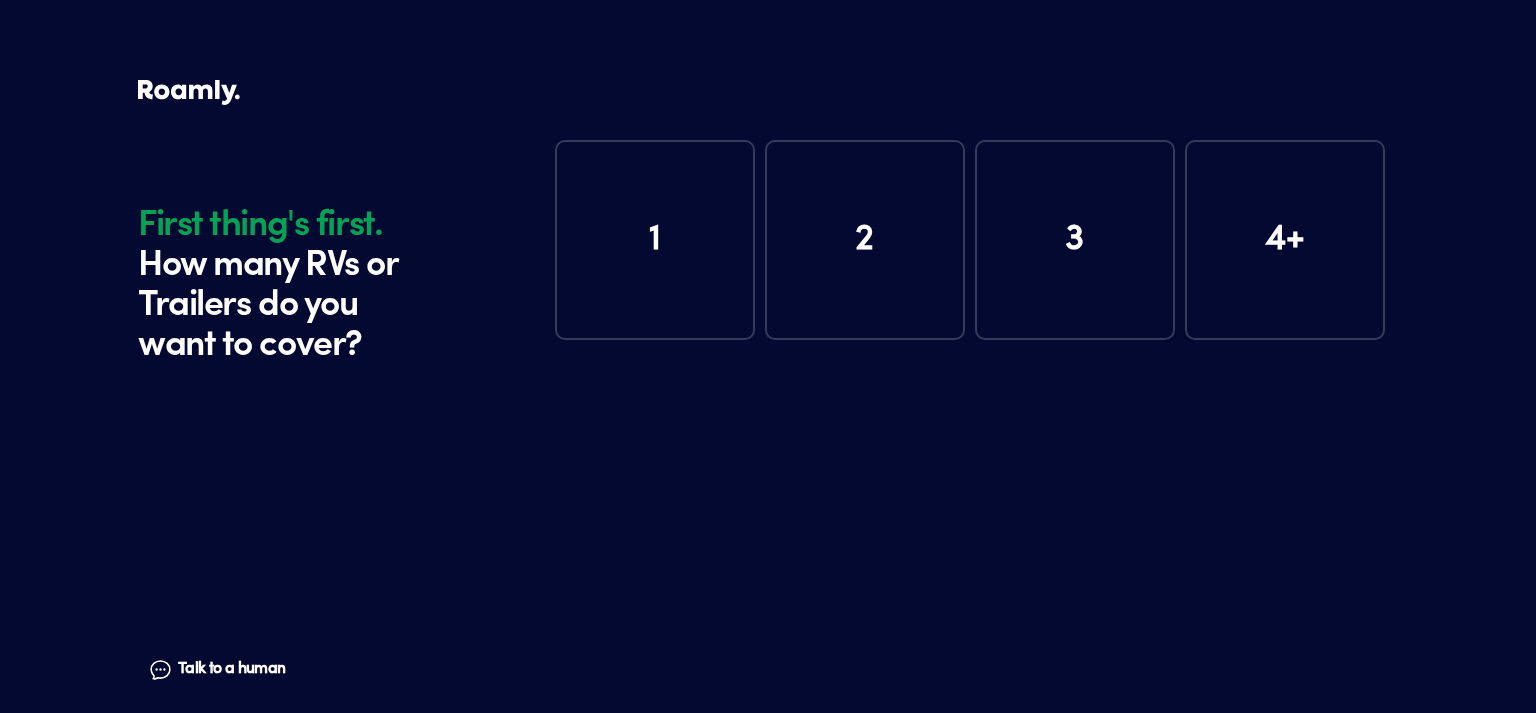 click on "1" at bounding box center (655, 240) 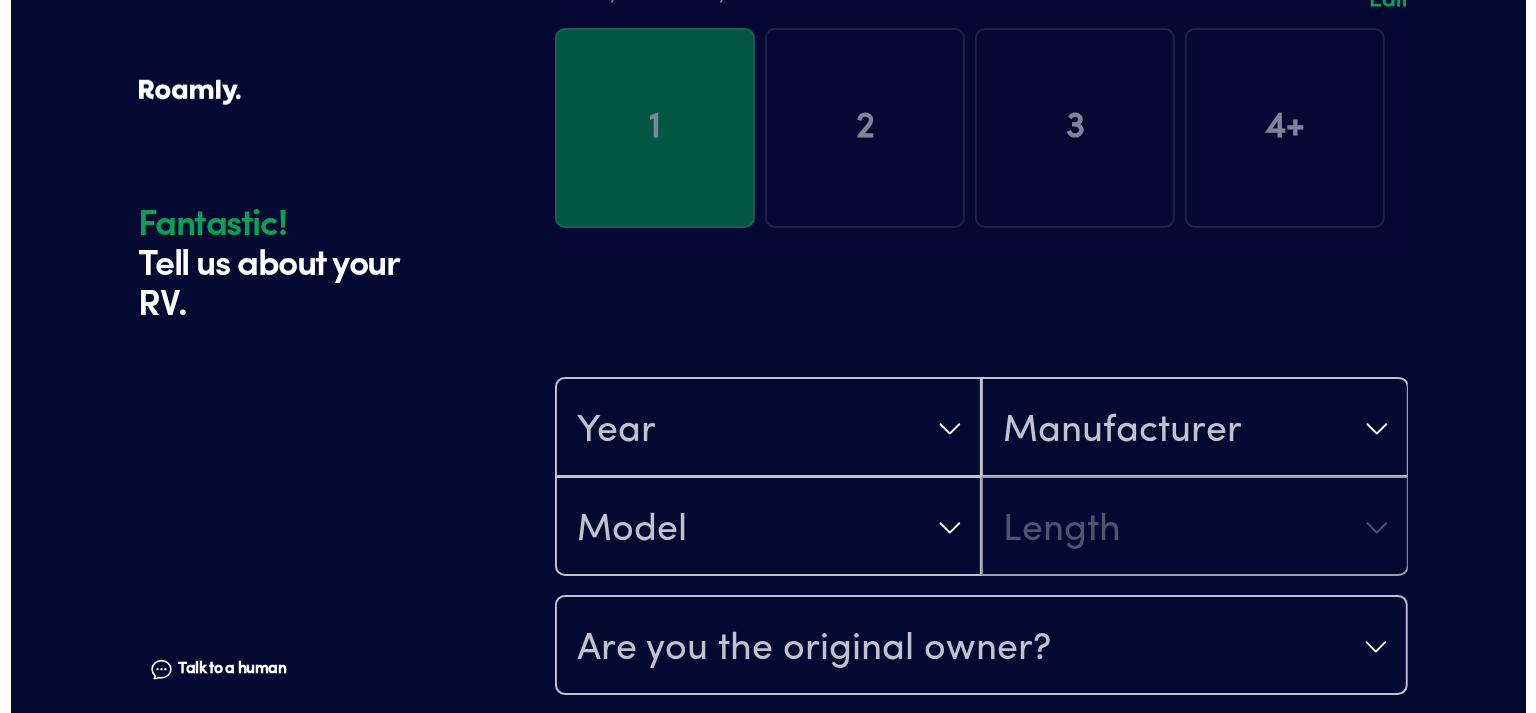scroll, scrollTop: 160, scrollLeft: 0, axis: vertical 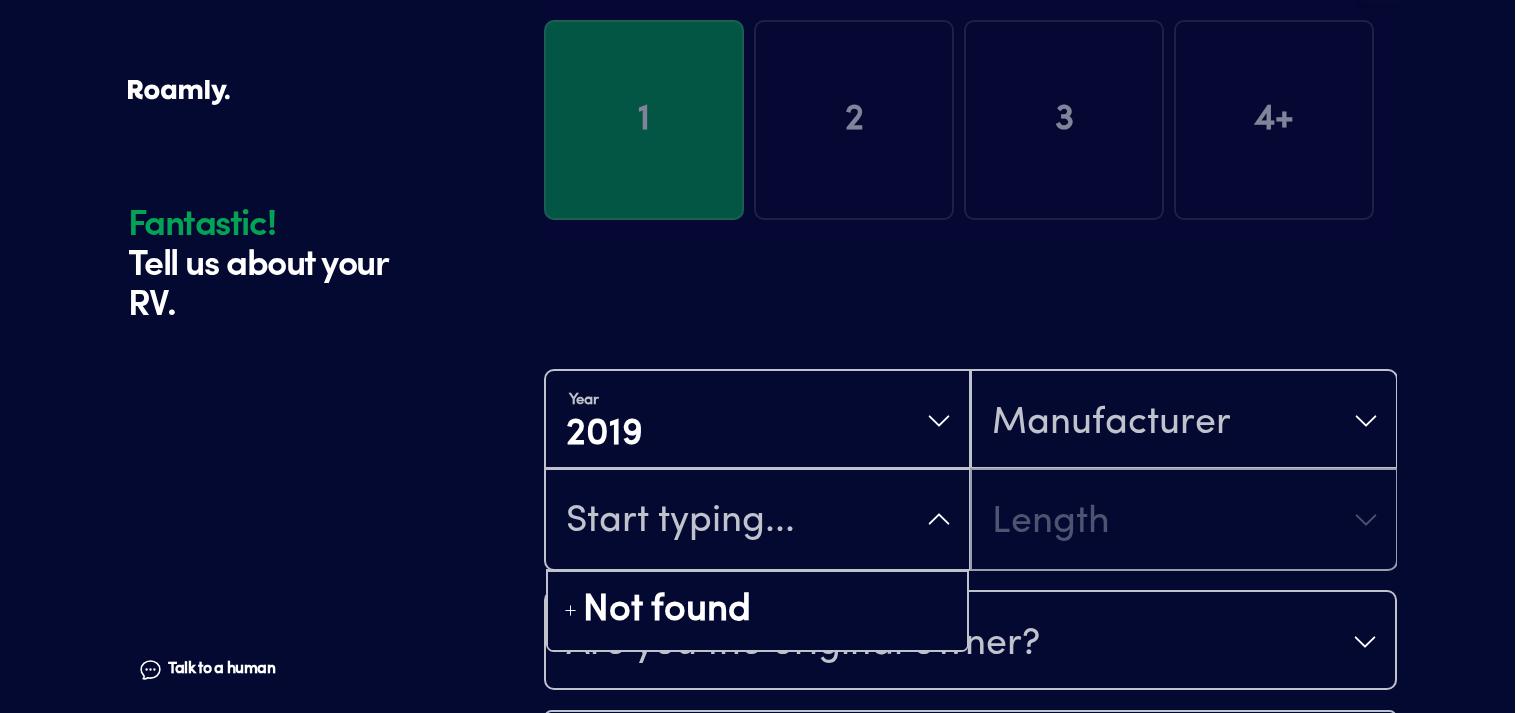 drag, startPoint x: 1366, startPoint y: 419, endPoint x: 840, endPoint y: 526, distance: 536.77277 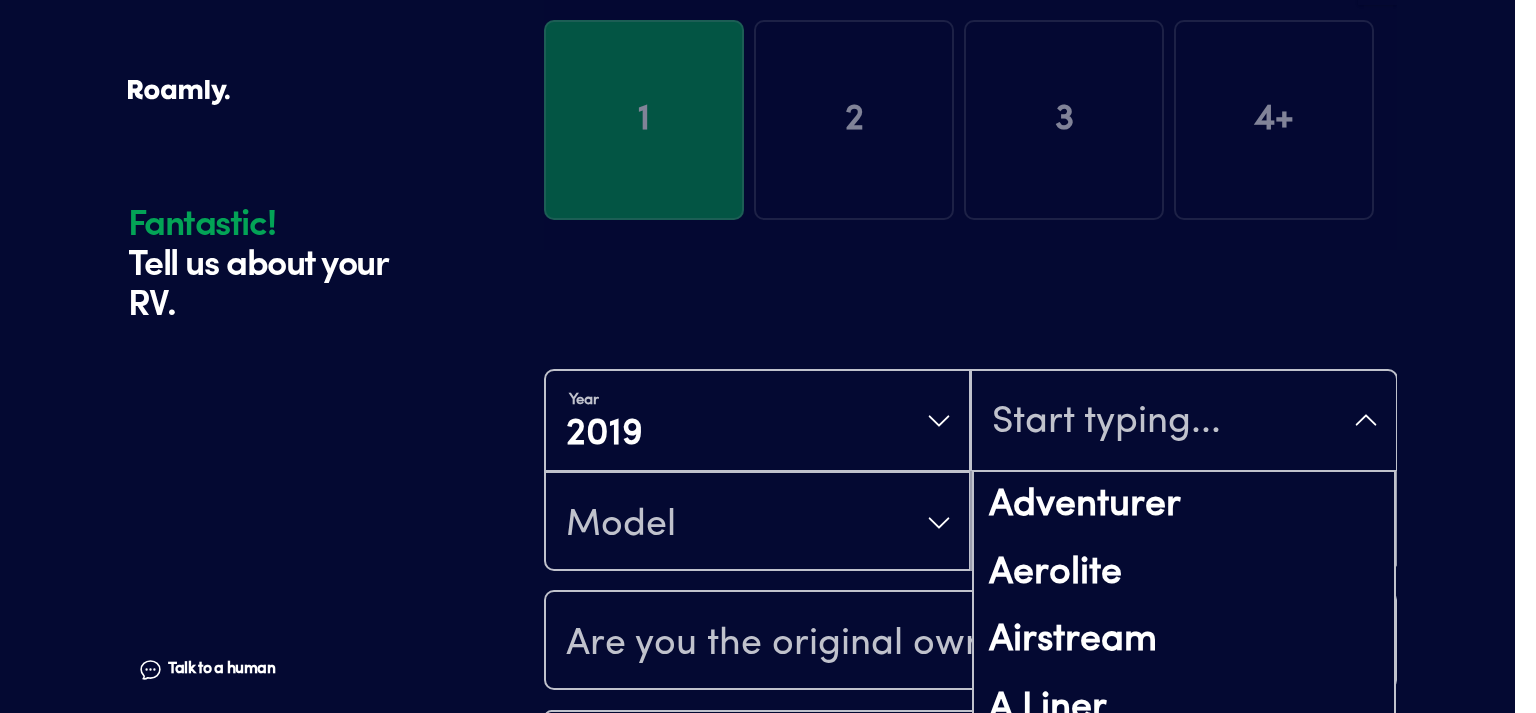 scroll, scrollTop: 393, scrollLeft: 0, axis: vertical 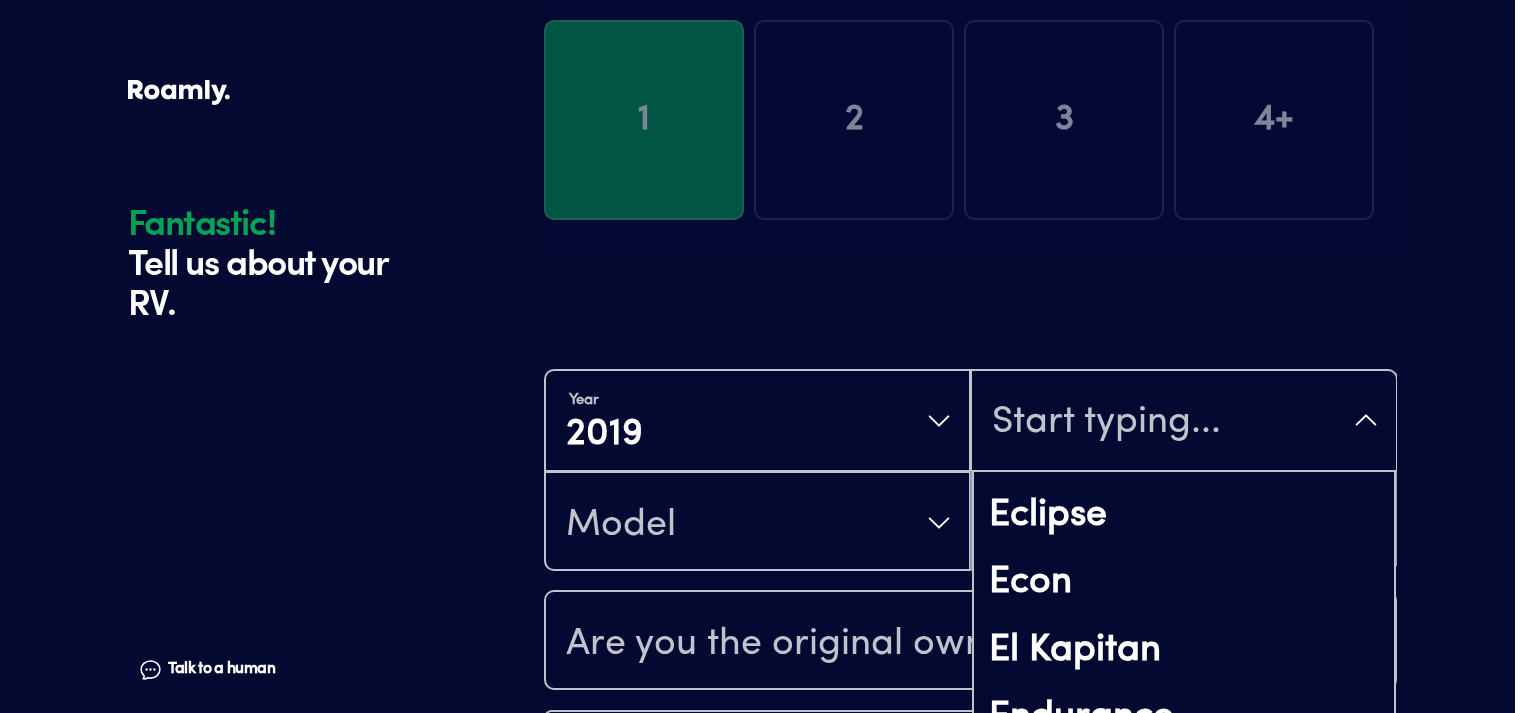 click at bounding box center [1183, 422] 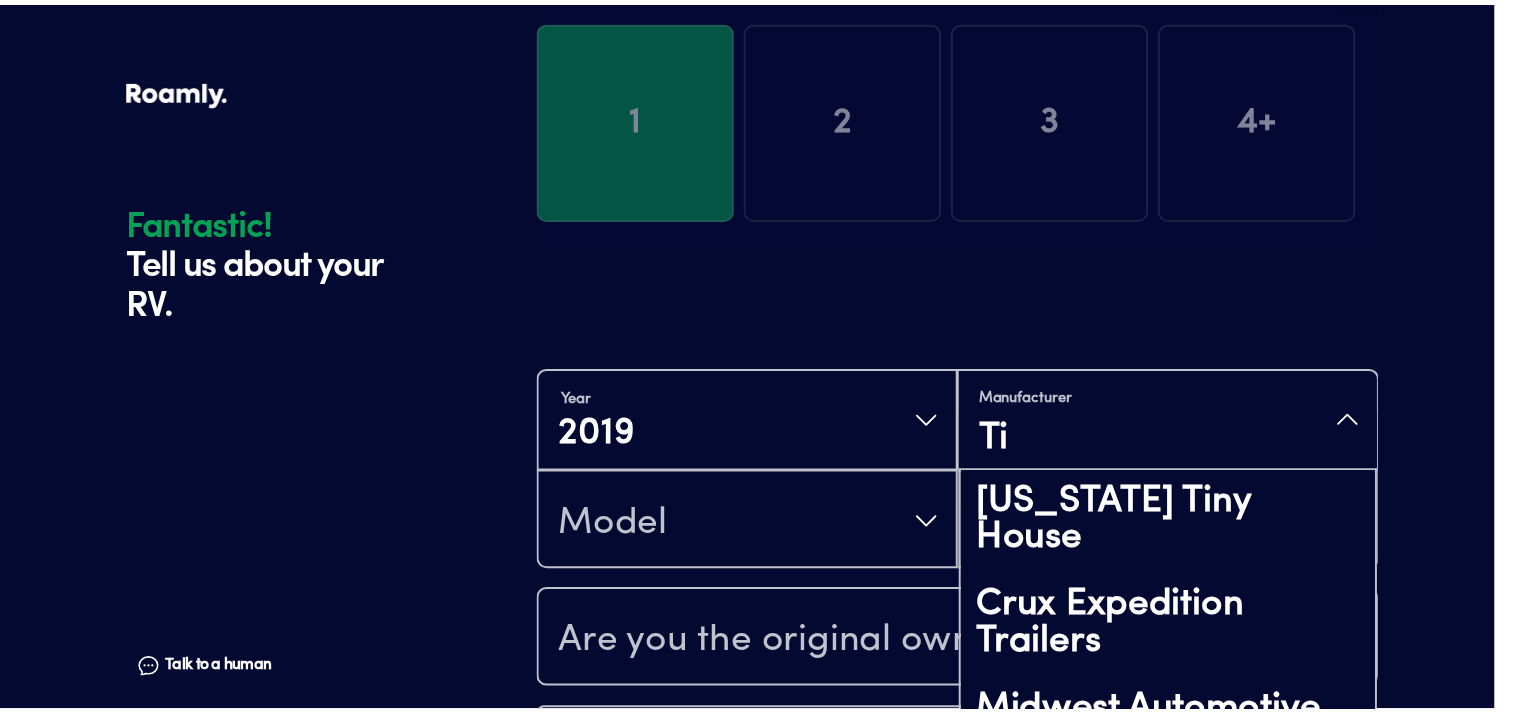 scroll, scrollTop: 0, scrollLeft: 0, axis: both 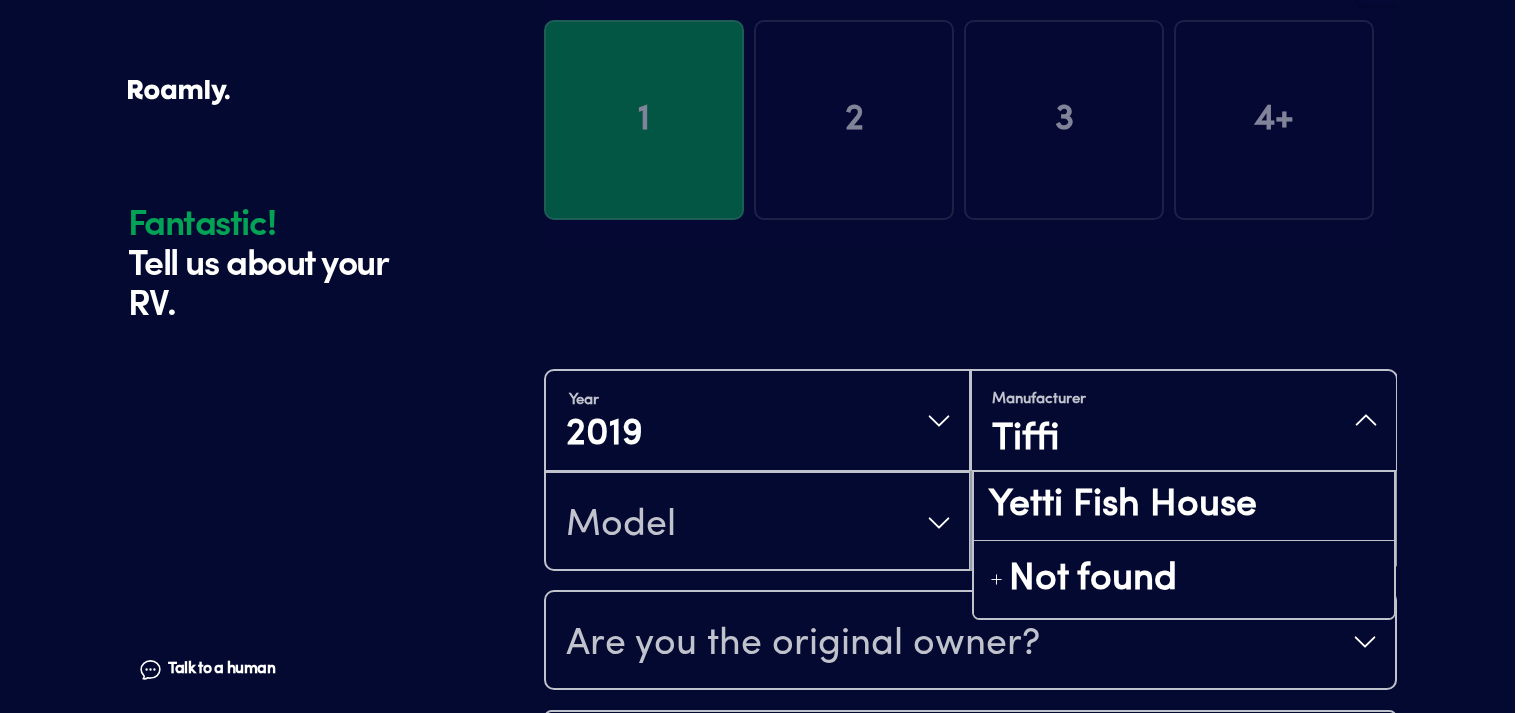 type on "Tiffin" 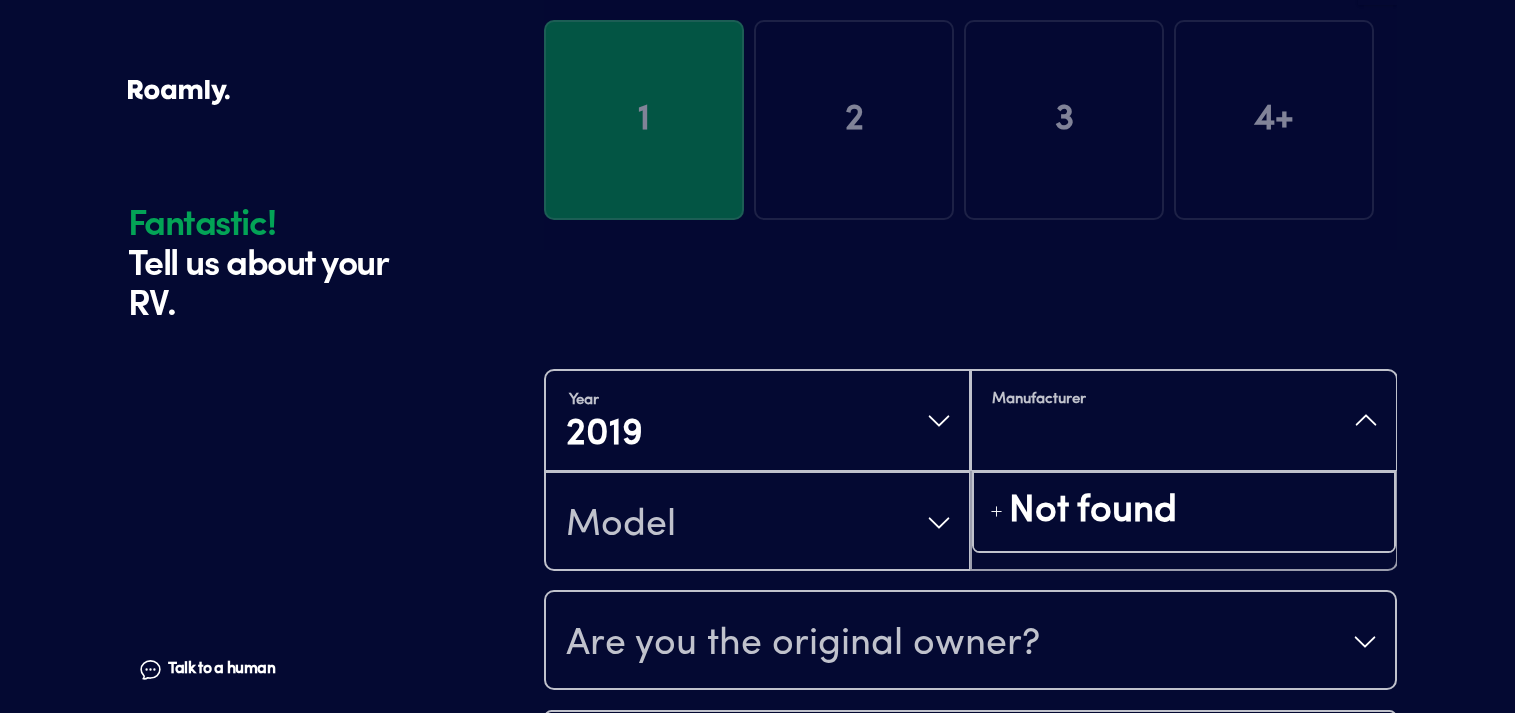 click at bounding box center (1183, 440) 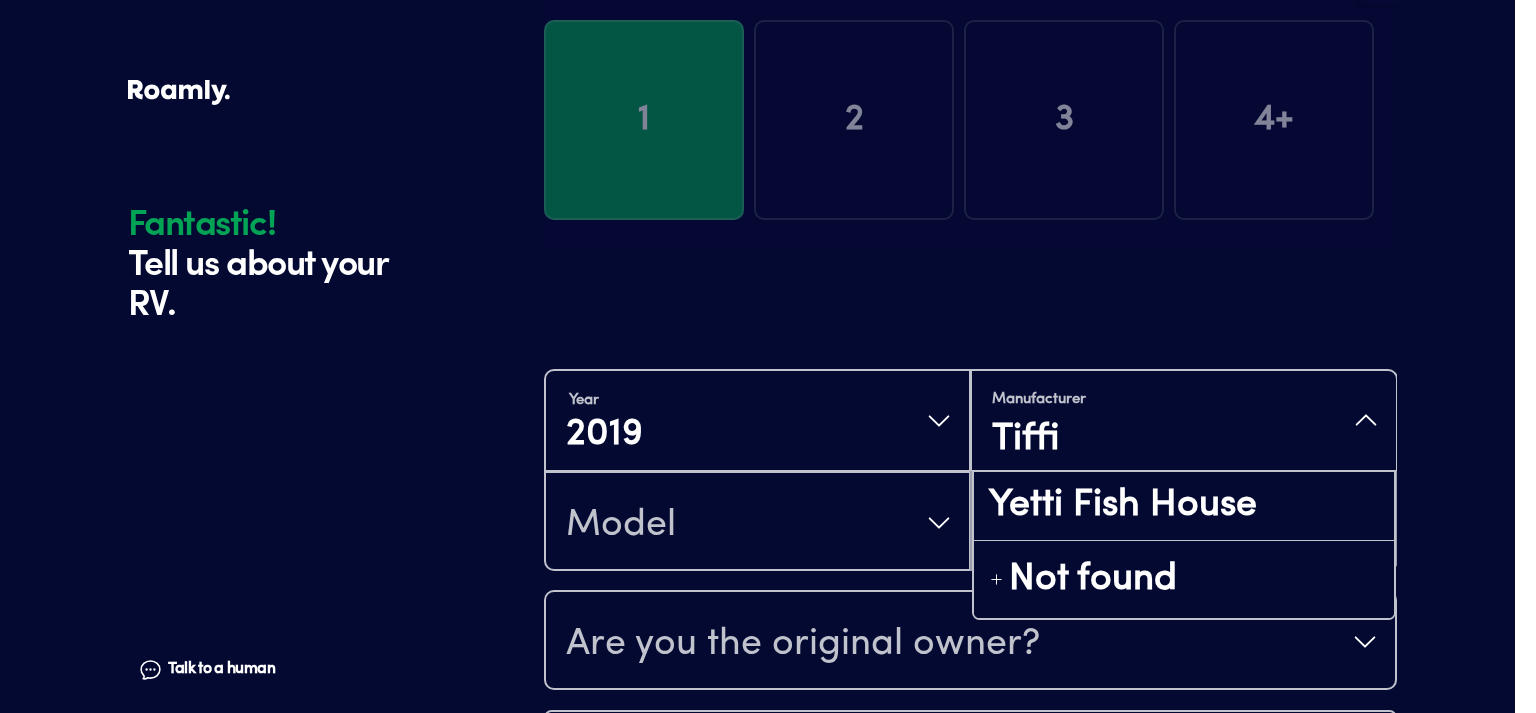 type on "Tiffin" 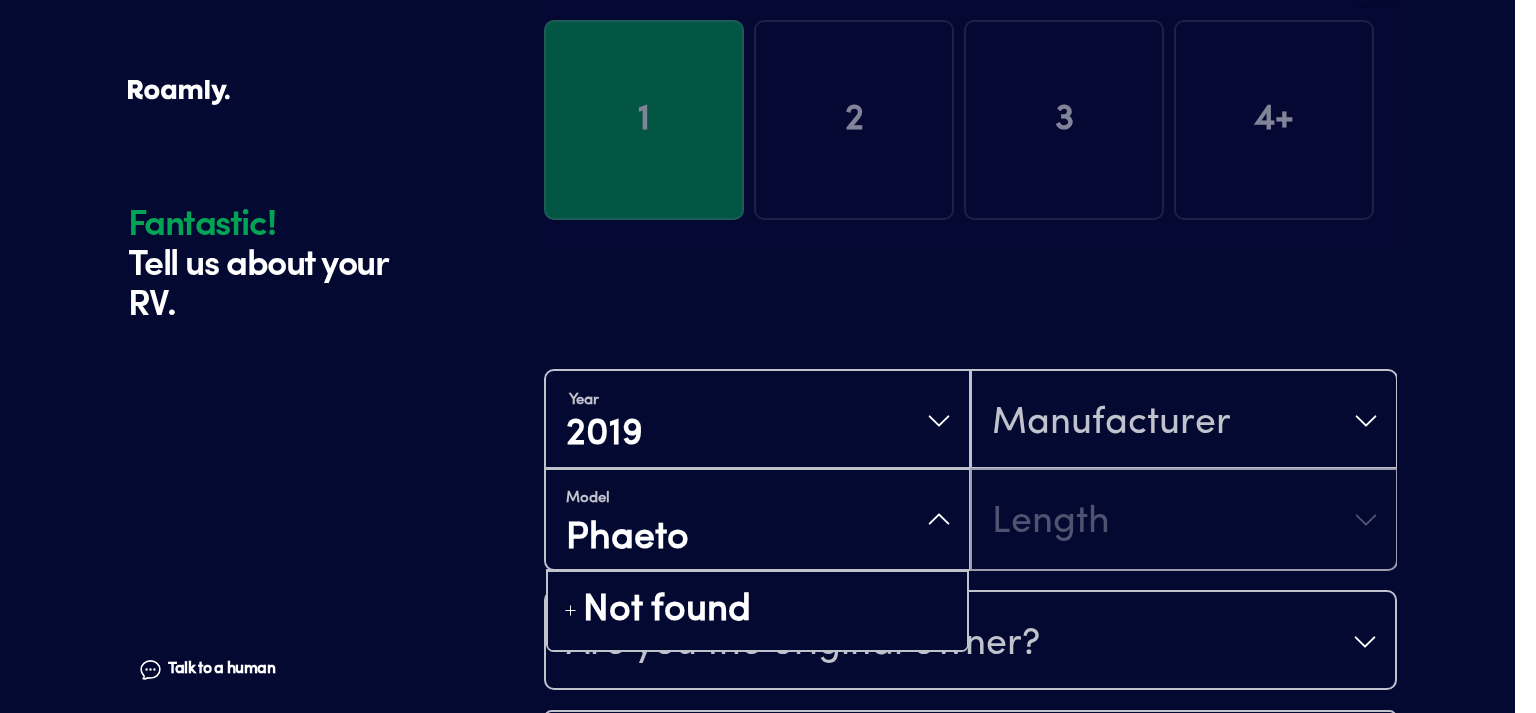 type on "Phaeton" 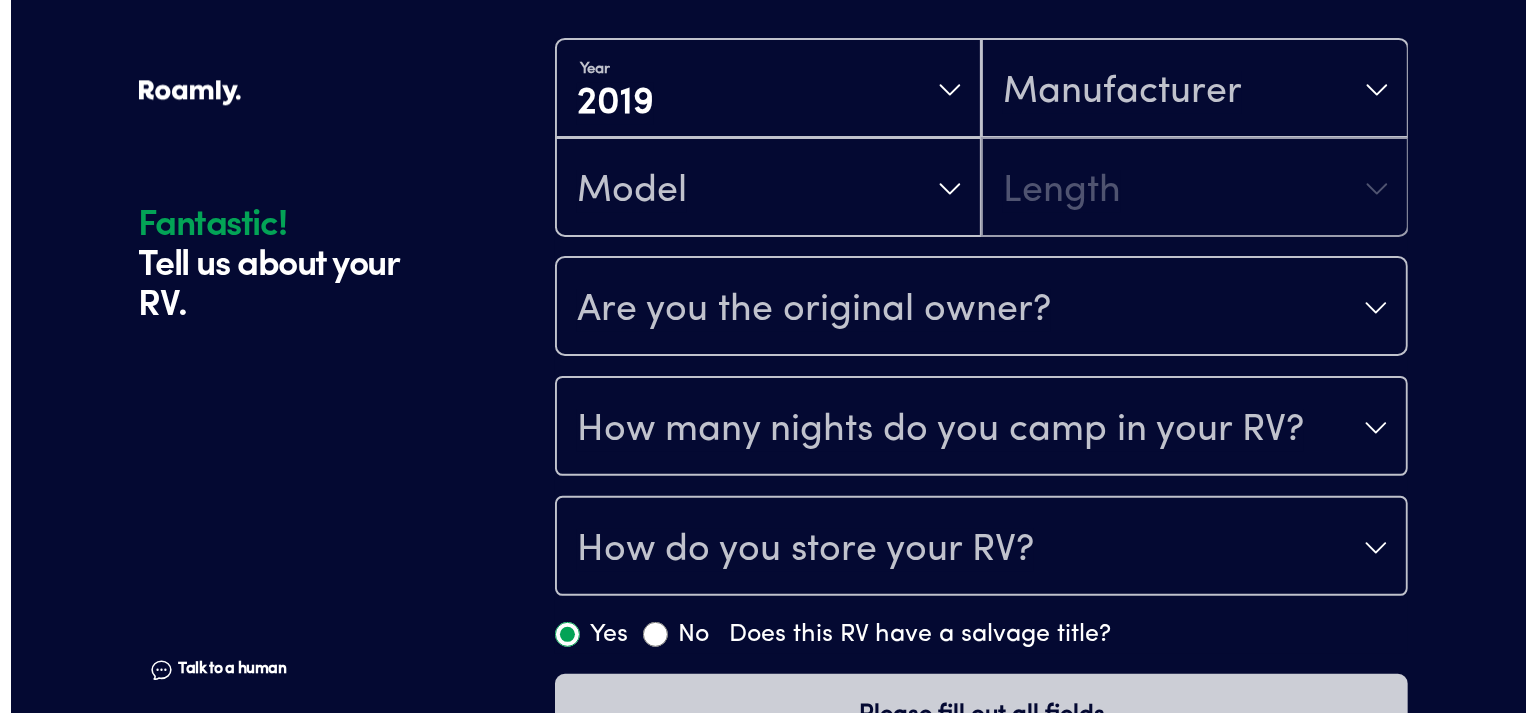scroll, scrollTop: 492, scrollLeft: 0, axis: vertical 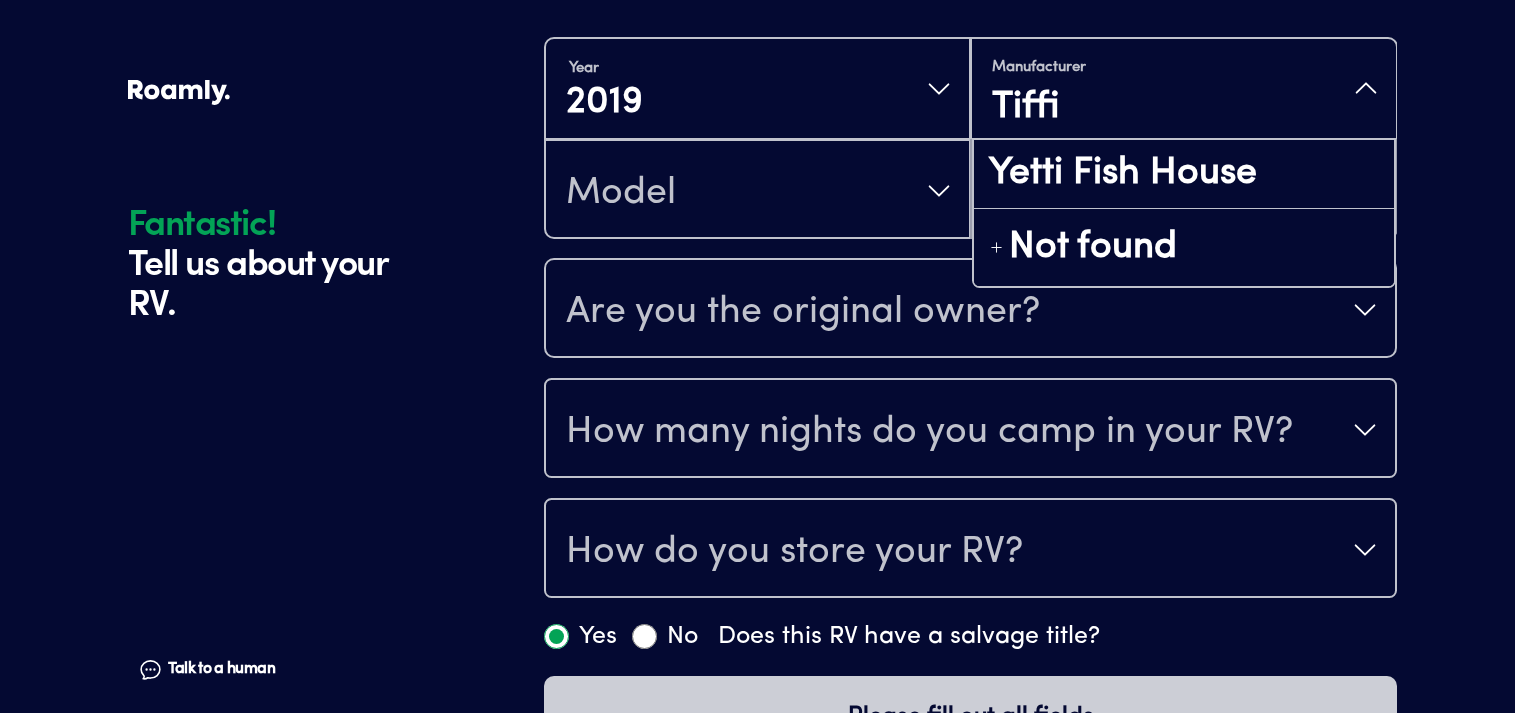 type on "Tiffin" 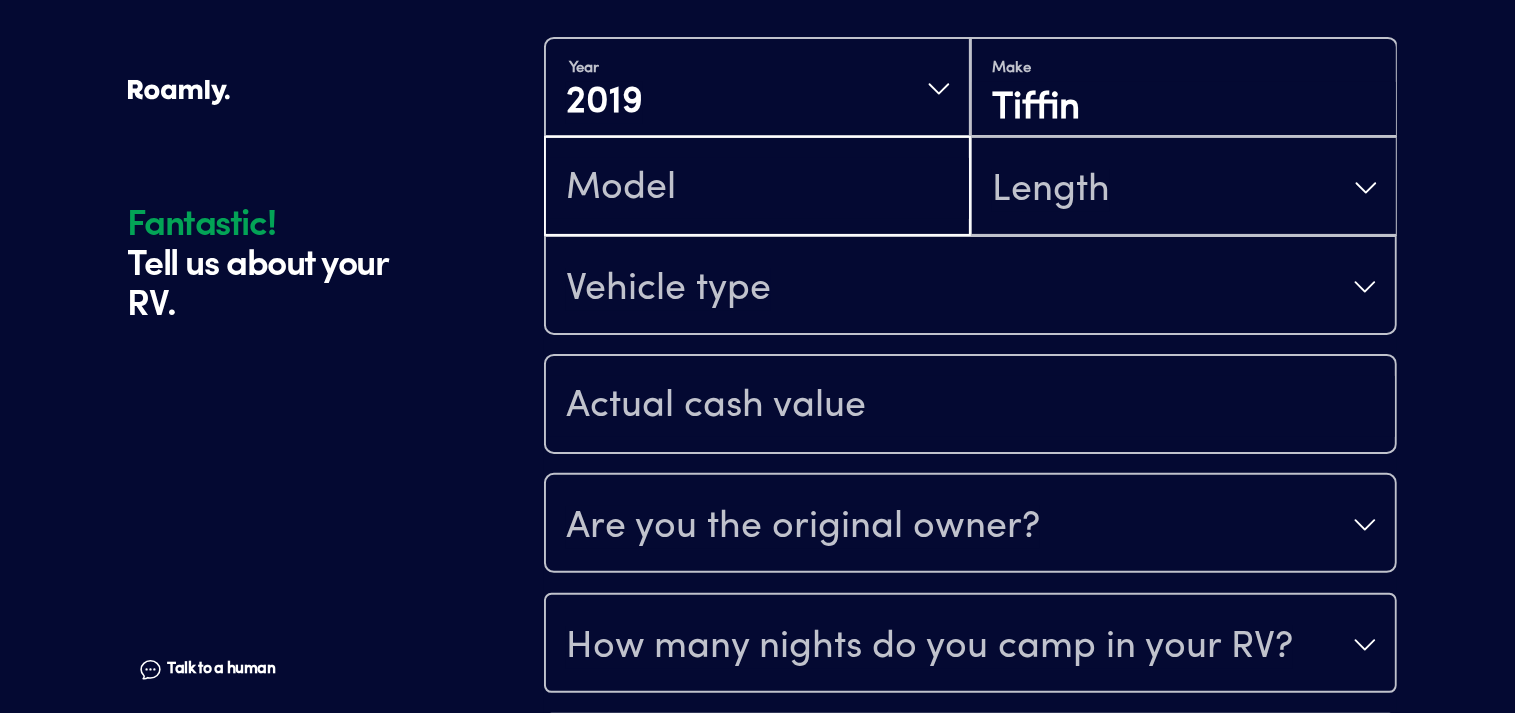 click at bounding box center (757, 188) 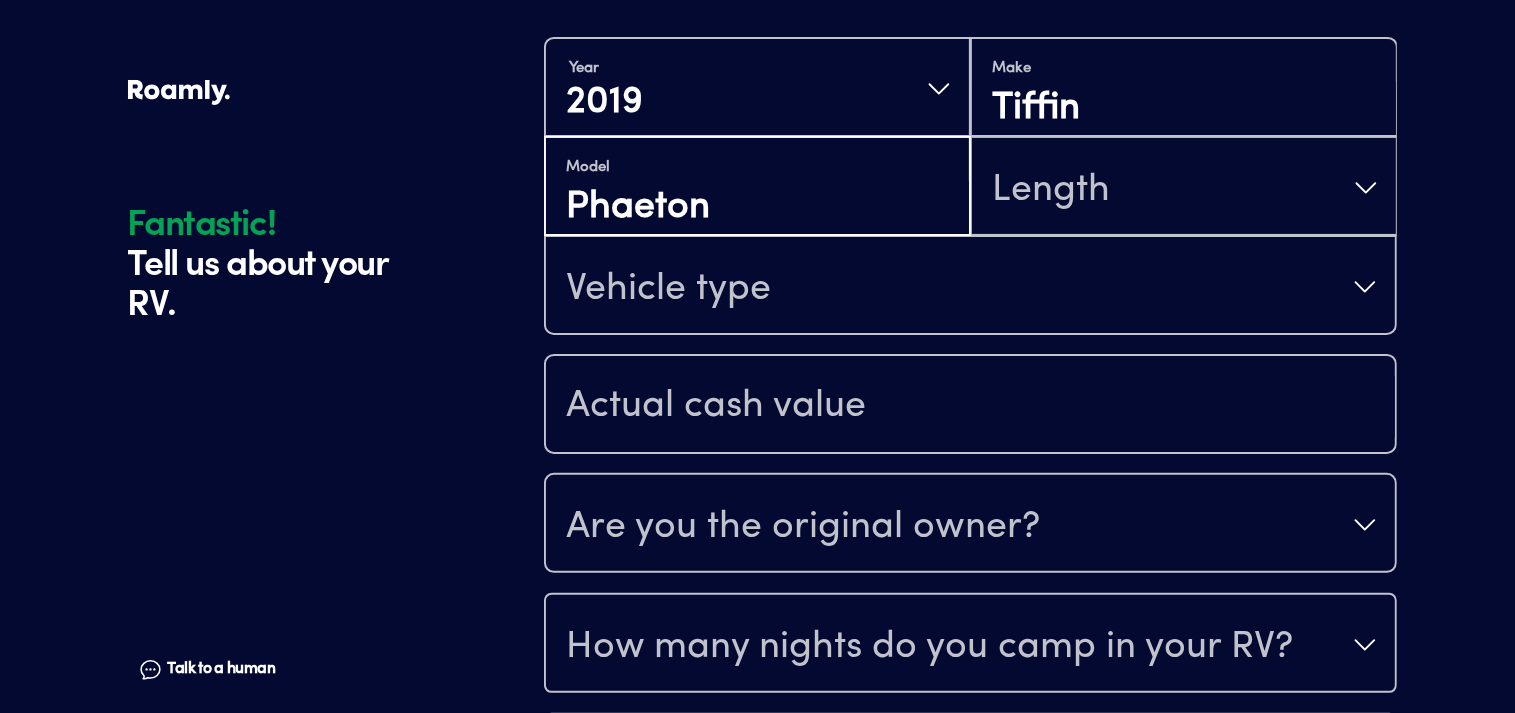 type on "Phaeton" 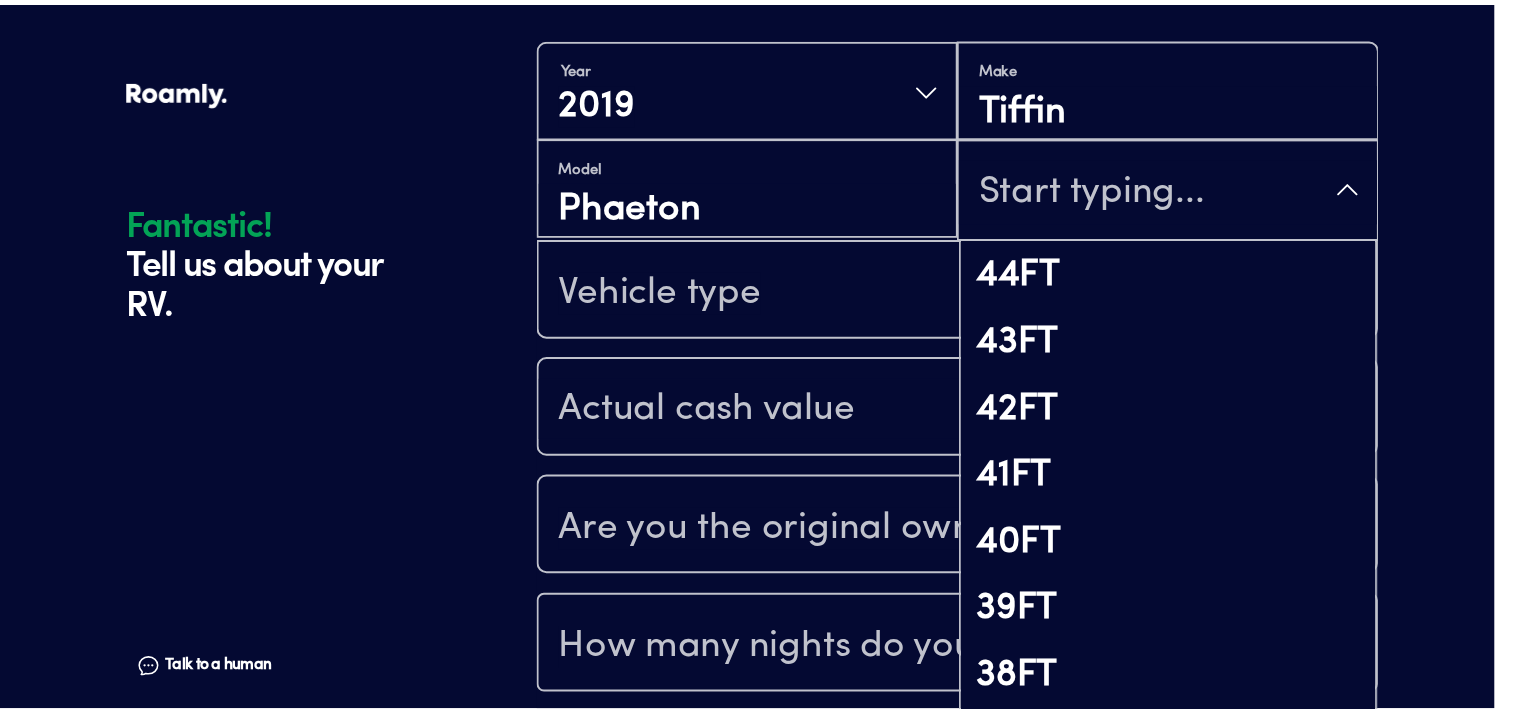 scroll, scrollTop: 82, scrollLeft: 0, axis: vertical 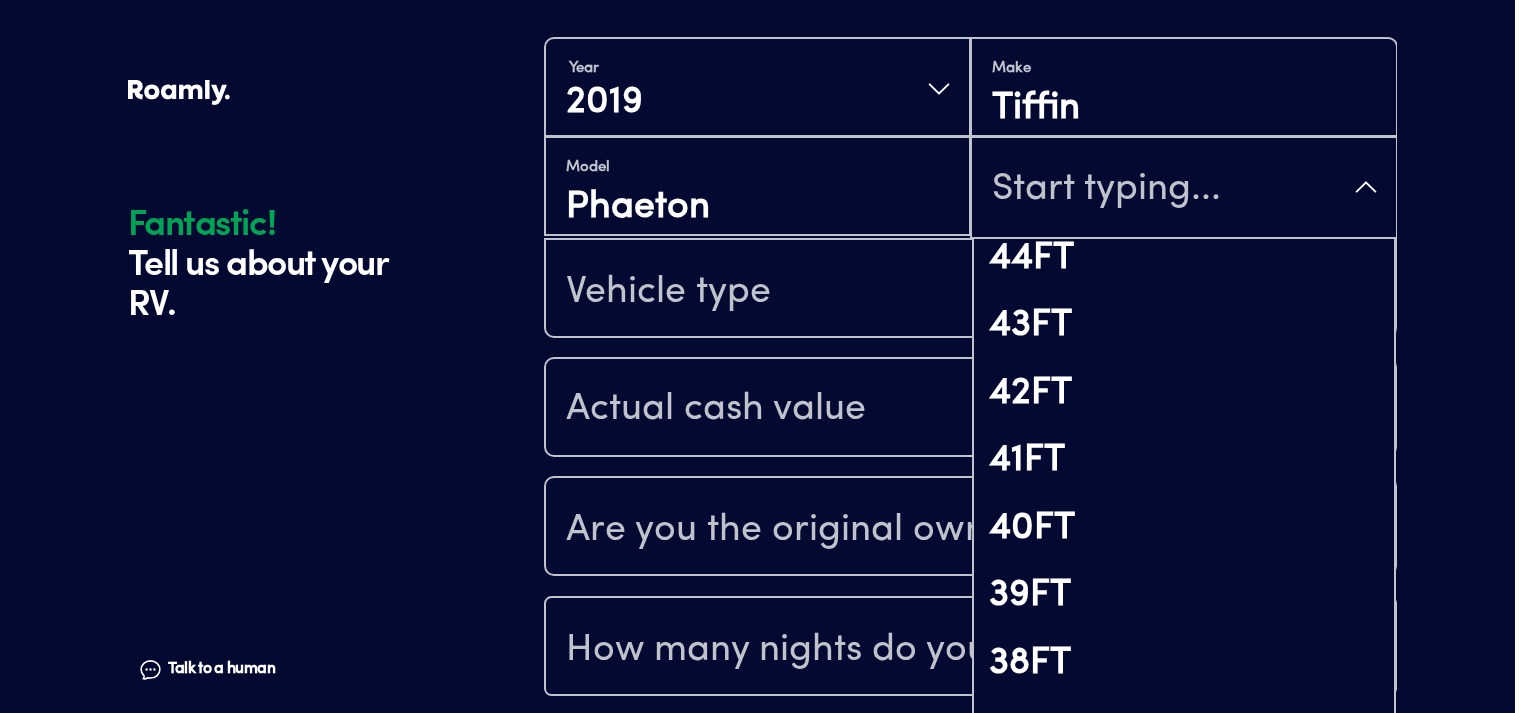 click on "Year [DATE] Make Tiffin Model Phaeton 45FT 44FT 43FT 42FT 41FT 40FT 39FT 38FT 37FT 36FT 35FT 34FT 33FT 32FT 31FT 30FT 29FT 28FT 27FT 26FT 25FT 24FT 23FT 22FT 21FT 20FT 19FT 18FT 17FT 16FT 15FT 14FT 13FT 12FT 11FT 10FT 9FT 8FT 7FT 6FT 5FT Vehicle type Are you the original owner? How many nights do you camp in your RV? How do you store your RV? Yes No Does this RV have a salvage title?" at bounding box center [970, 456] 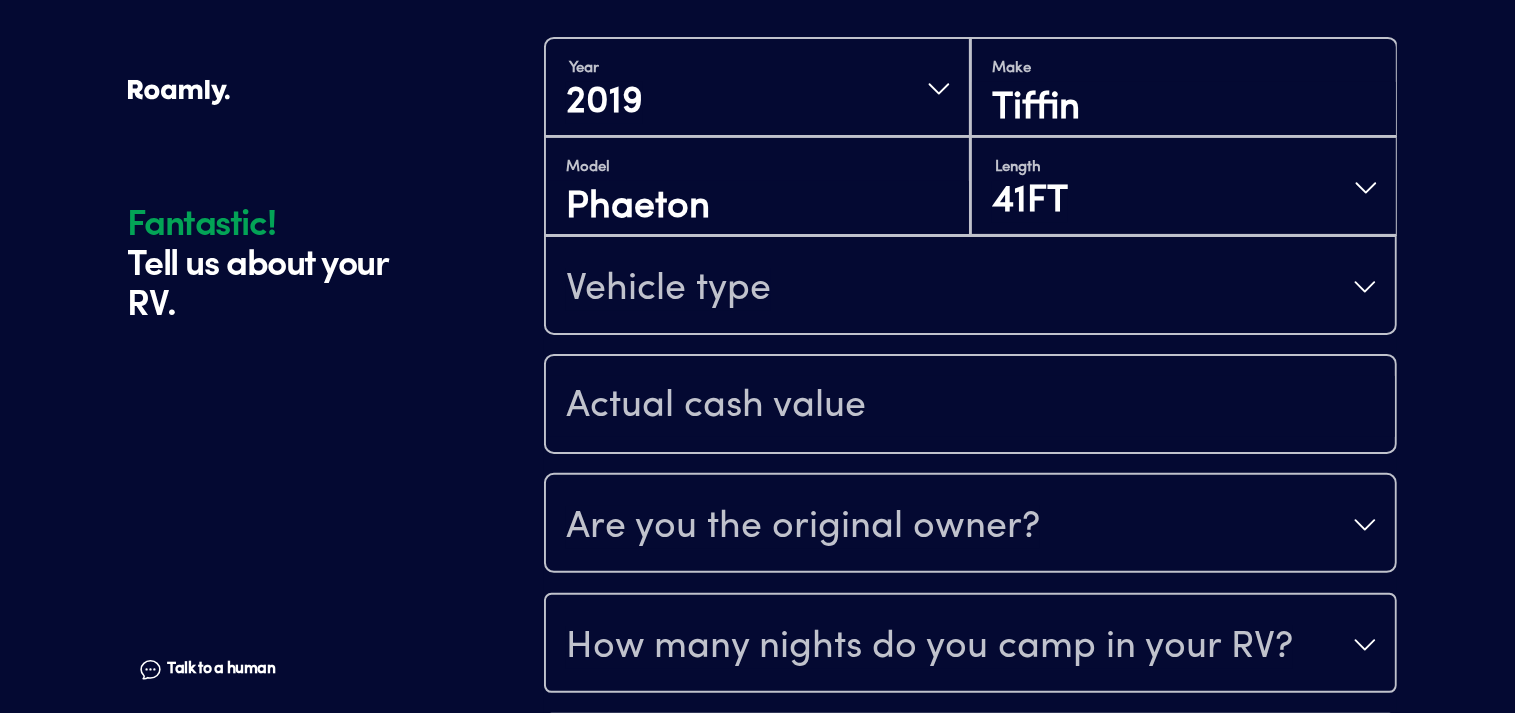 click on "Vehicle type" at bounding box center [668, 289] 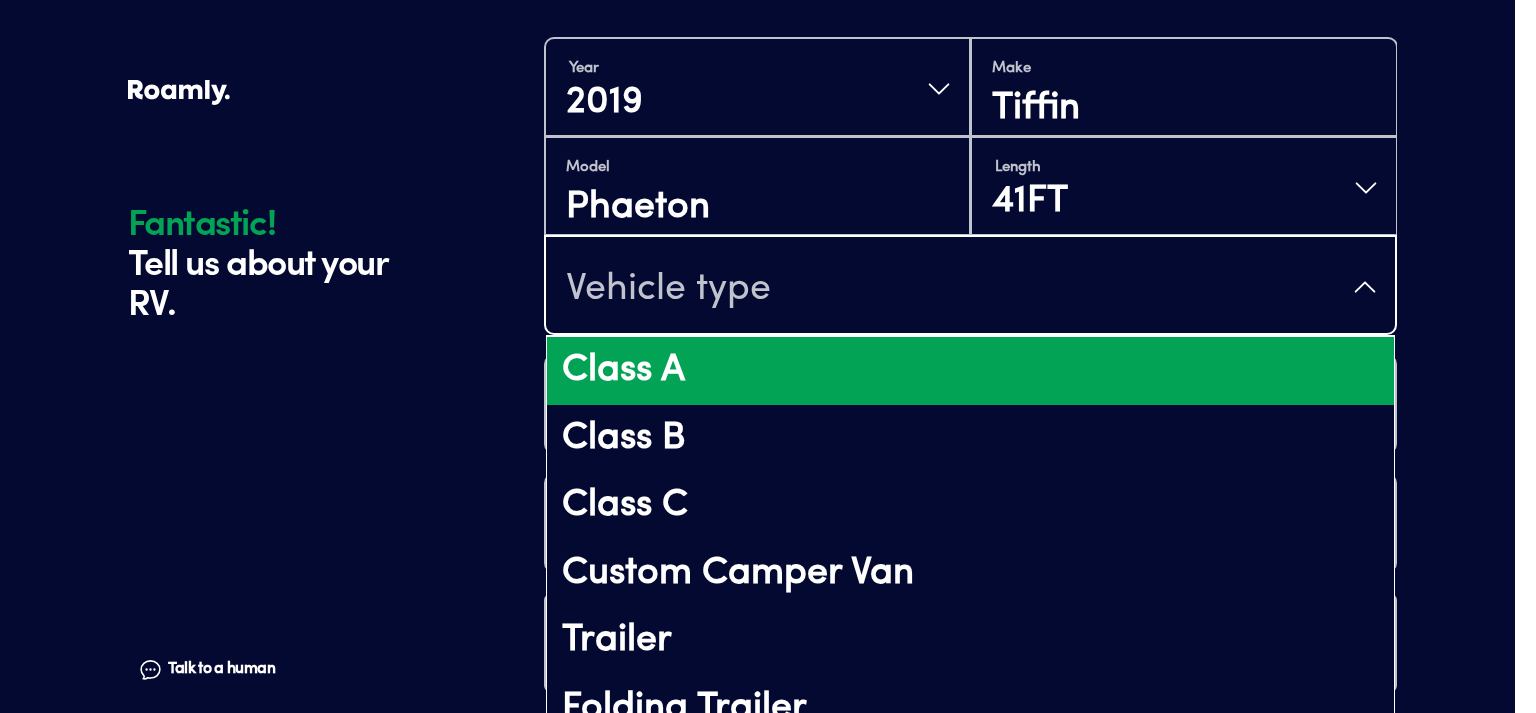 click on "Class A" at bounding box center [970, 371] 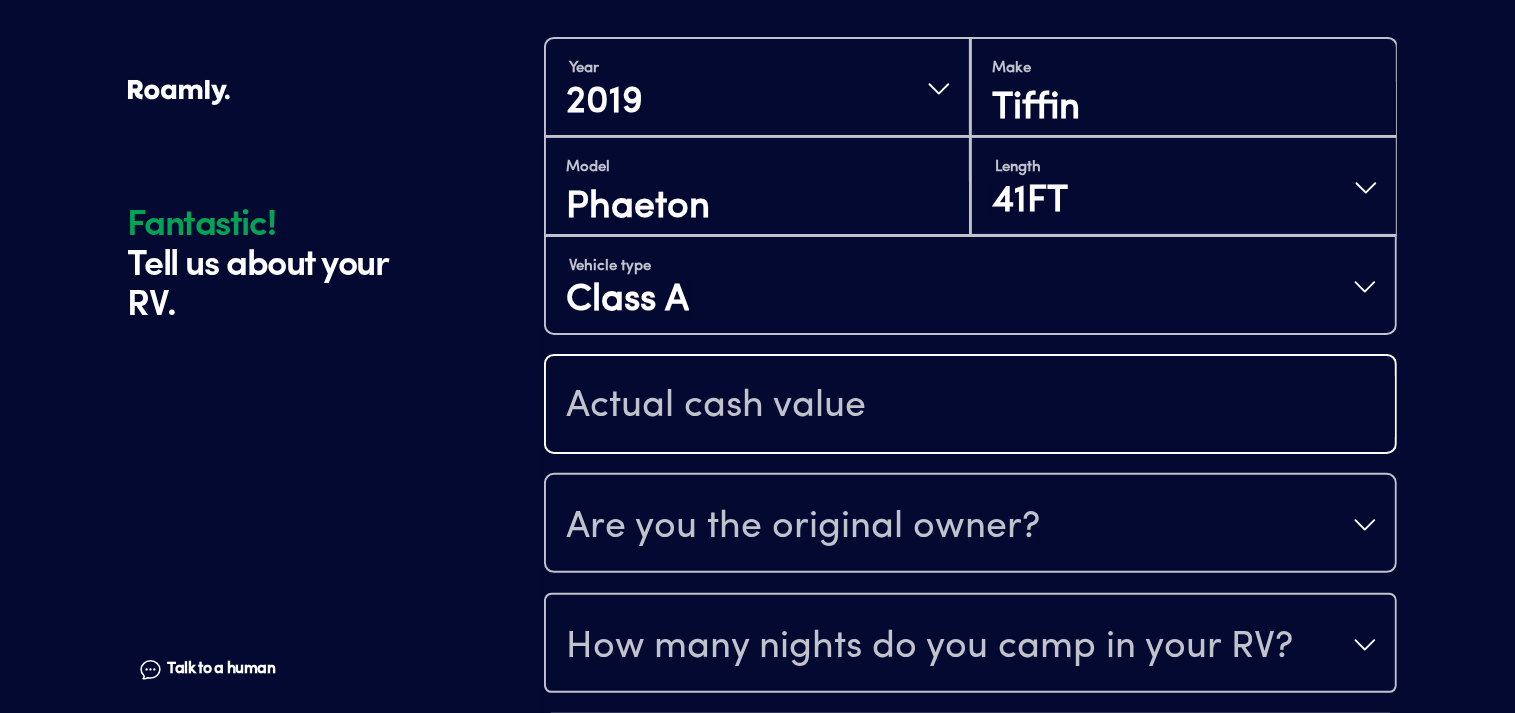 click at bounding box center (970, 406) 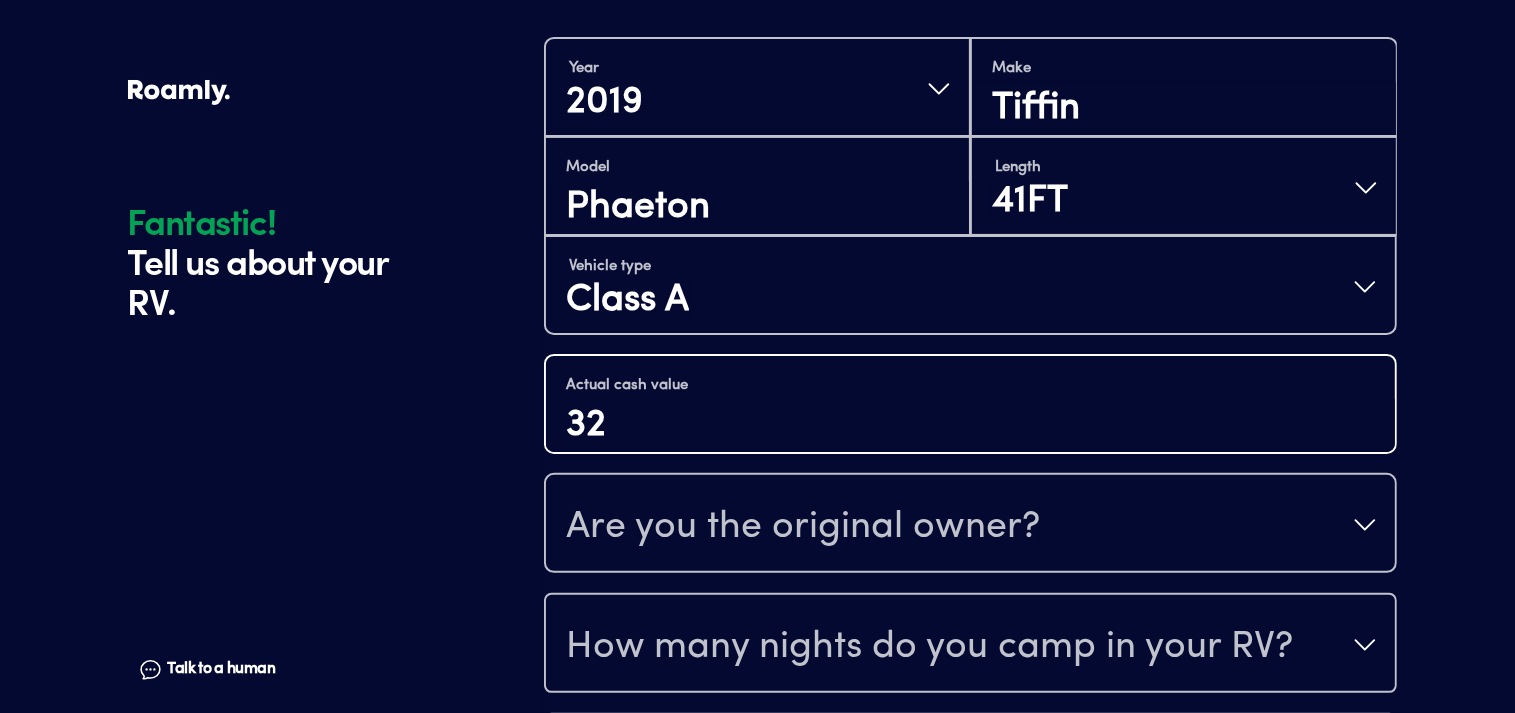 type on "3" 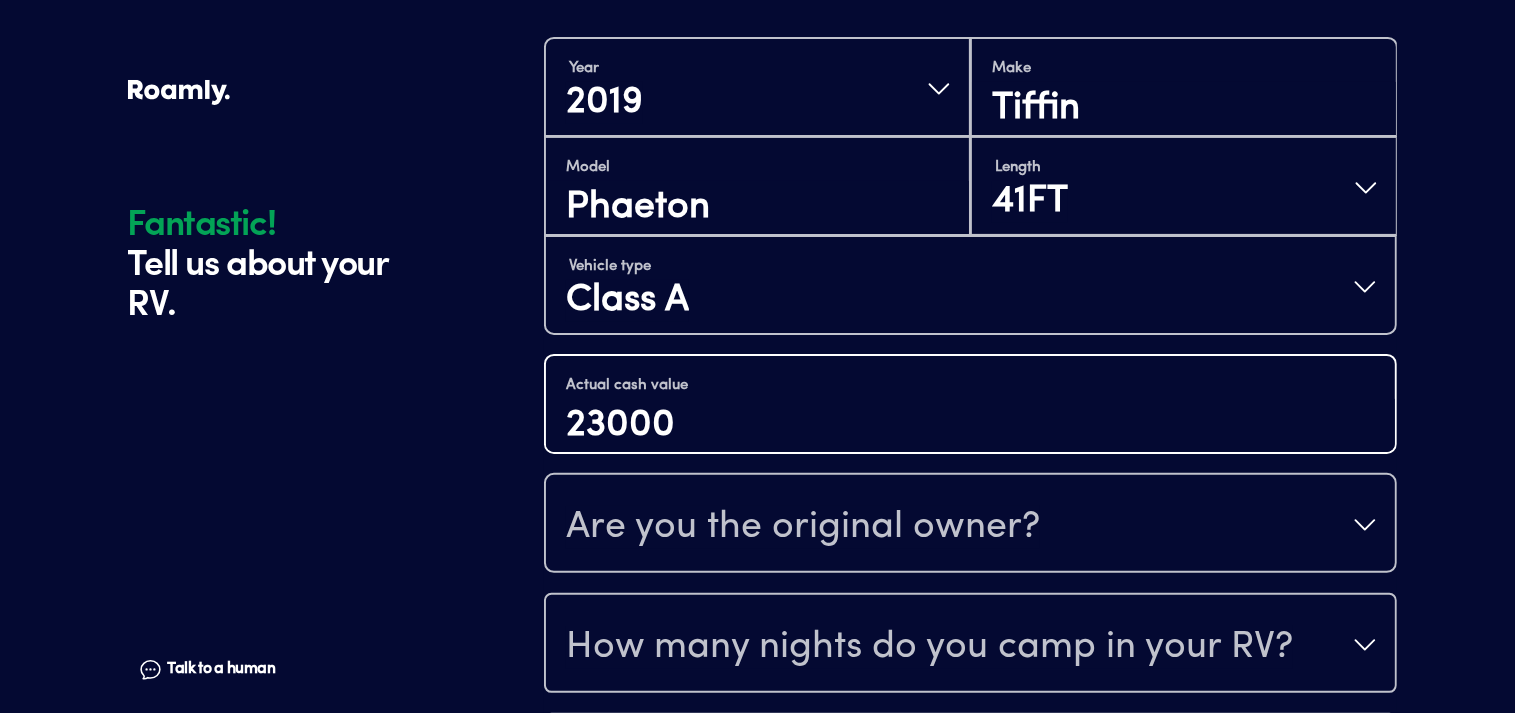 type on "230000" 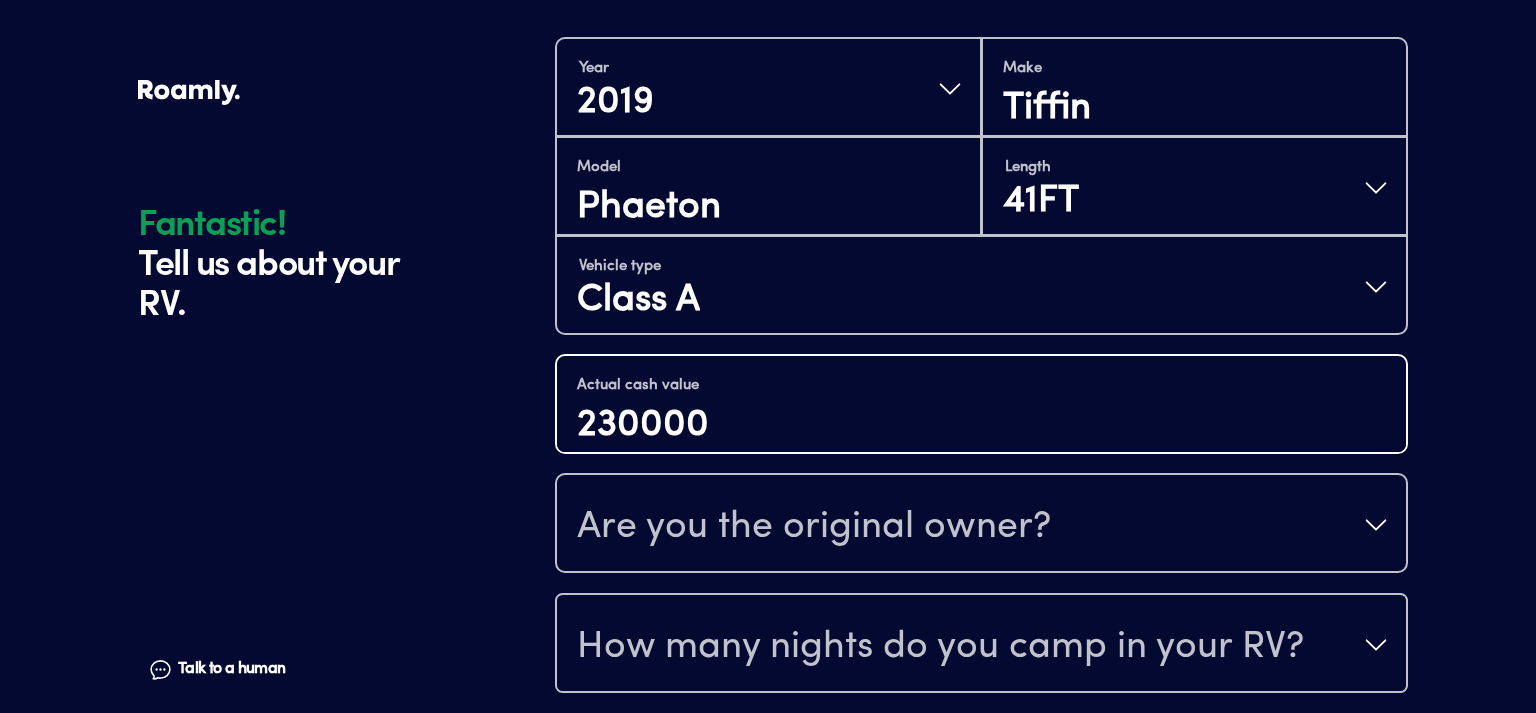 click on "Are you the original owner?" at bounding box center (981, 525) 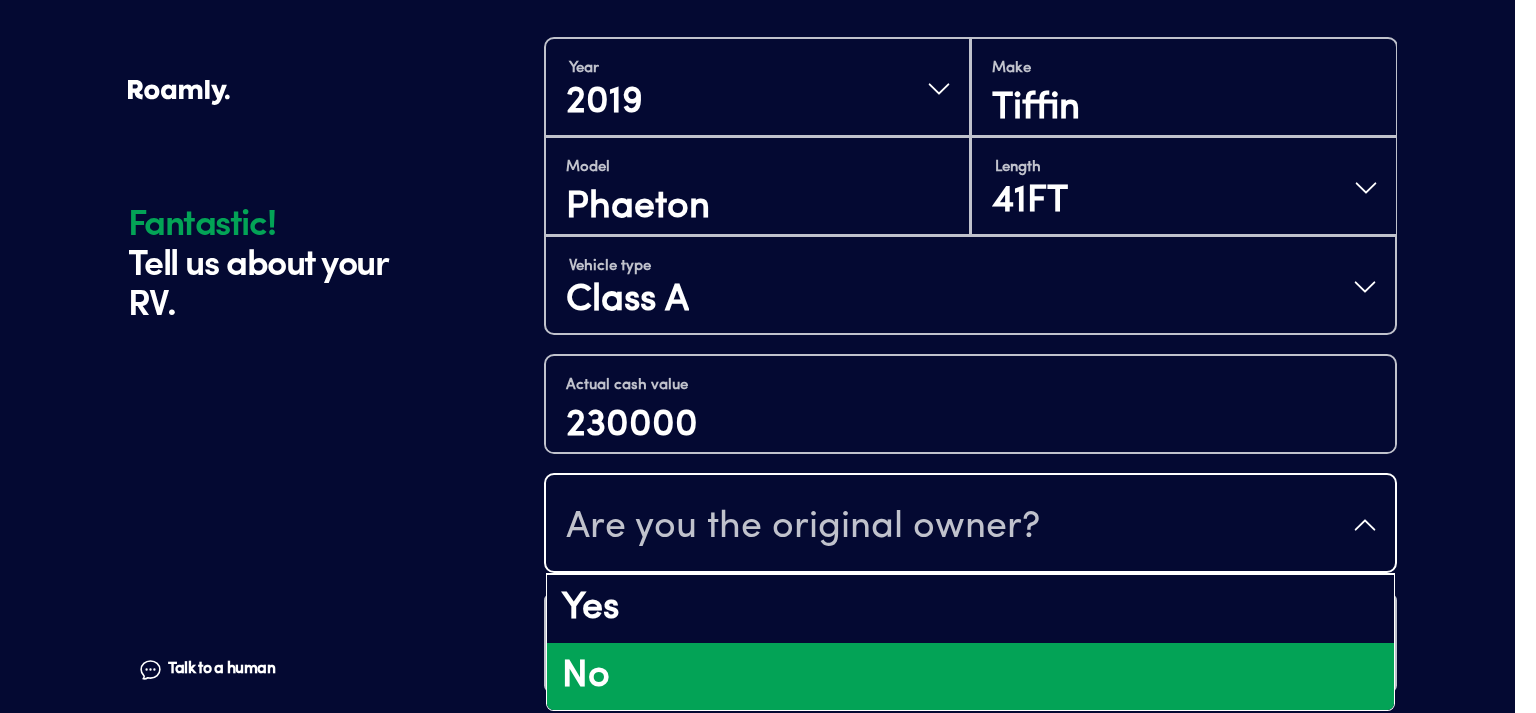 click on "No" at bounding box center [970, 677] 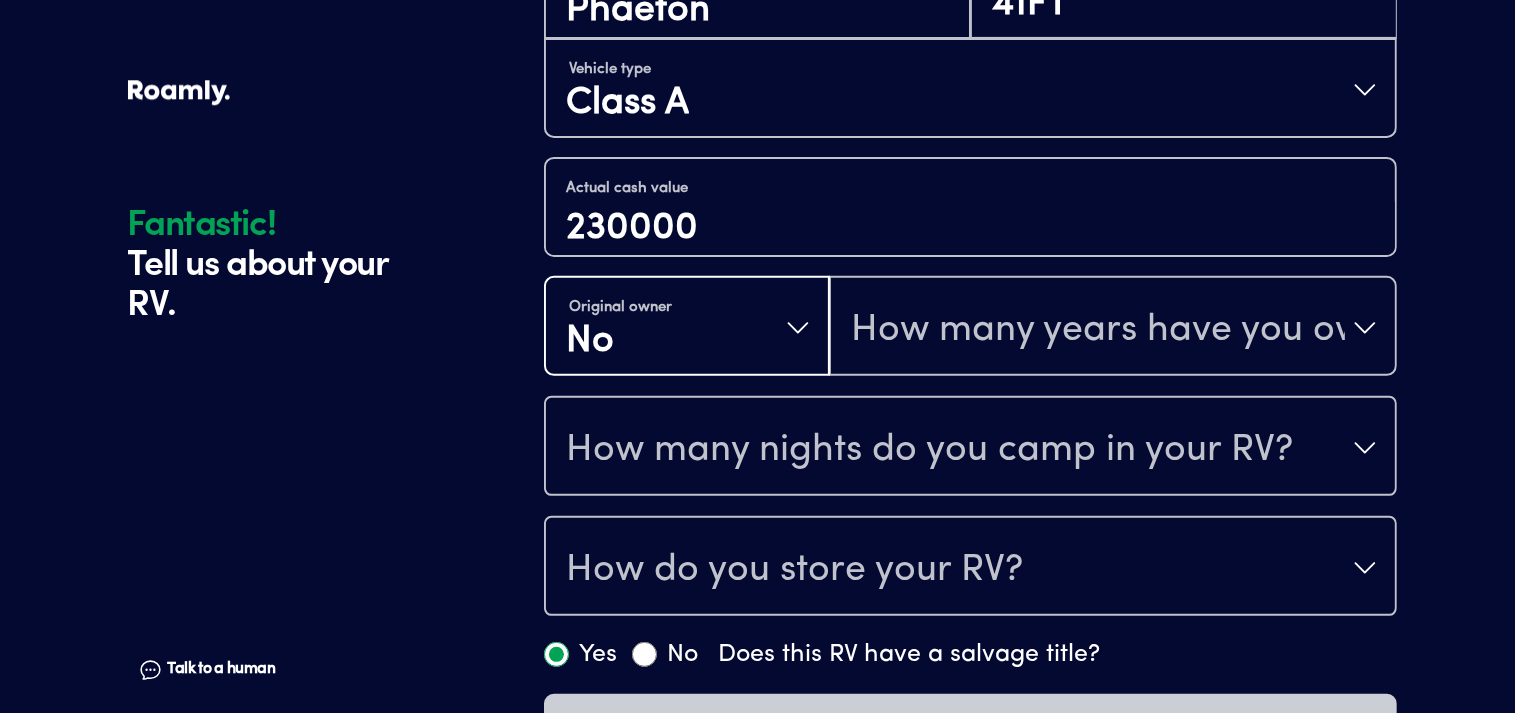 scroll, scrollTop: 701, scrollLeft: 0, axis: vertical 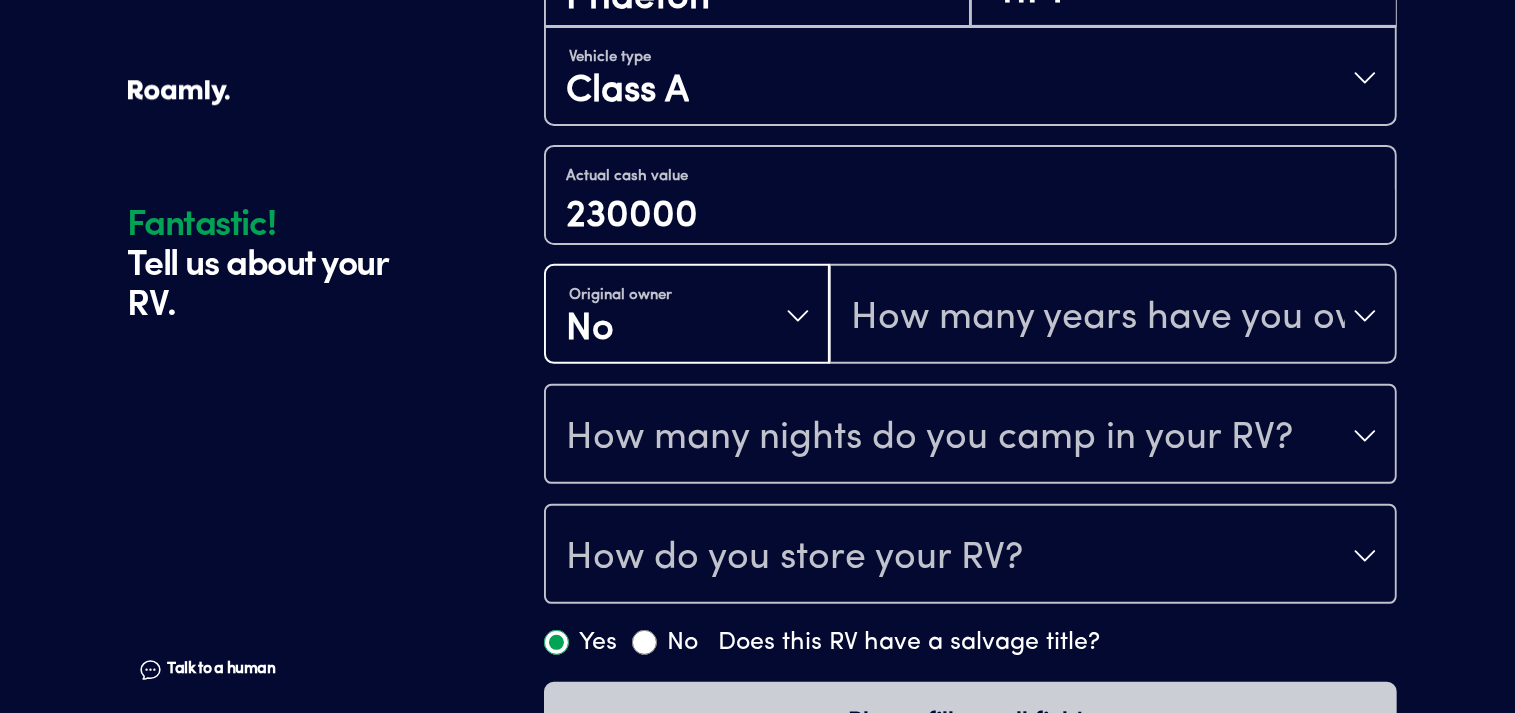 click on "How many nights do you camp in your RV?" at bounding box center (970, 436) 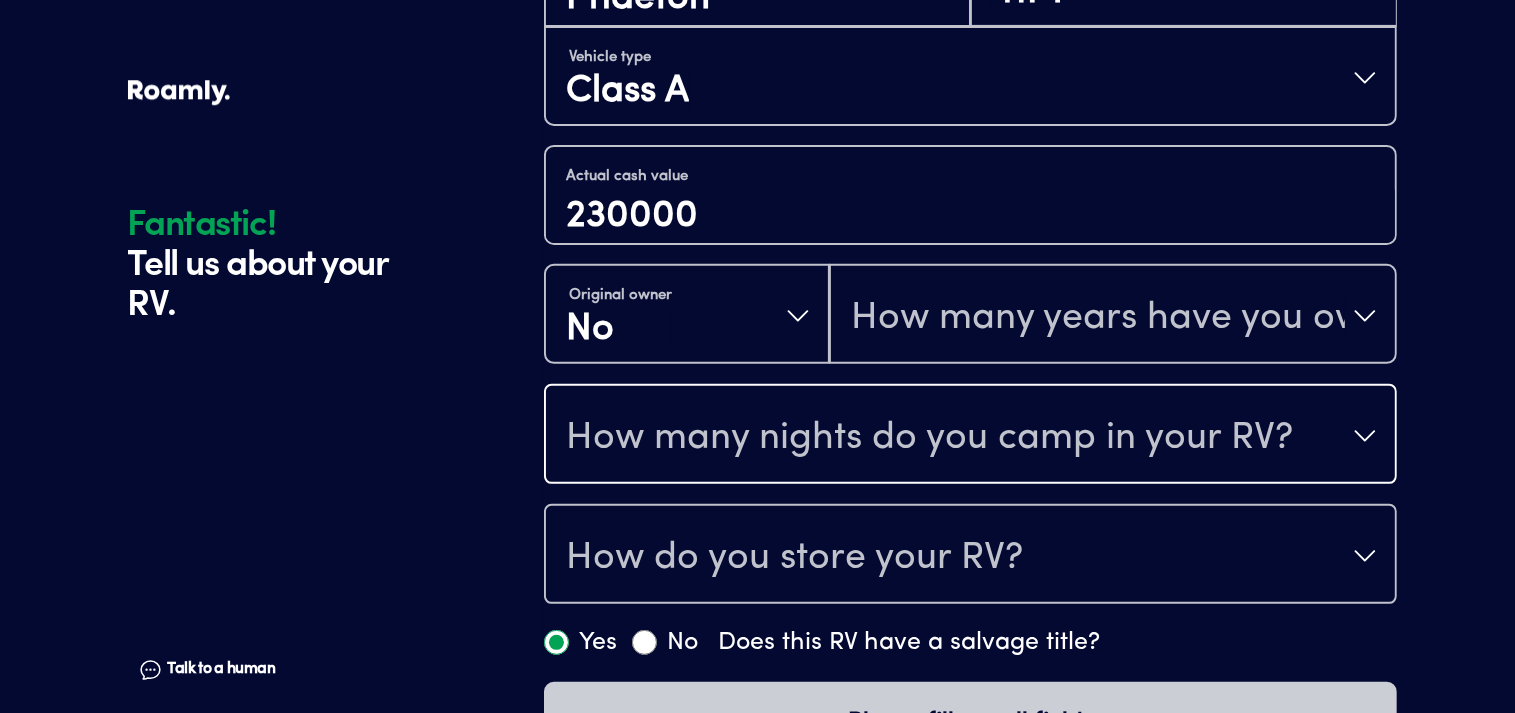 click on "How many nights do you camp in your RV?" at bounding box center (970, 436) 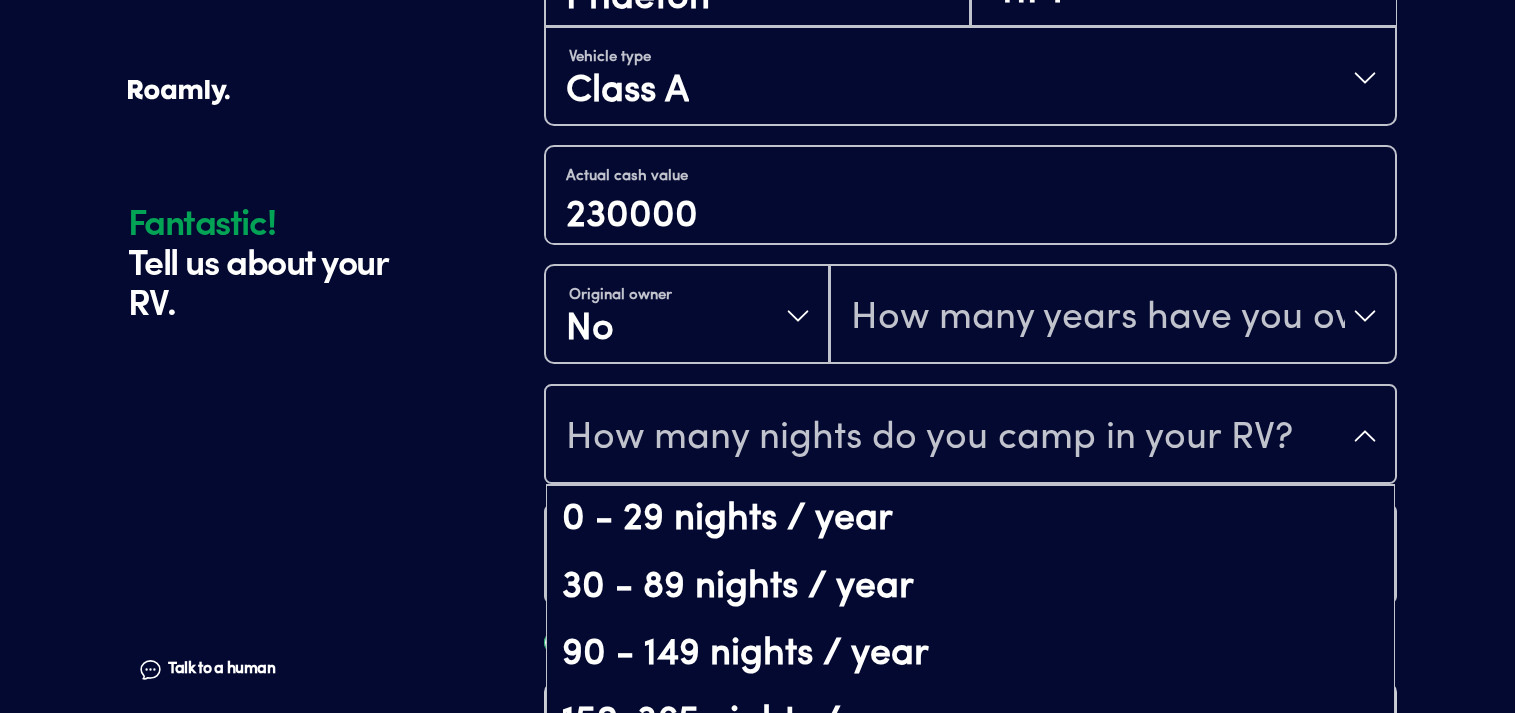 click on "How many nights do you camp in your RV?" at bounding box center [970, 436] 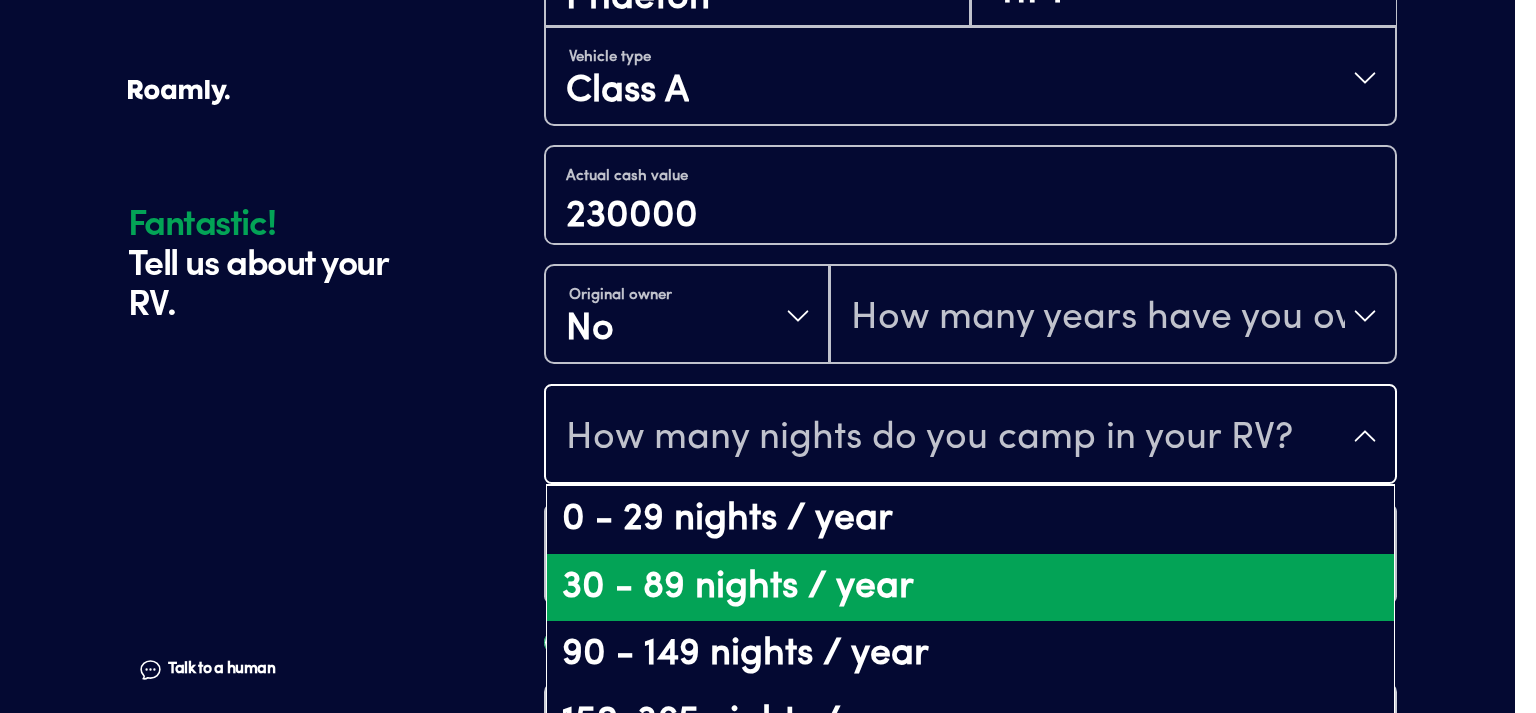 click on "30 - 89 nights / year" at bounding box center [970, 588] 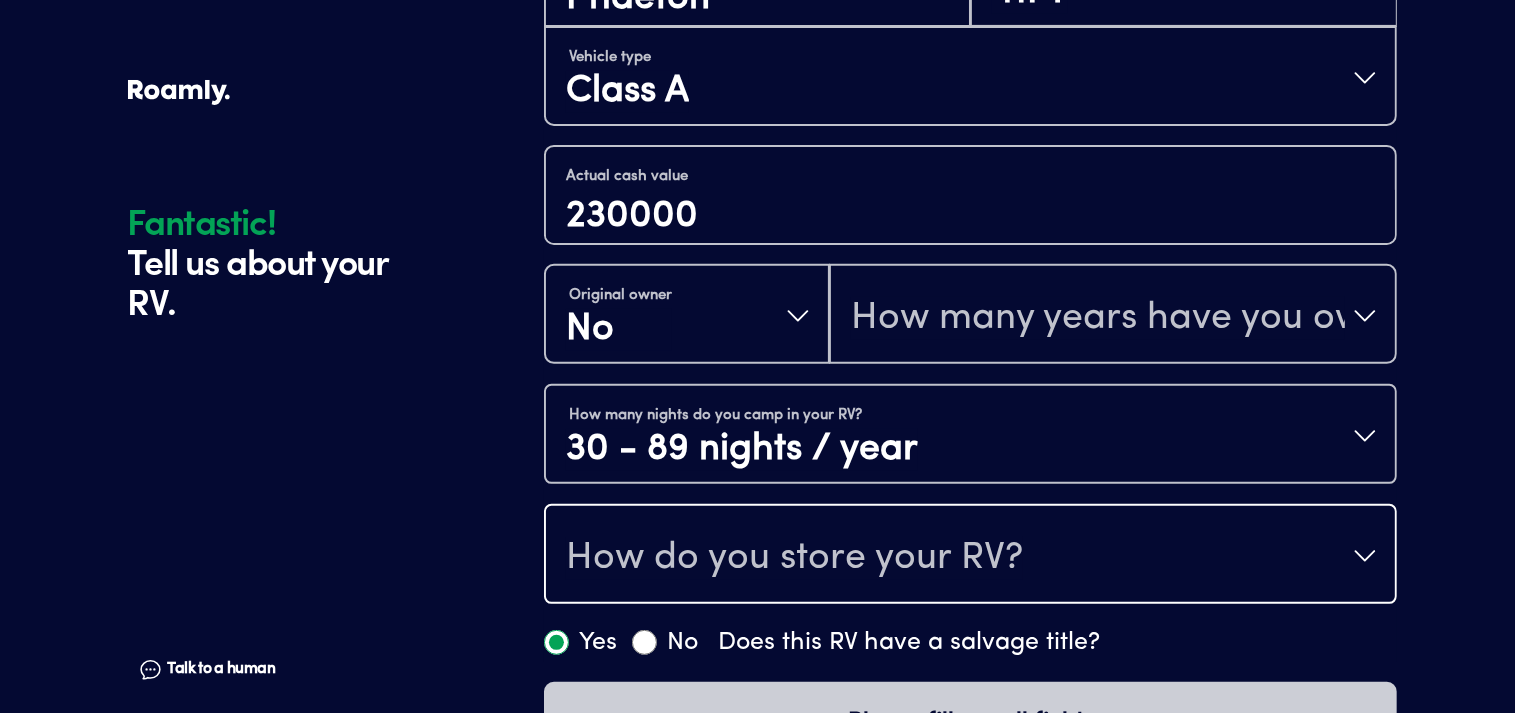click on "How do you store your RV?" at bounding box center (794, 558) 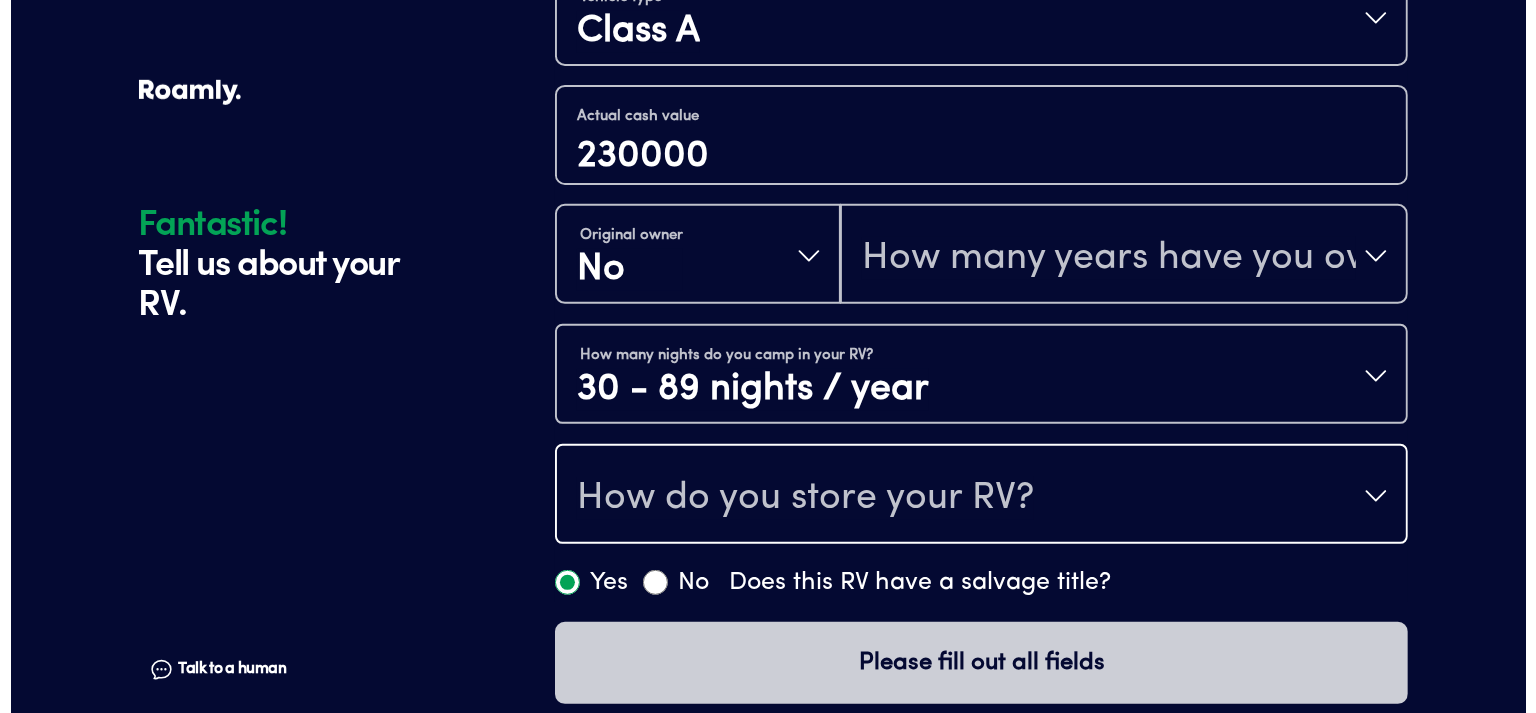 scroll, scrollTop: 781, scrollLeft: 0, axis: vertical 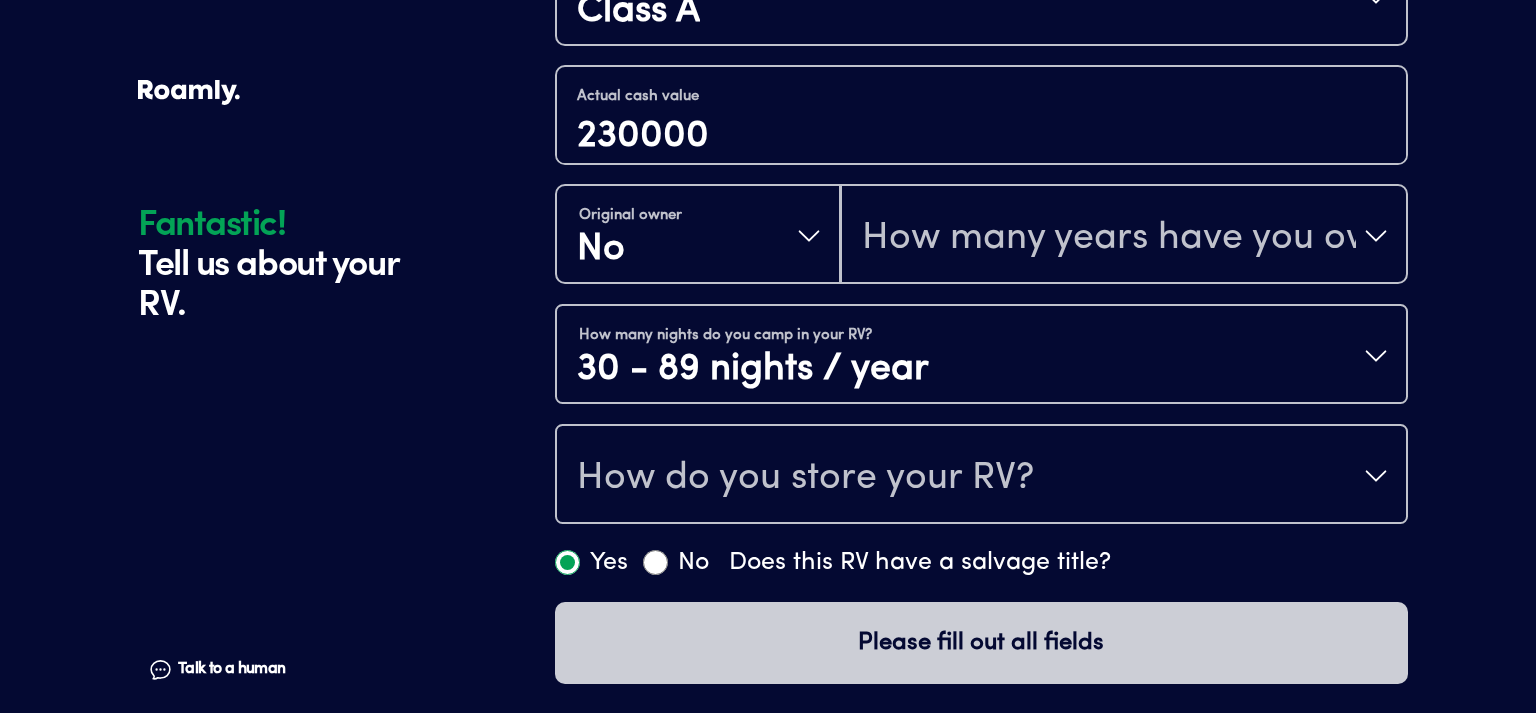 click on "How do you store your RV?" at bounding box center [981, 476] 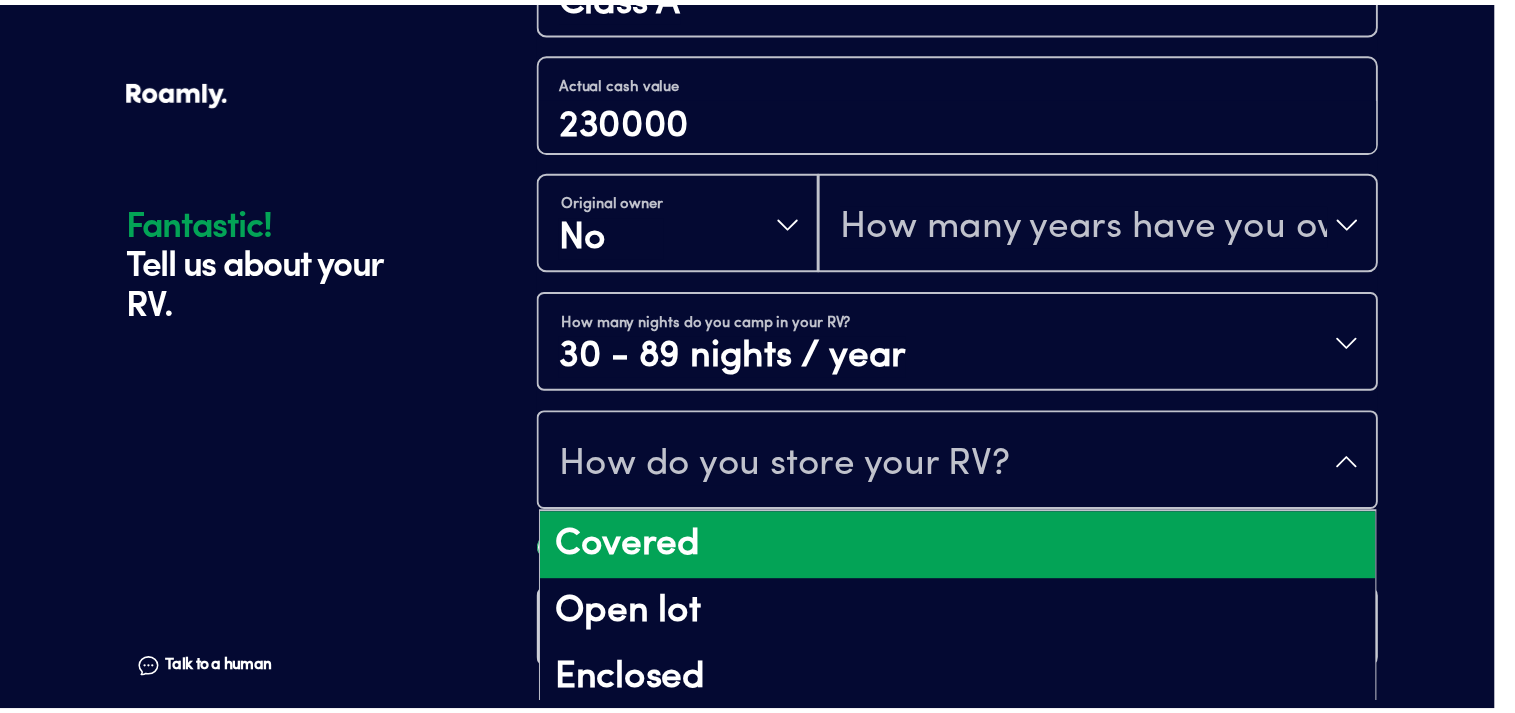 scroll, scrollTop: 25, scrollLeft: 0, axis: vertical 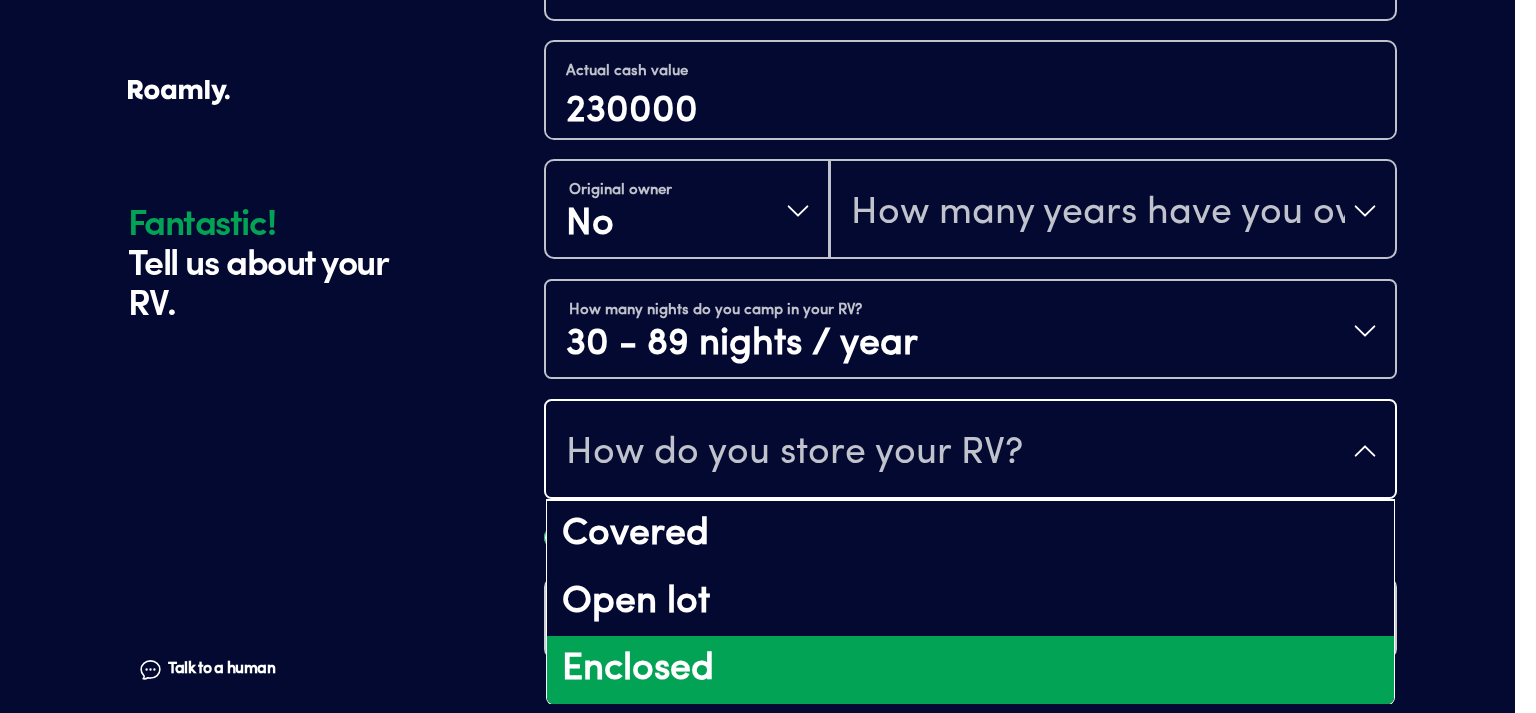 click on "Enclosed" at bounding box center (970, 670) 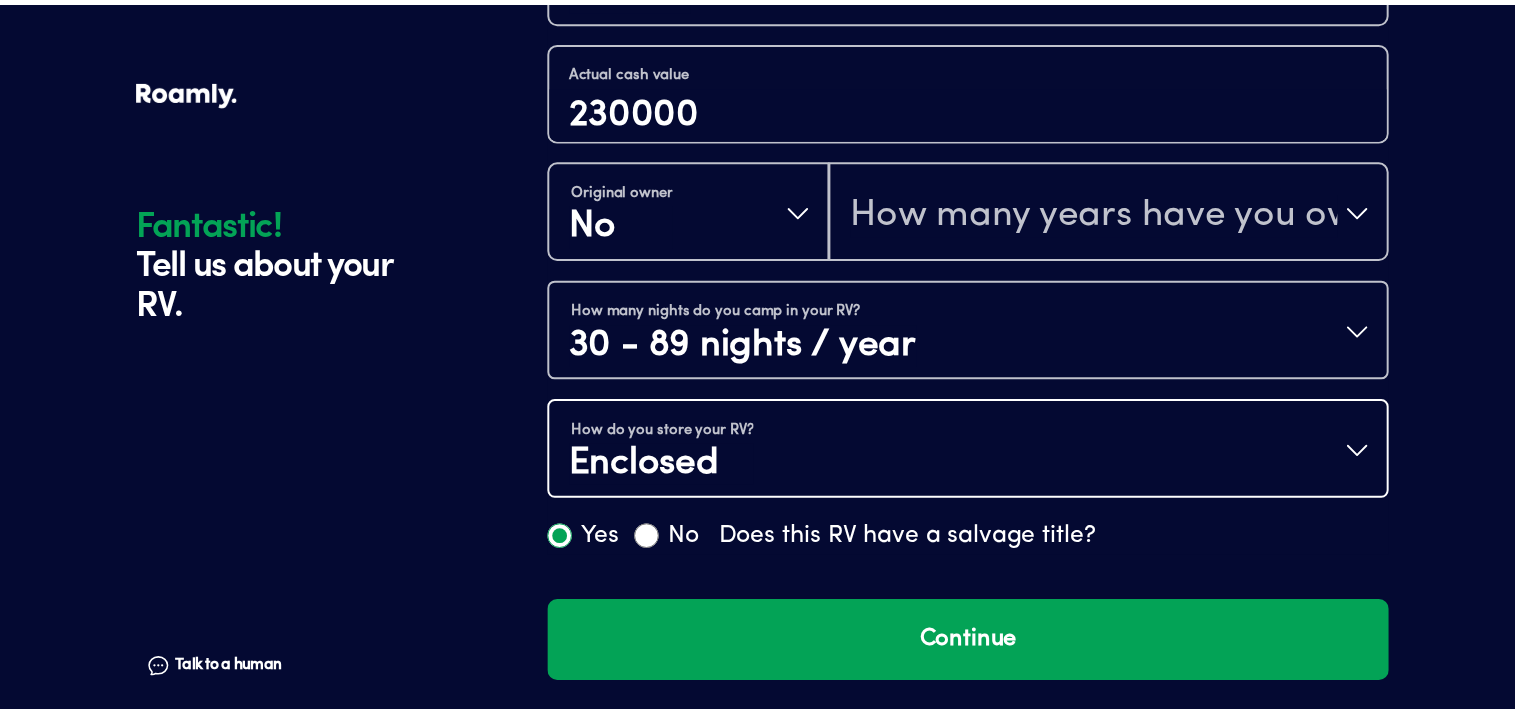 scroll, scrollTop: 0, scrollLeft: 0, axis: both 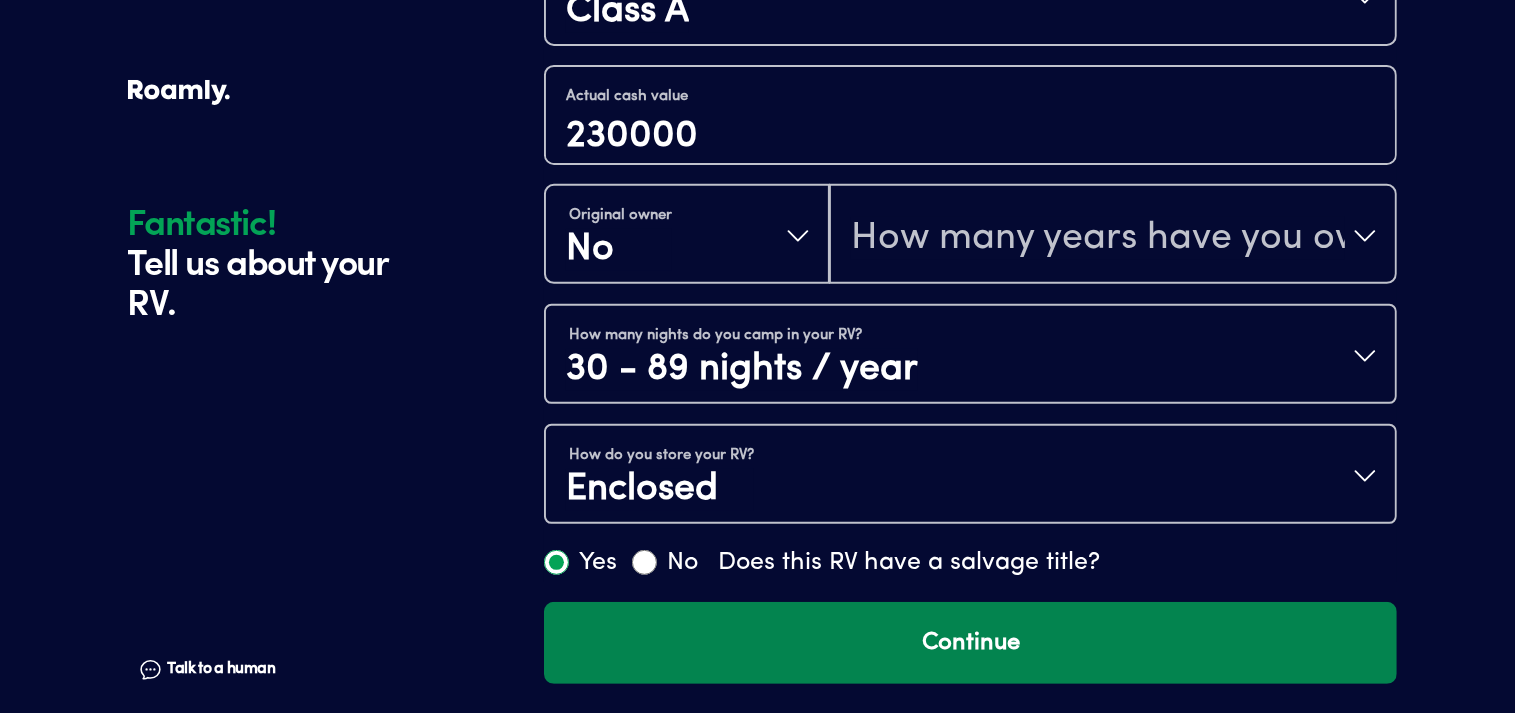 click on "Continue" at bounding box center [970, 643] 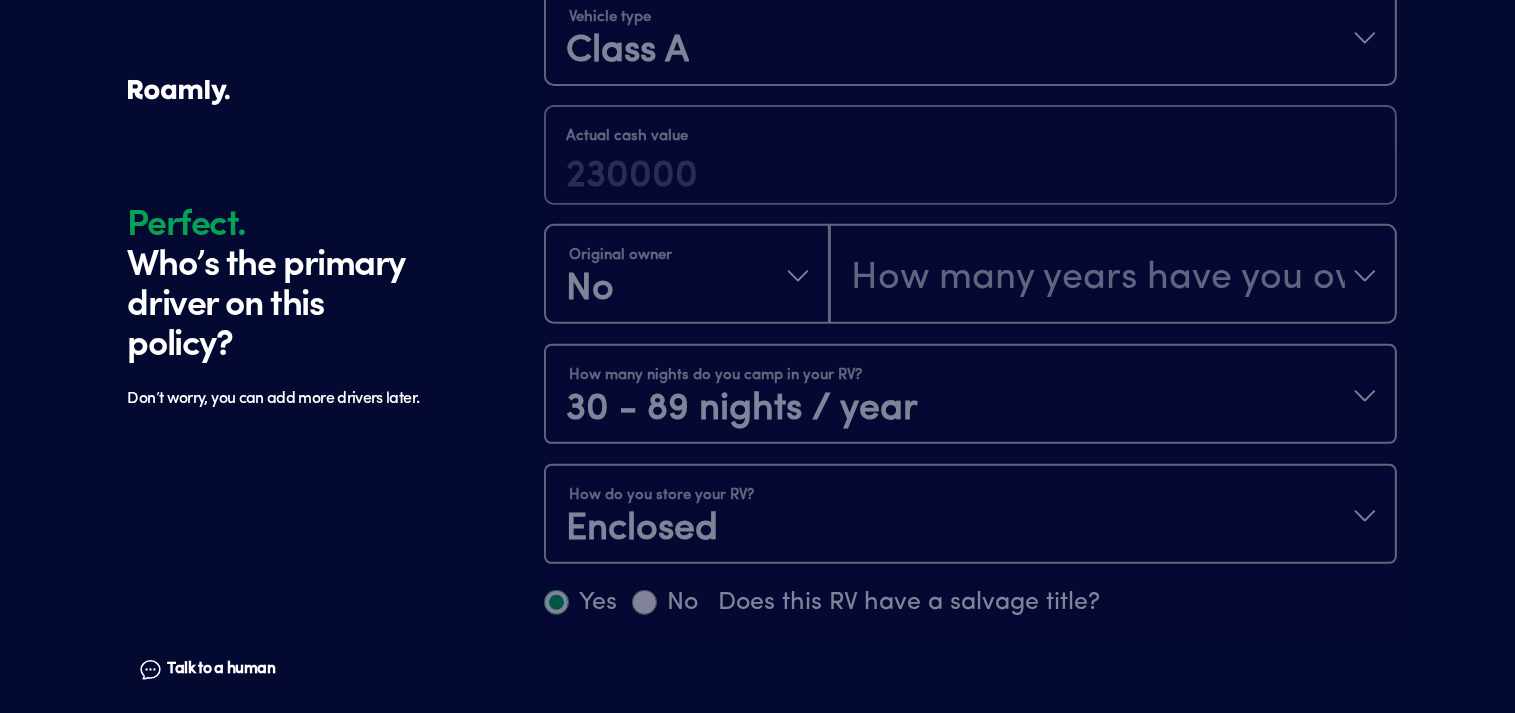 scroll, scrollTop: 1402, scrollLeft: 0, axis: vertical 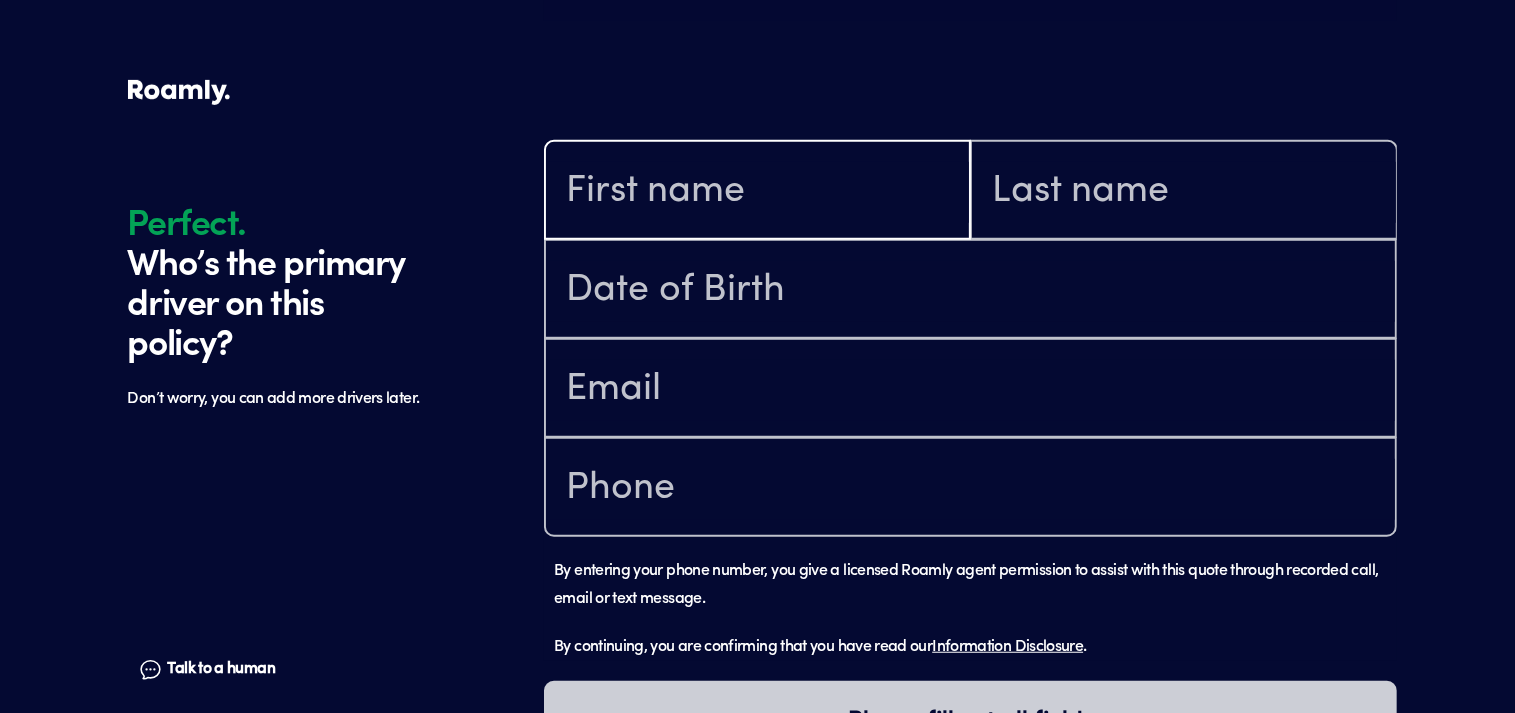 click at bounding box center (757, 192) 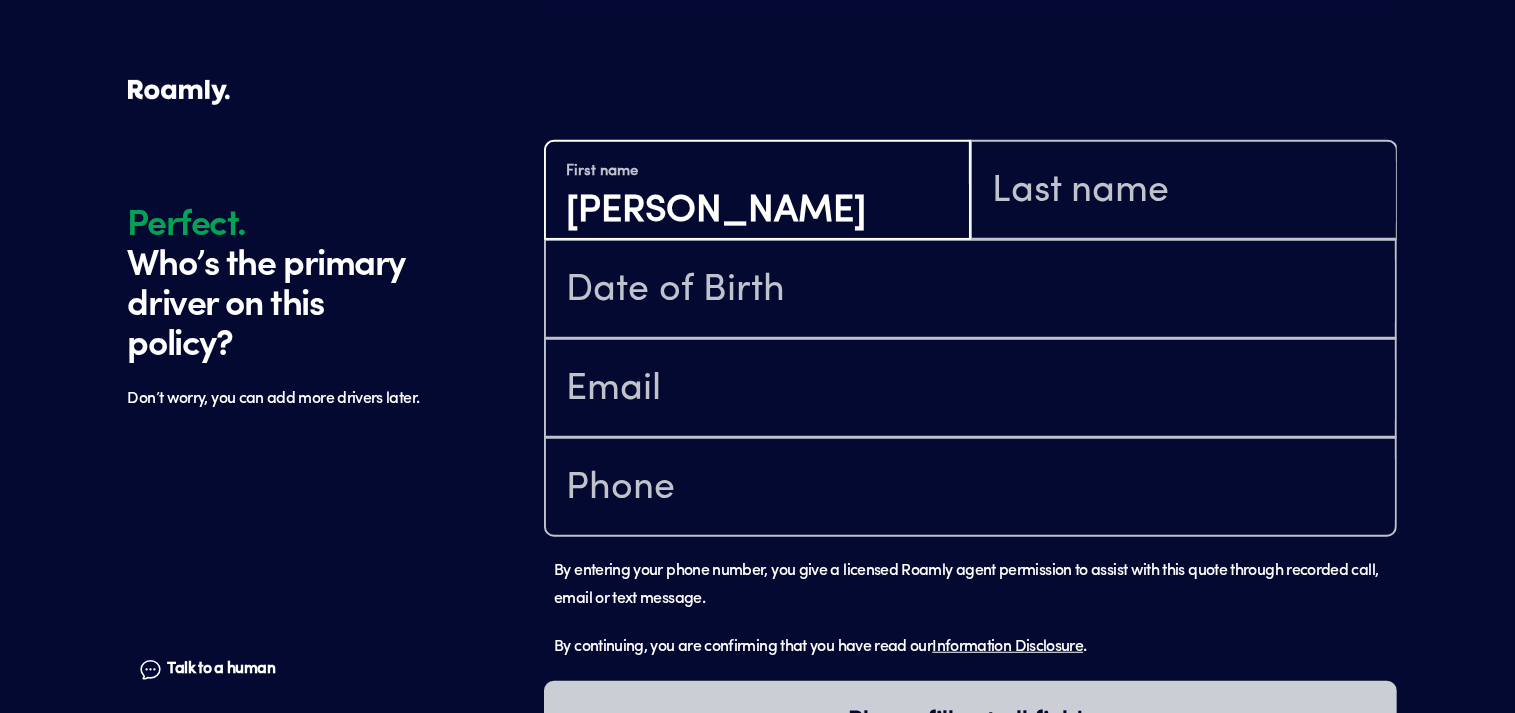 type on "[PERSON_NAME]" 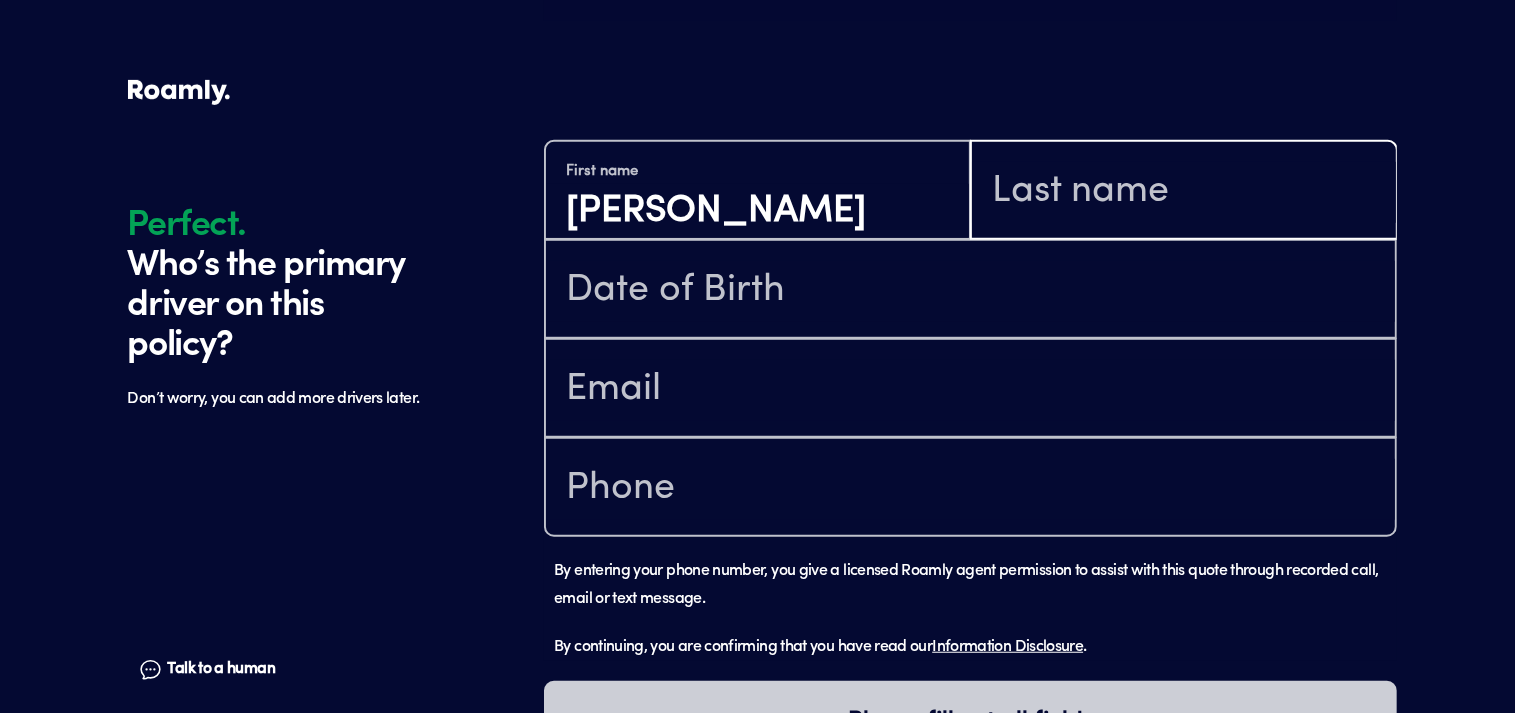 click at bounding box center (1183, 192) 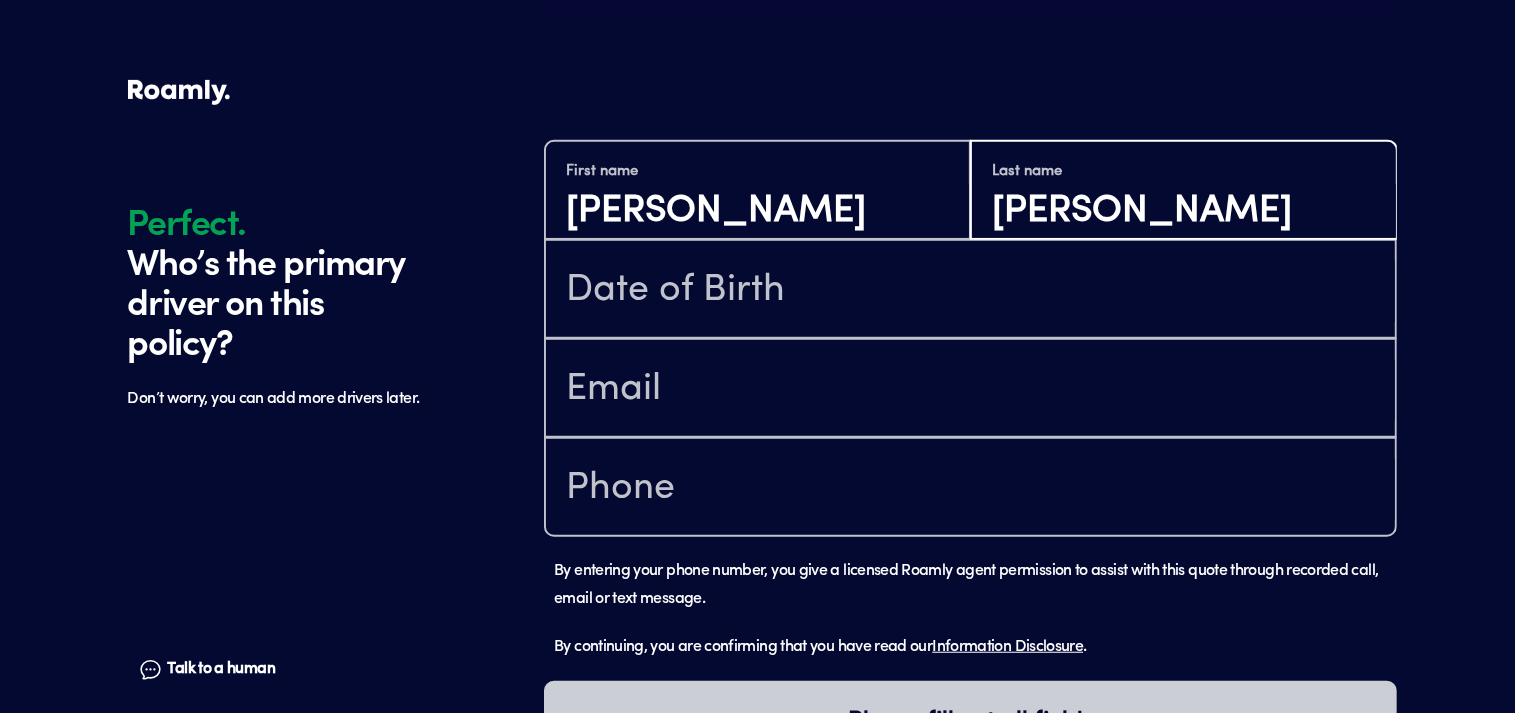 type on "[PERSON_NAME]" 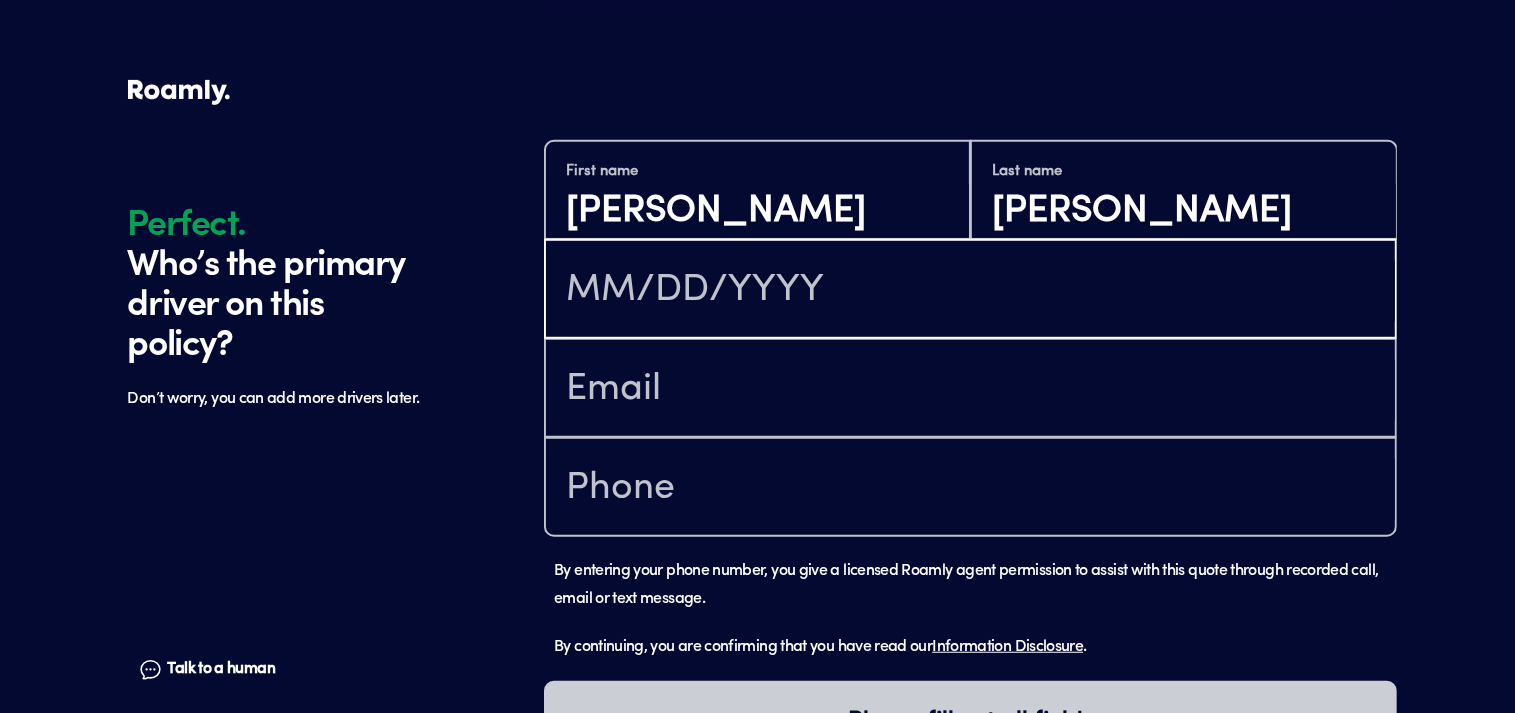 click at bounding box center (970, 291) 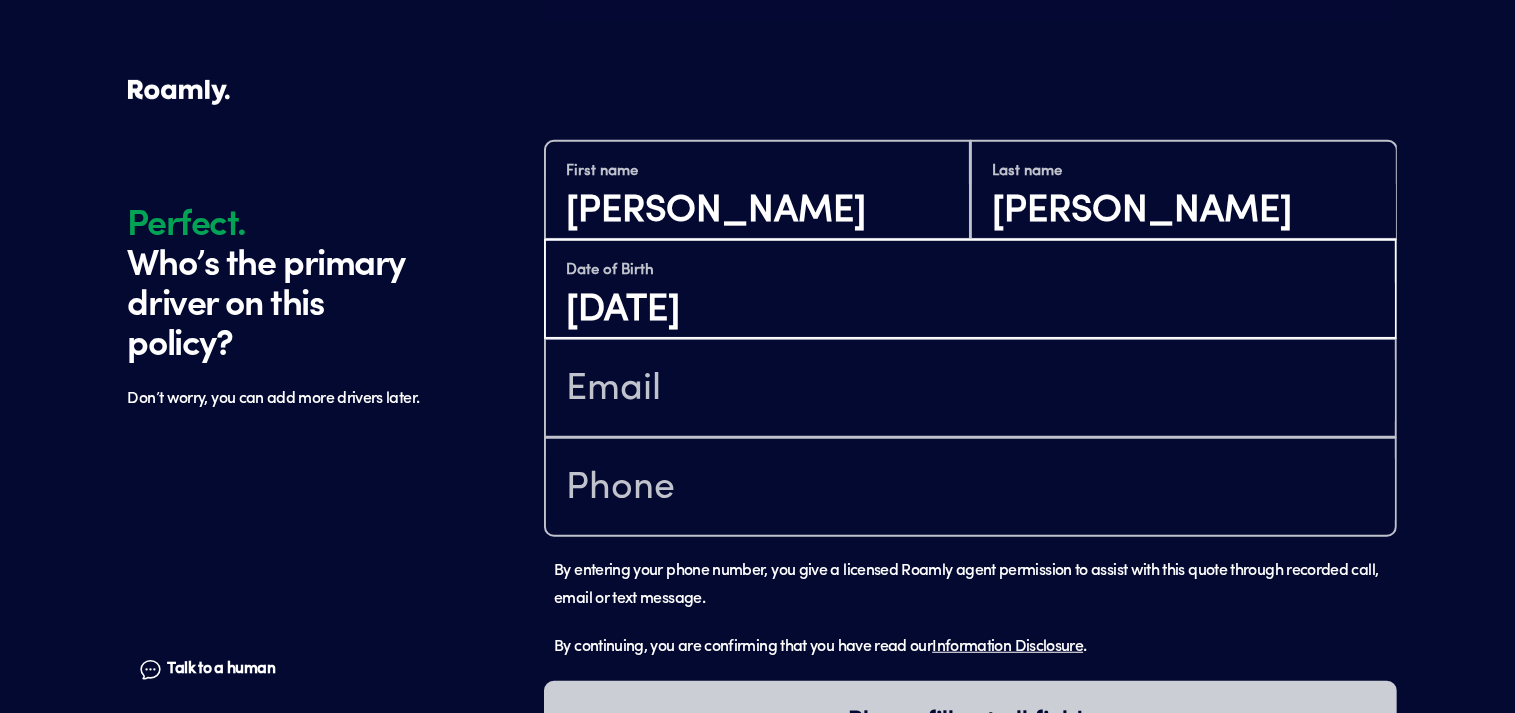 type on "[DATE]" 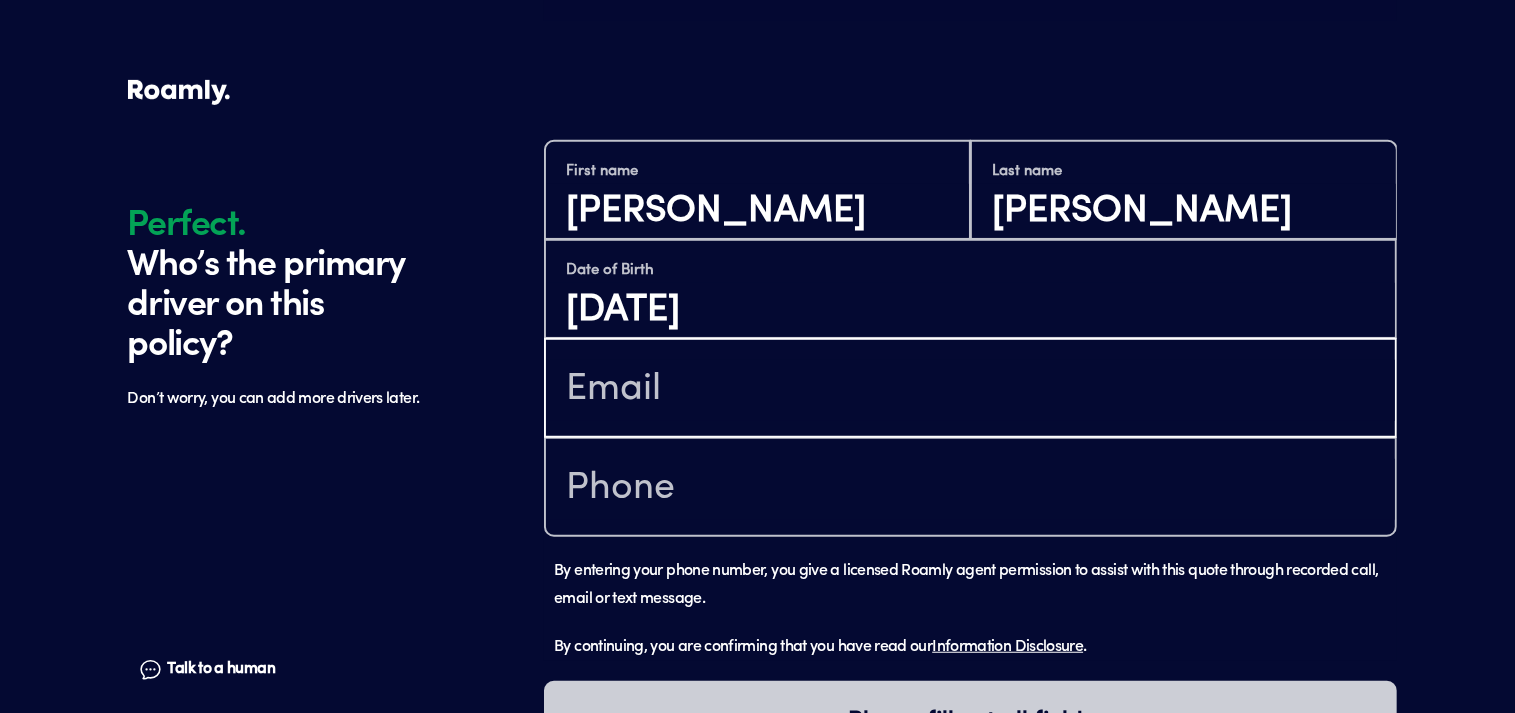 click at bounding box center [970, 390] 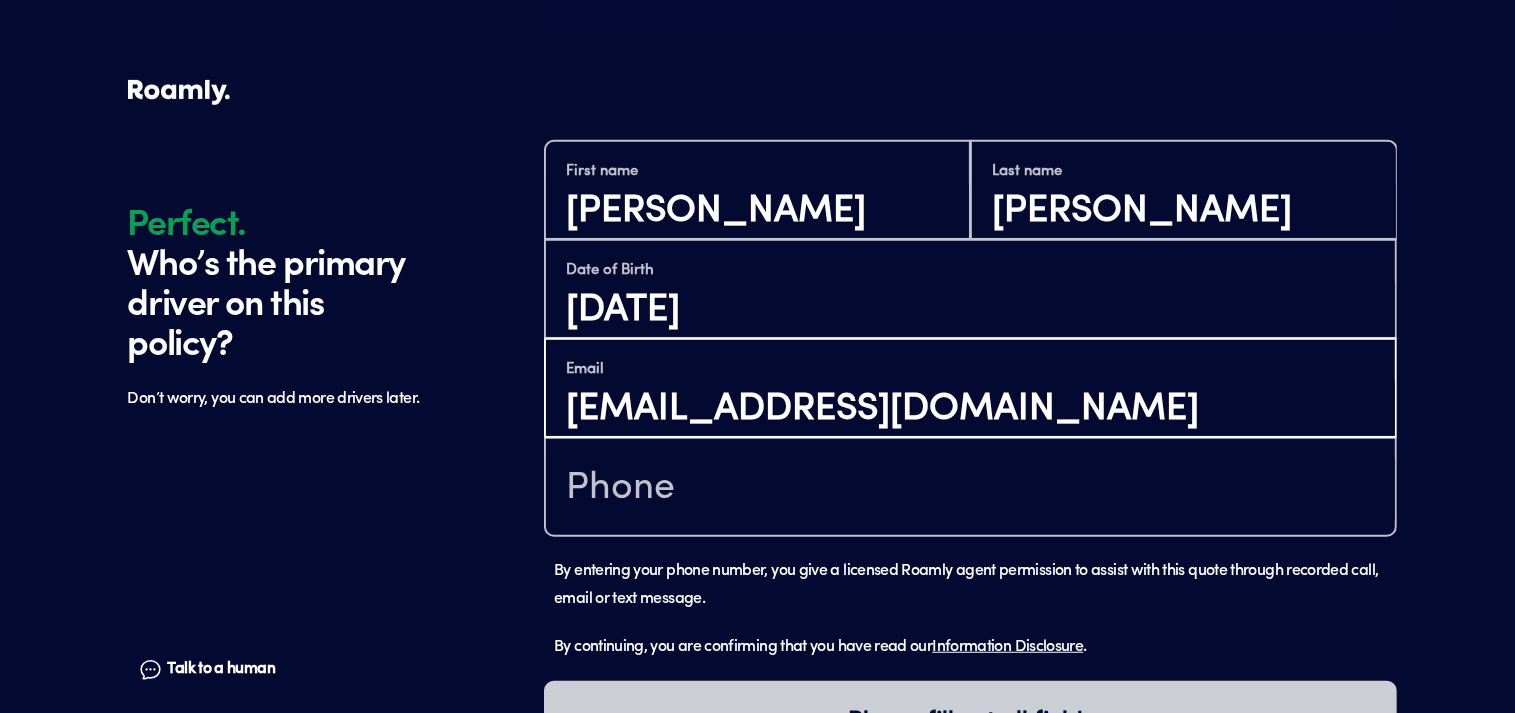 type on "[EMAIL_ADDRESS][DOMAIN_NAME]" 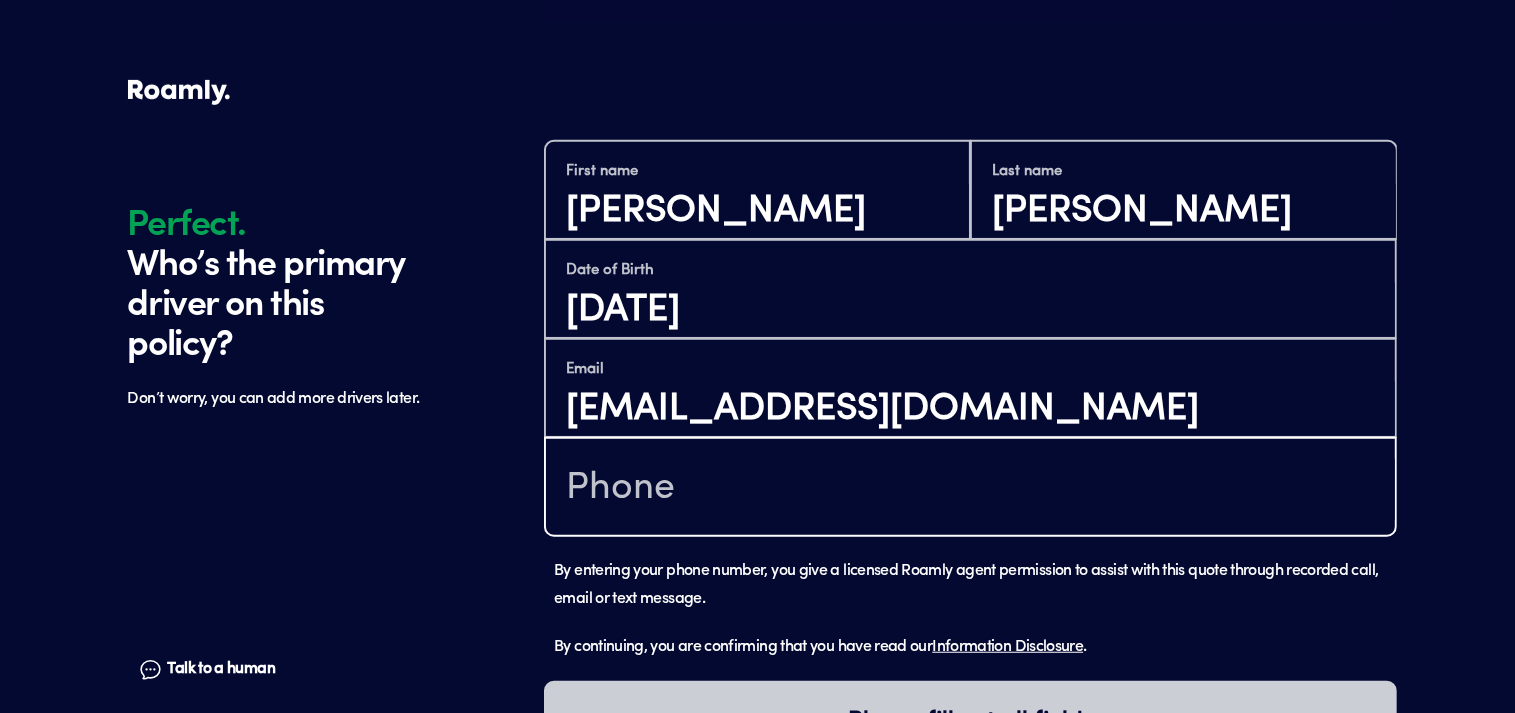 click at bounding box center [970, 489] 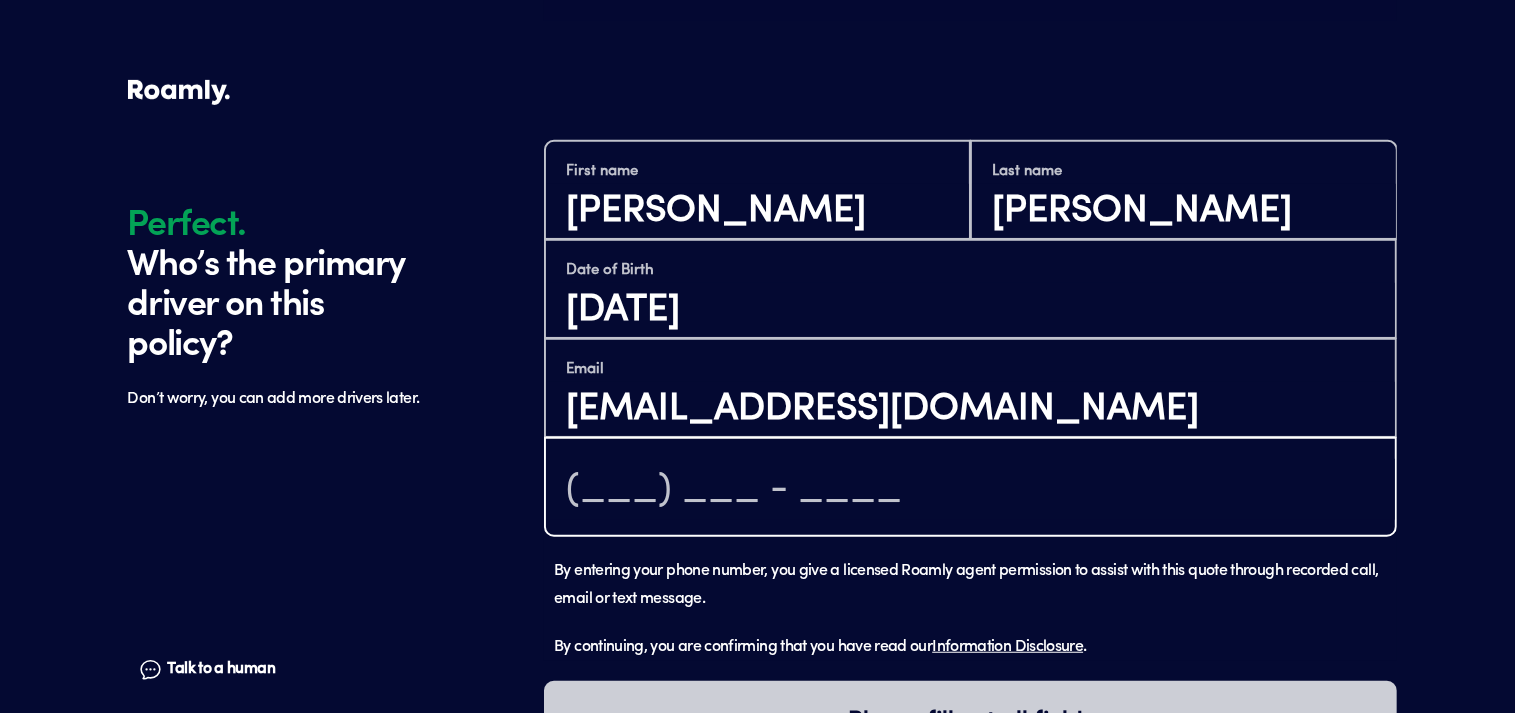 click at bounding box center (970, 489) 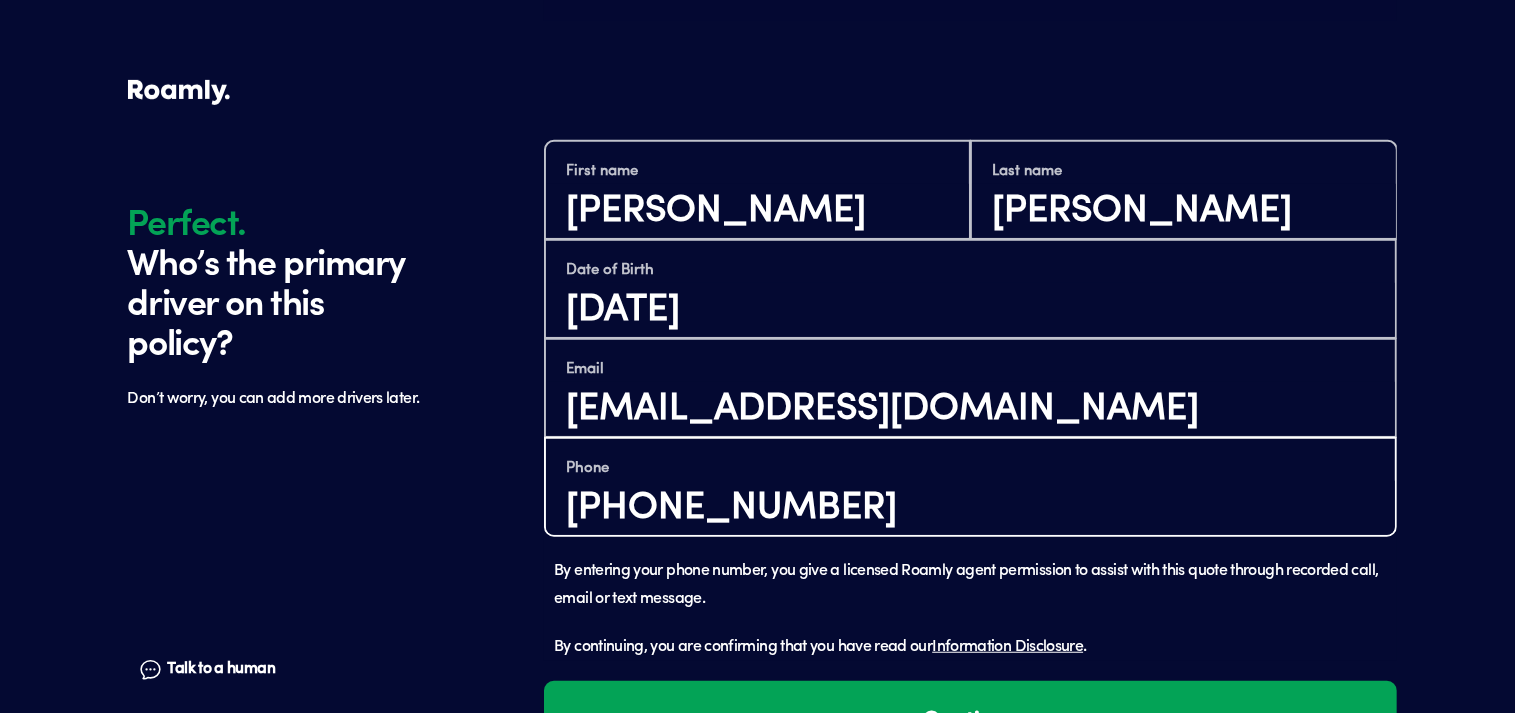 scroll, scrollTop: 1481, scrollLeft: 0, axis: vertical 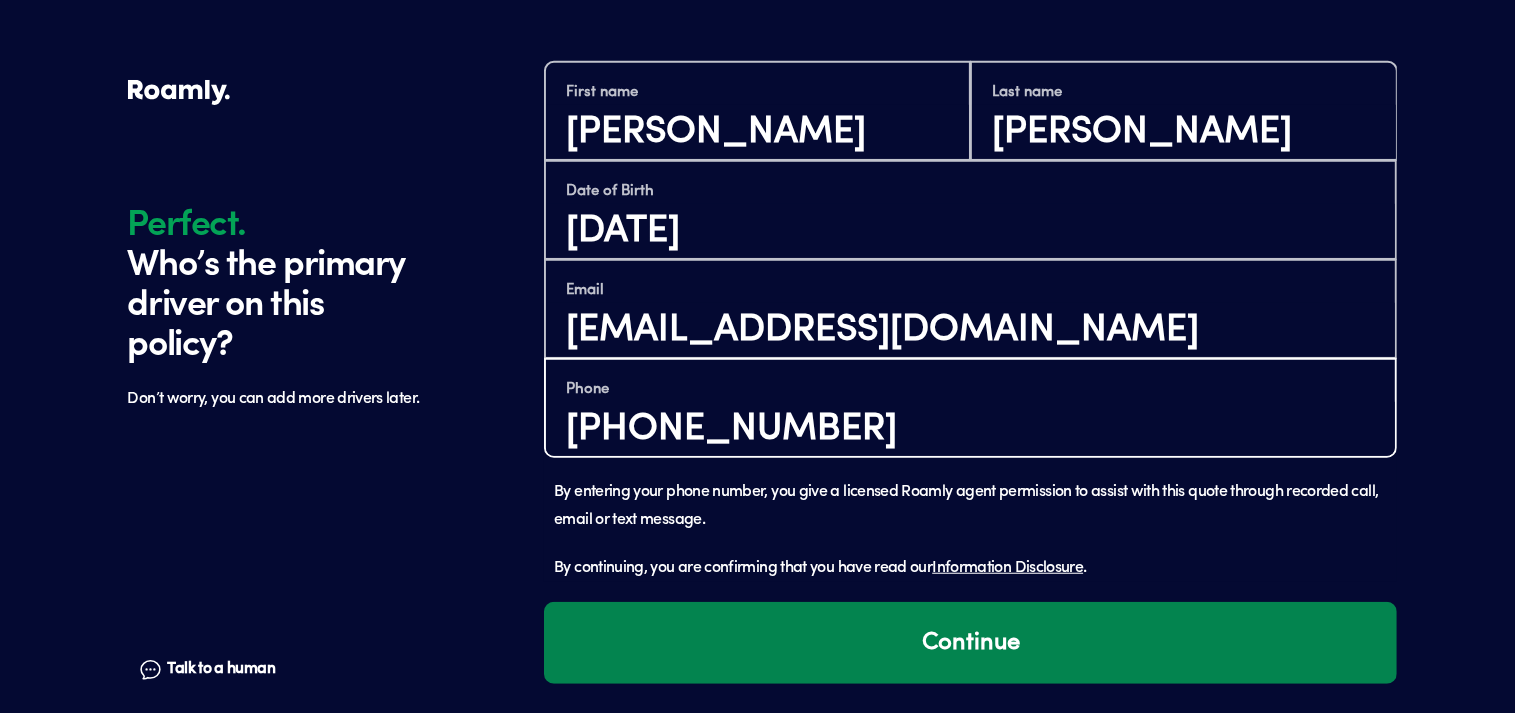 type on "[PHONE_NUMBER]" 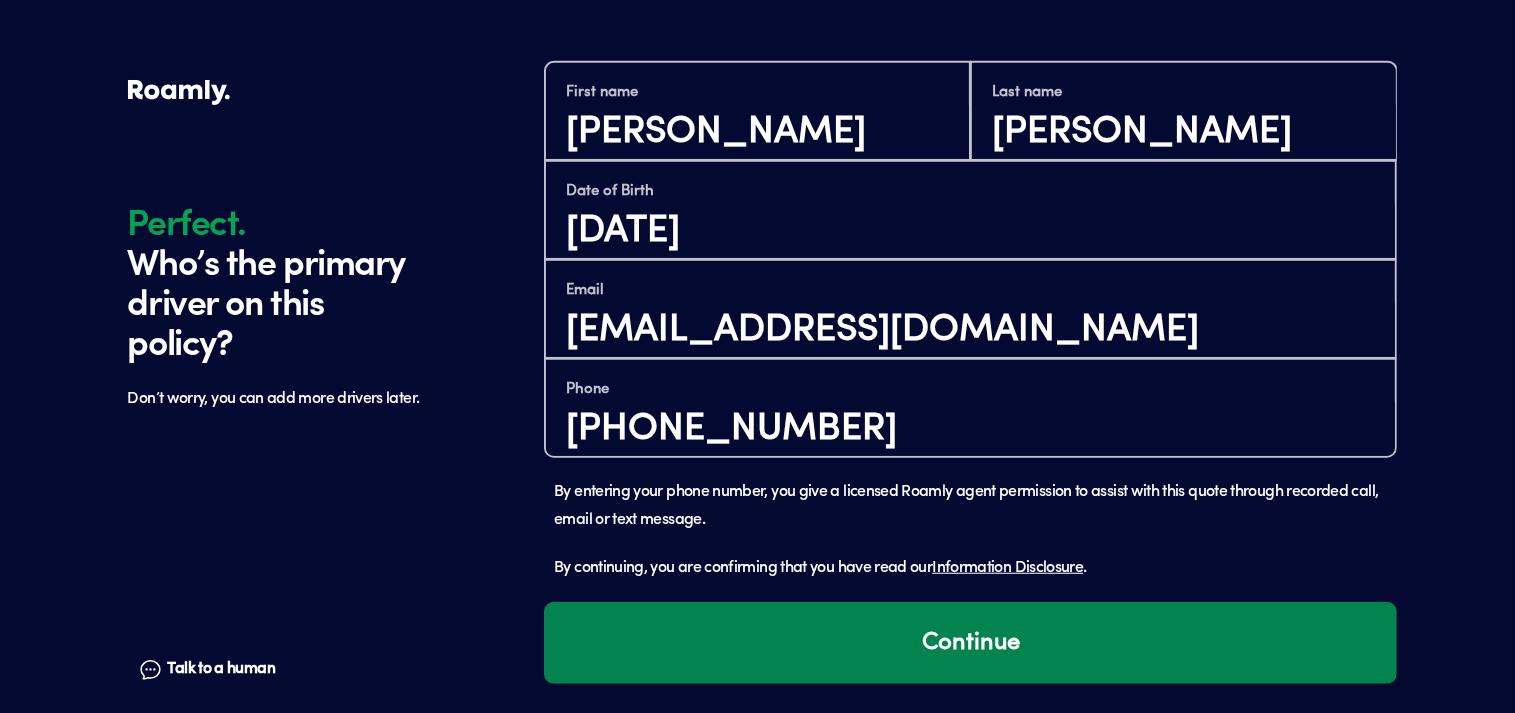 click on "Continue" at bounding box center [970, 643] 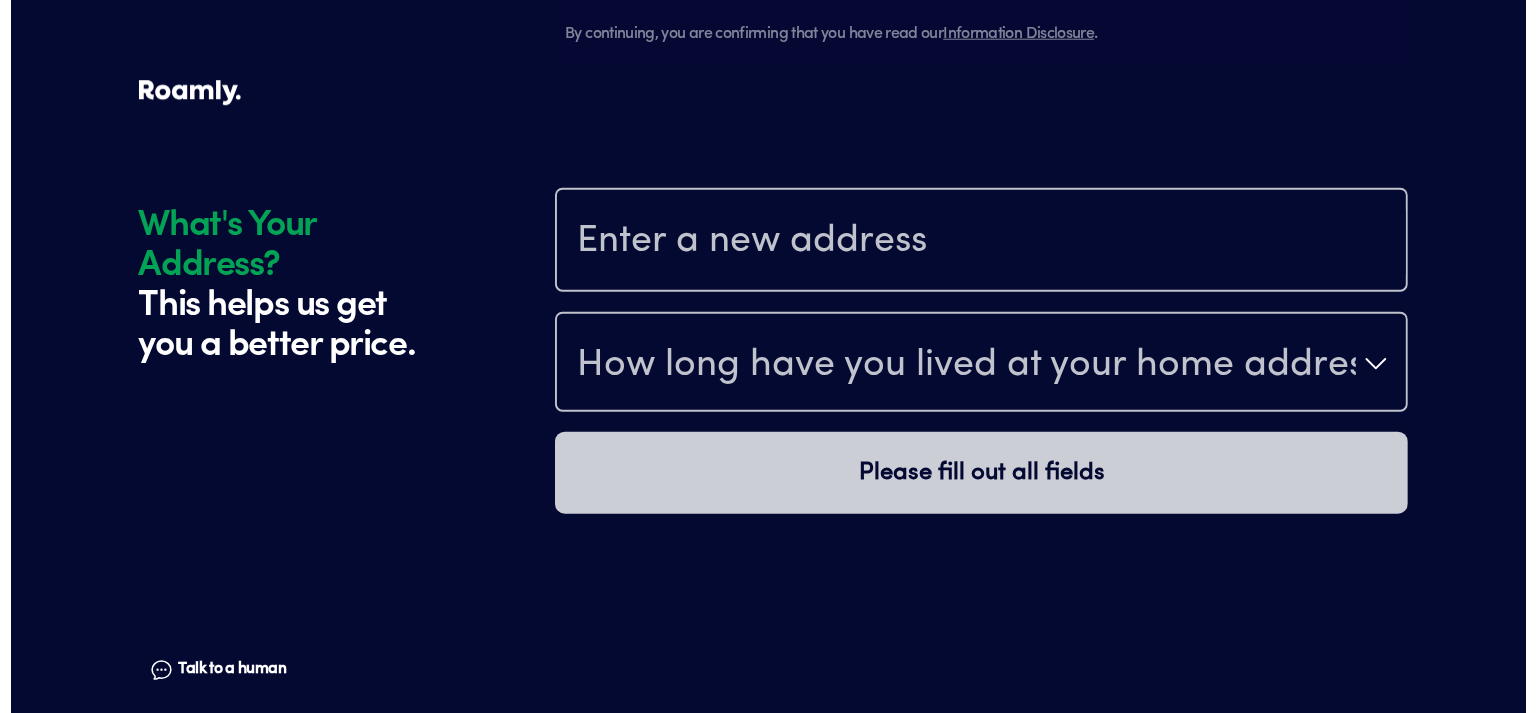scroll, scrollTop: 2090, scrollLeft: 0, axis: vertical 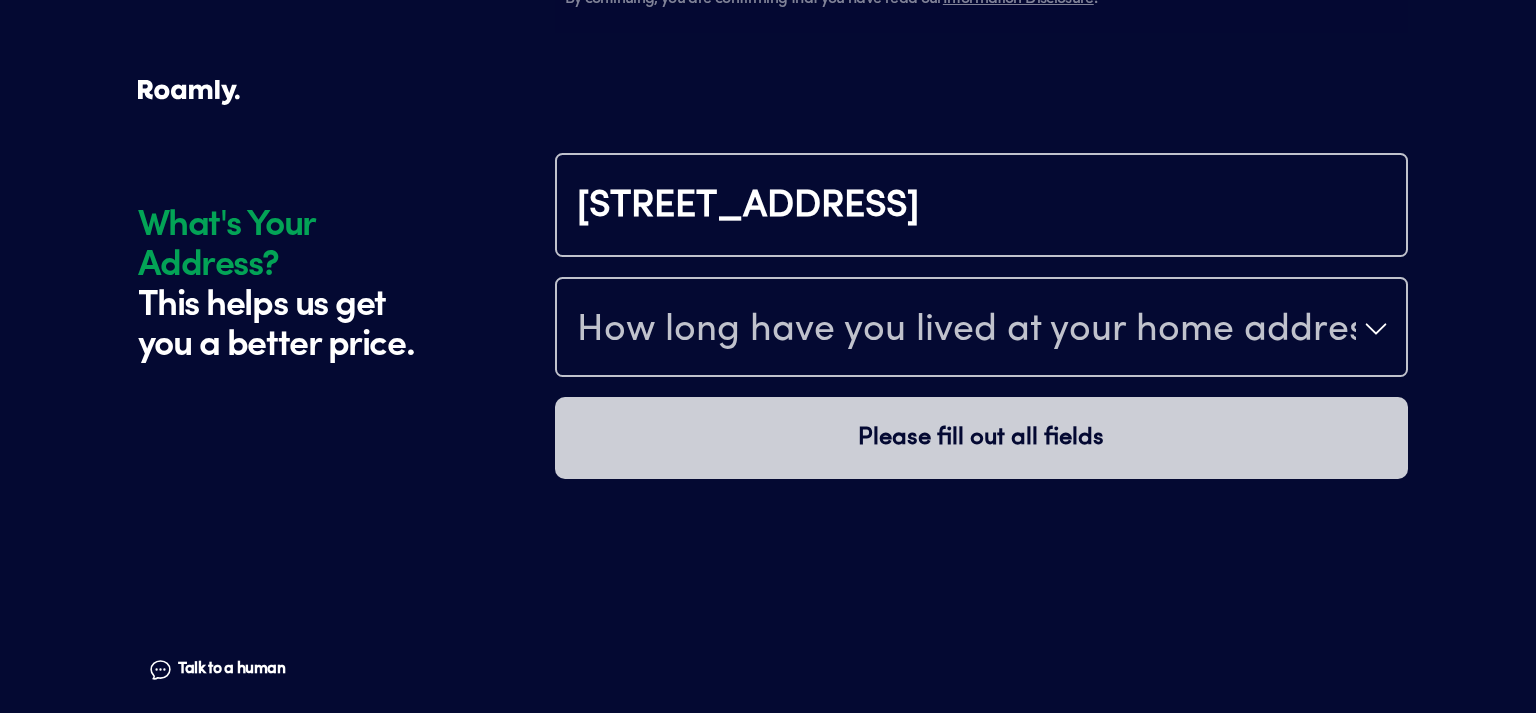 type on "ChIJt_HdGNwuNIgR4Yv2p5V4t7I" 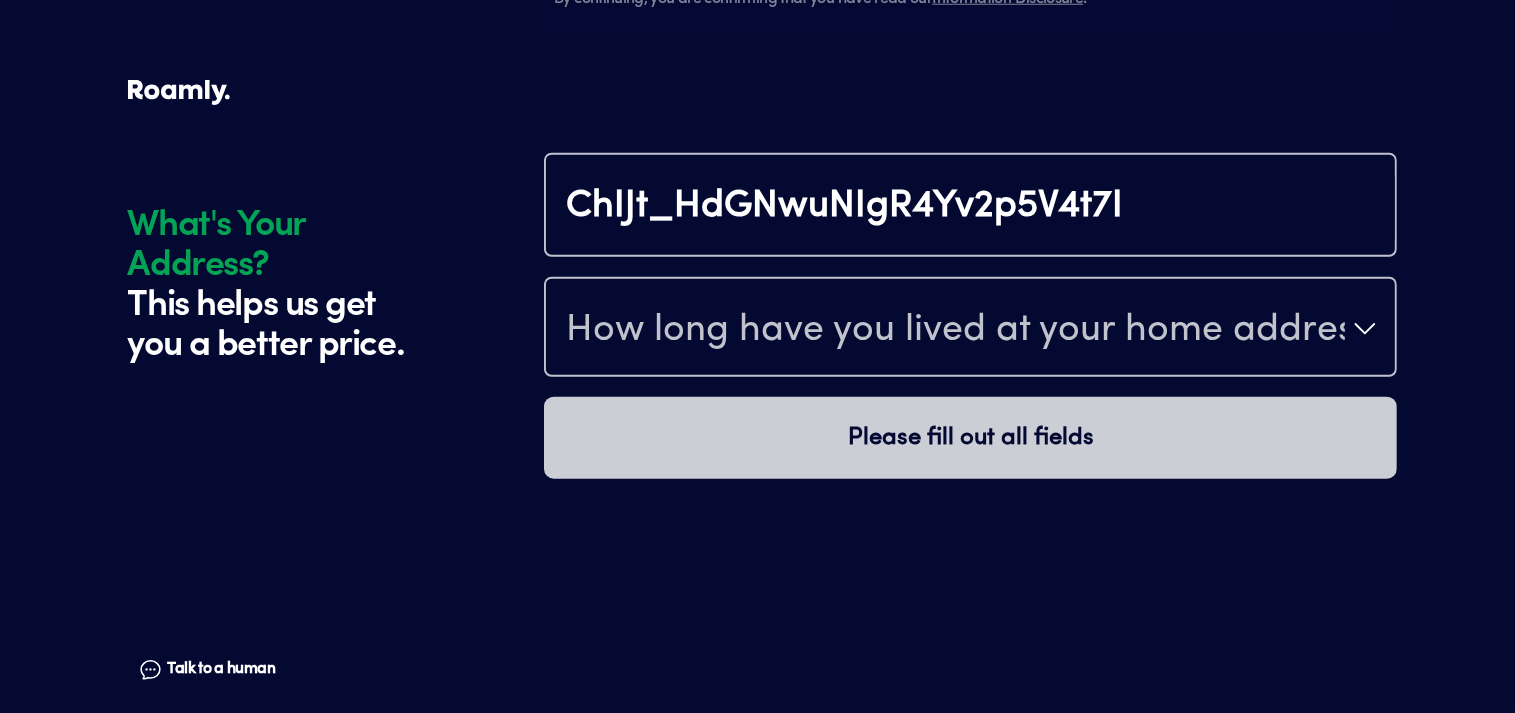 click on "How long have you lived at your home address?" at bounding box center (955, 331) 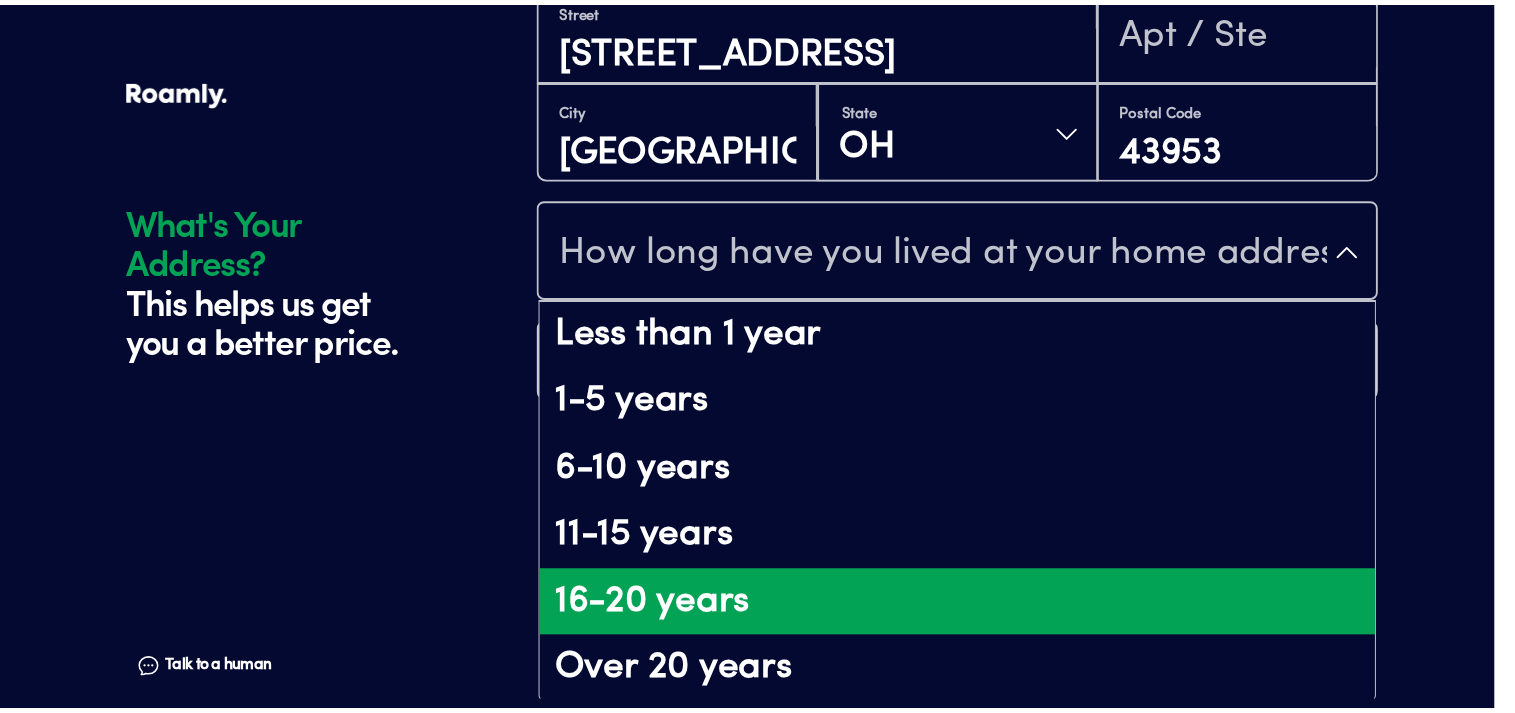 scroll, scrollTop: 174, scrollLeft: 0, axis: vertical 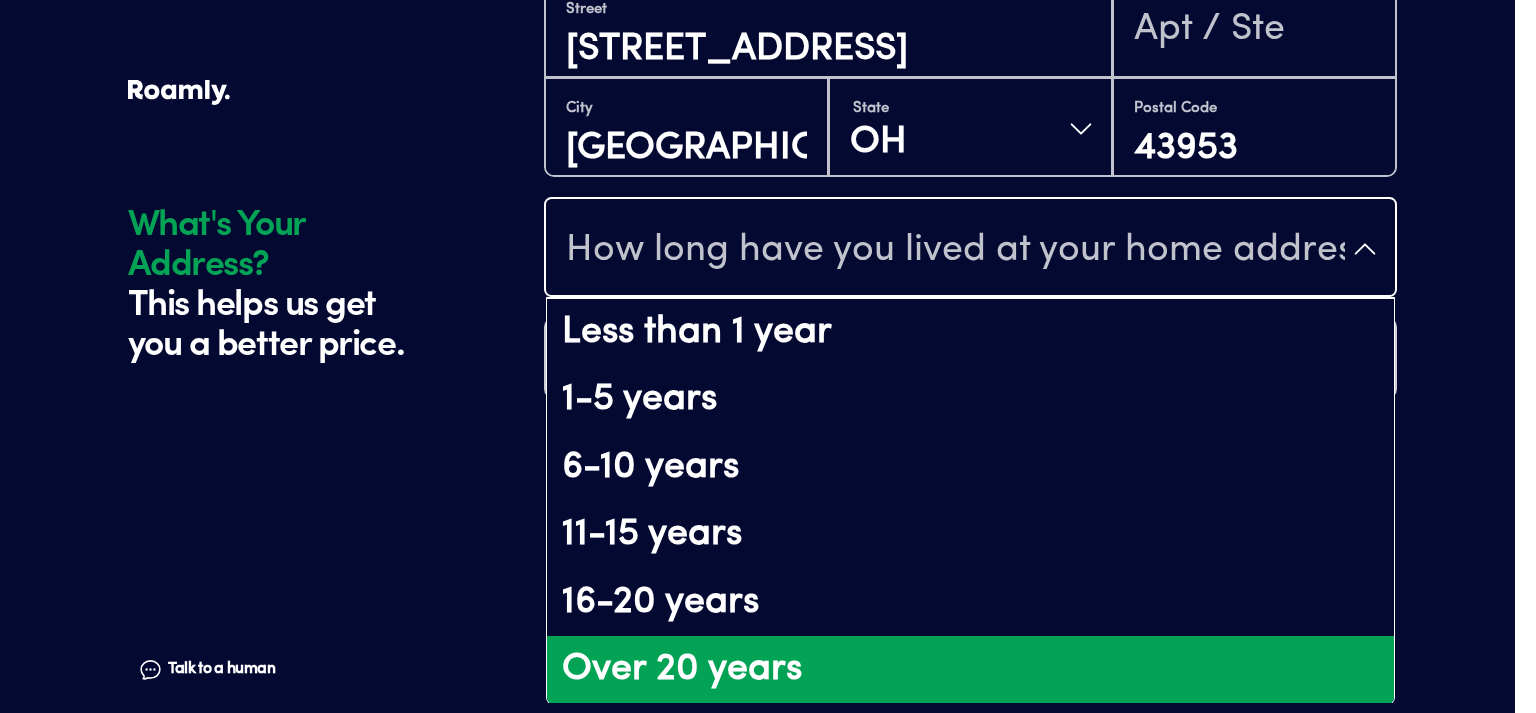 click on "Over 20 years" at bounding box center (970, 670) 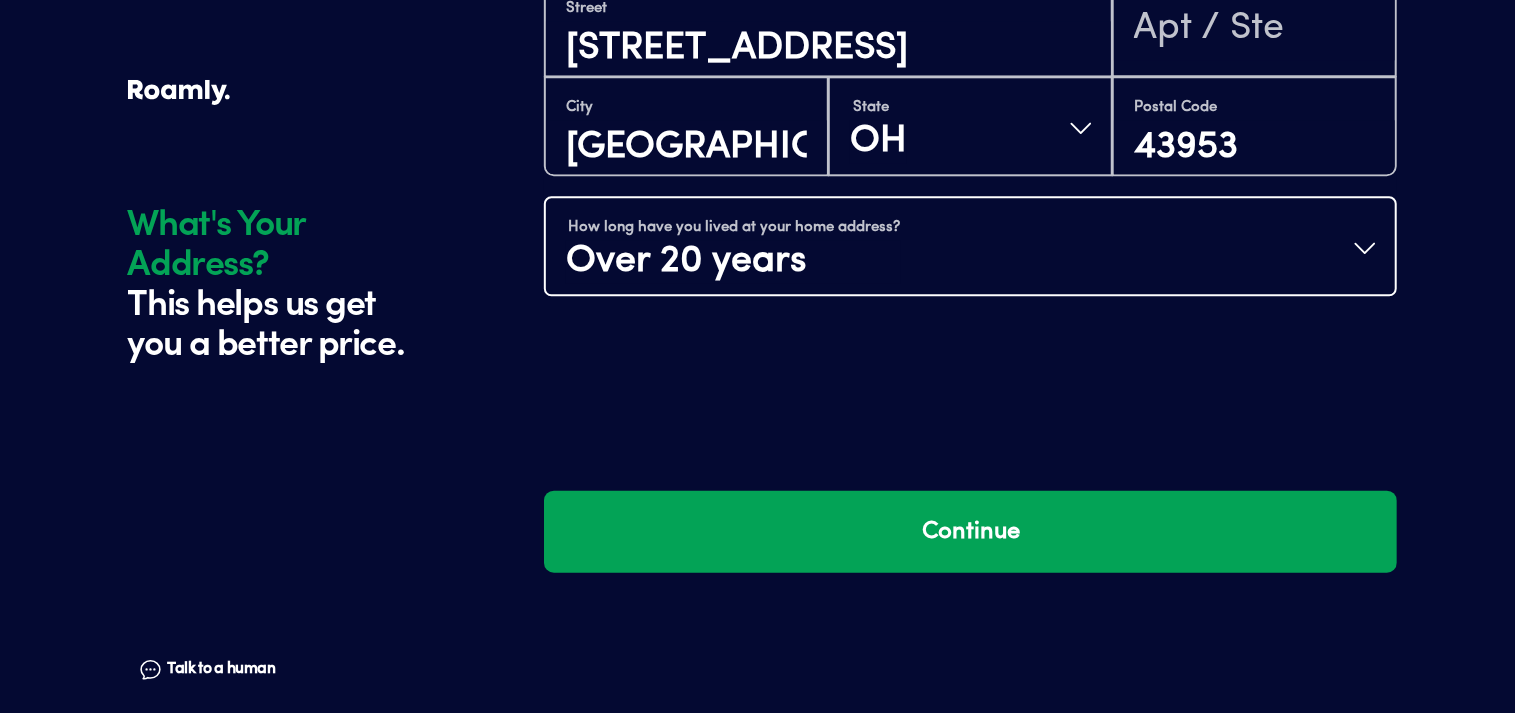 scroll, scrollTop: 0, scrollLeft: 0, axis: both 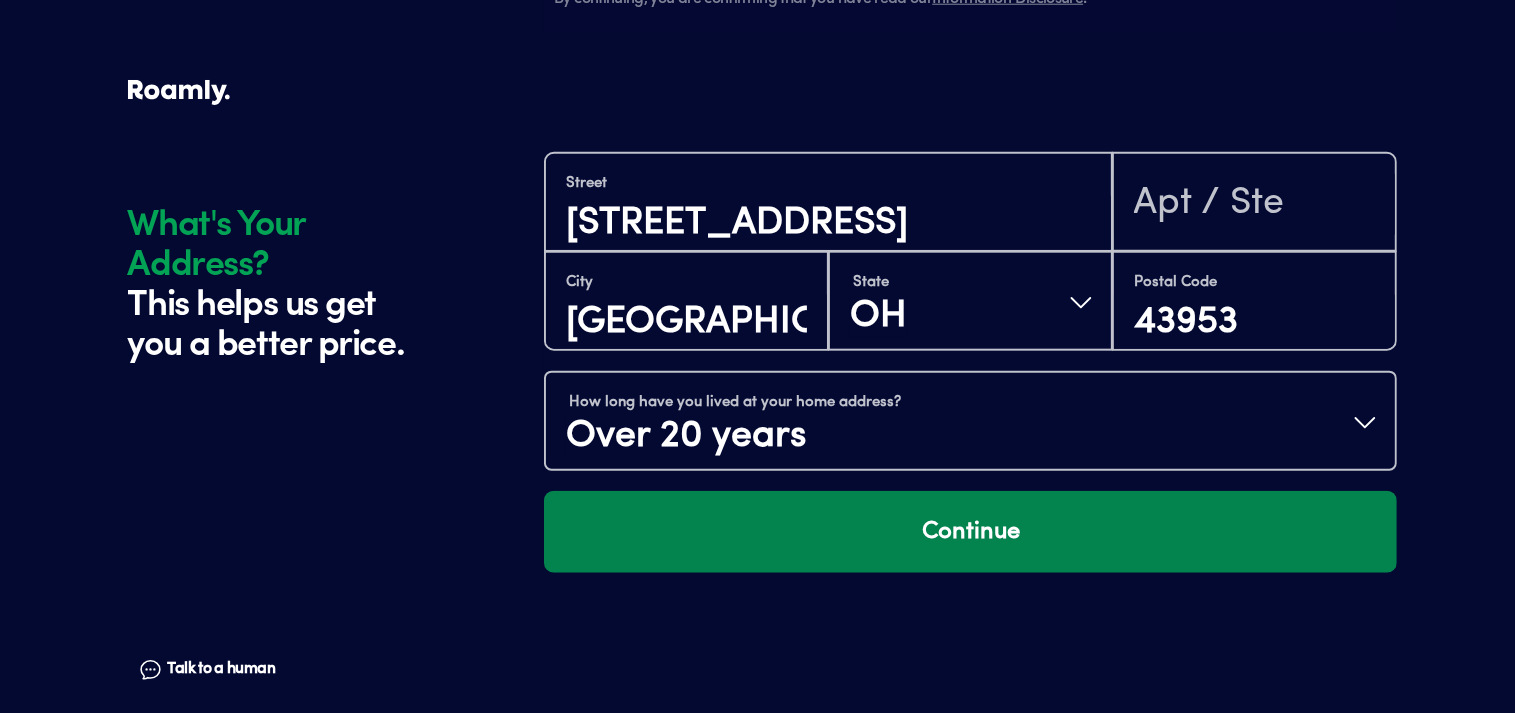click on "Continue" at bounding box center [970, 532] 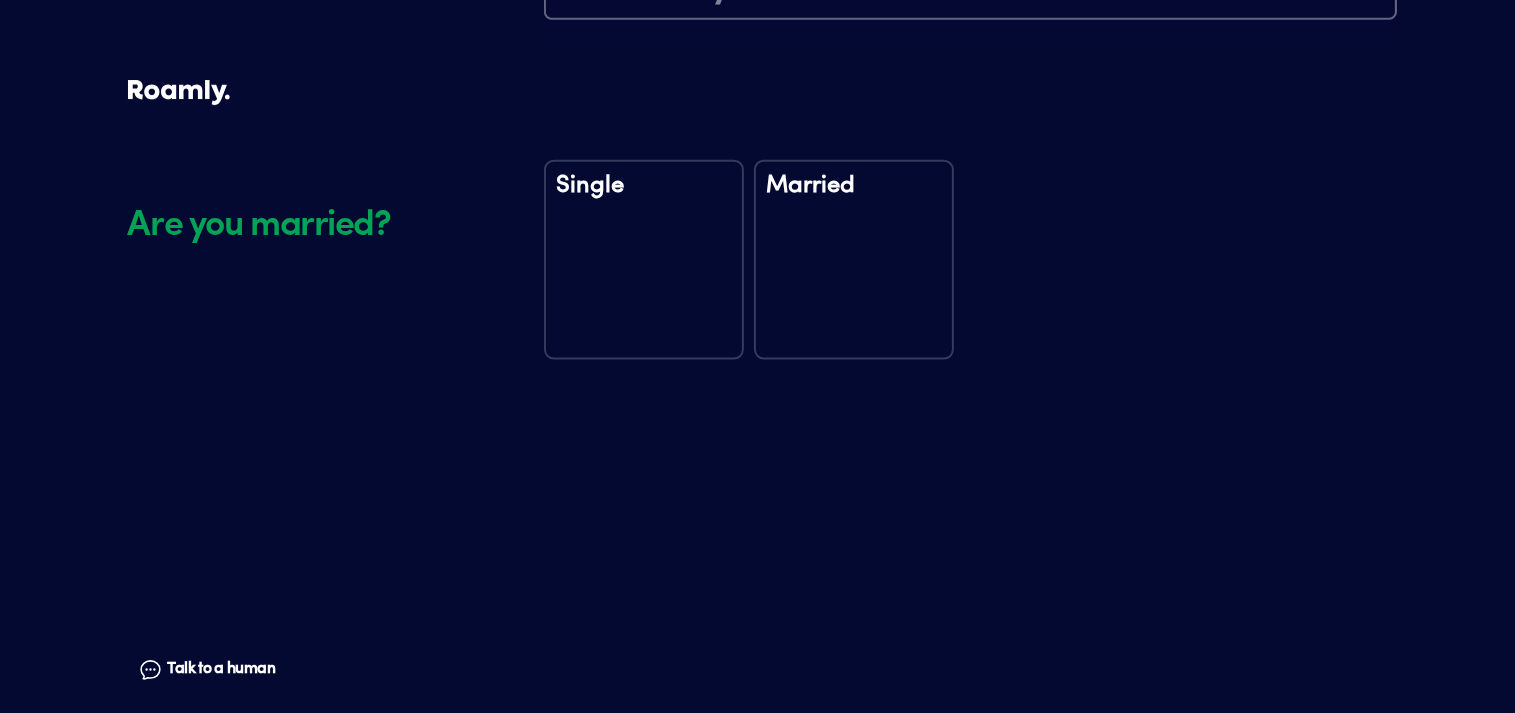 scroll, scrollTop: 2560, scrollLeft: 0, axis: vertical 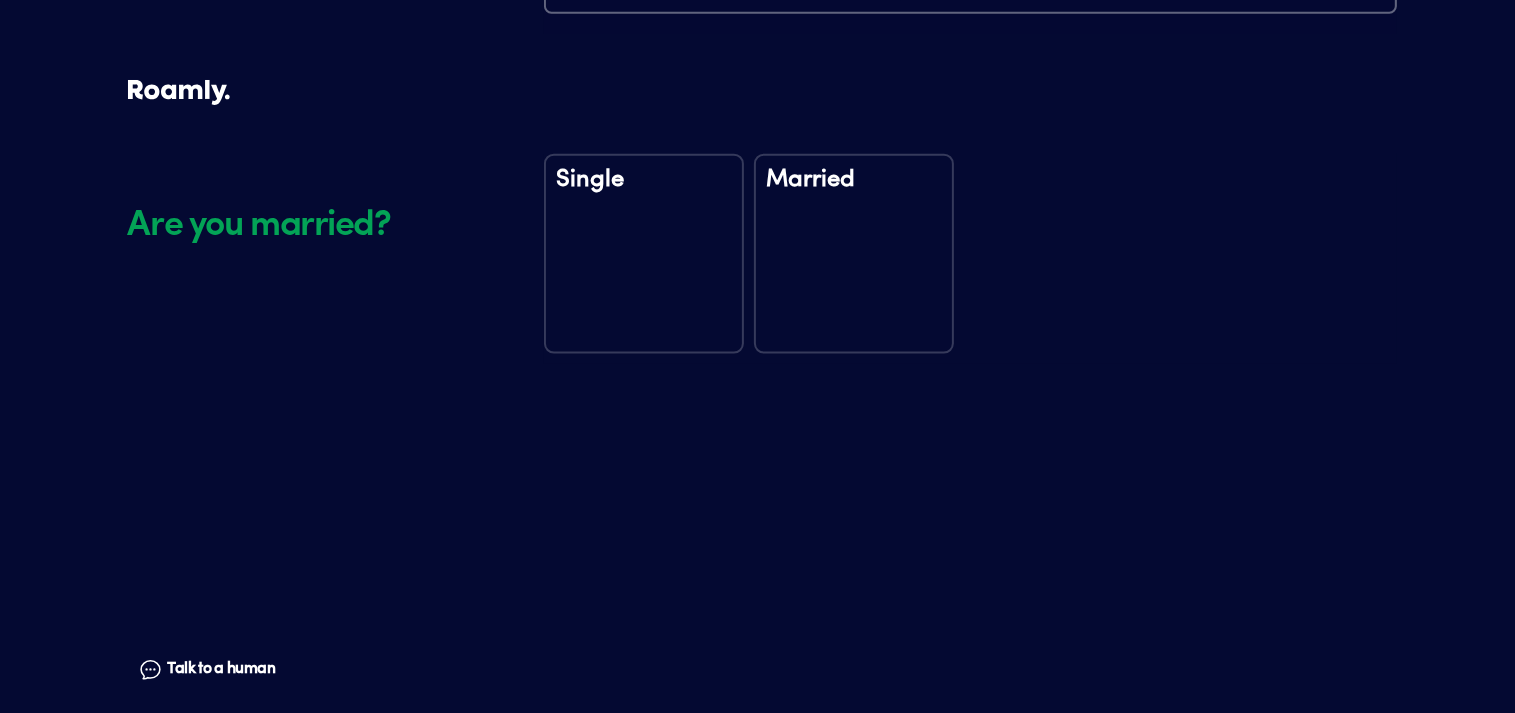 click on "Married" at bounding box center (854, 254) 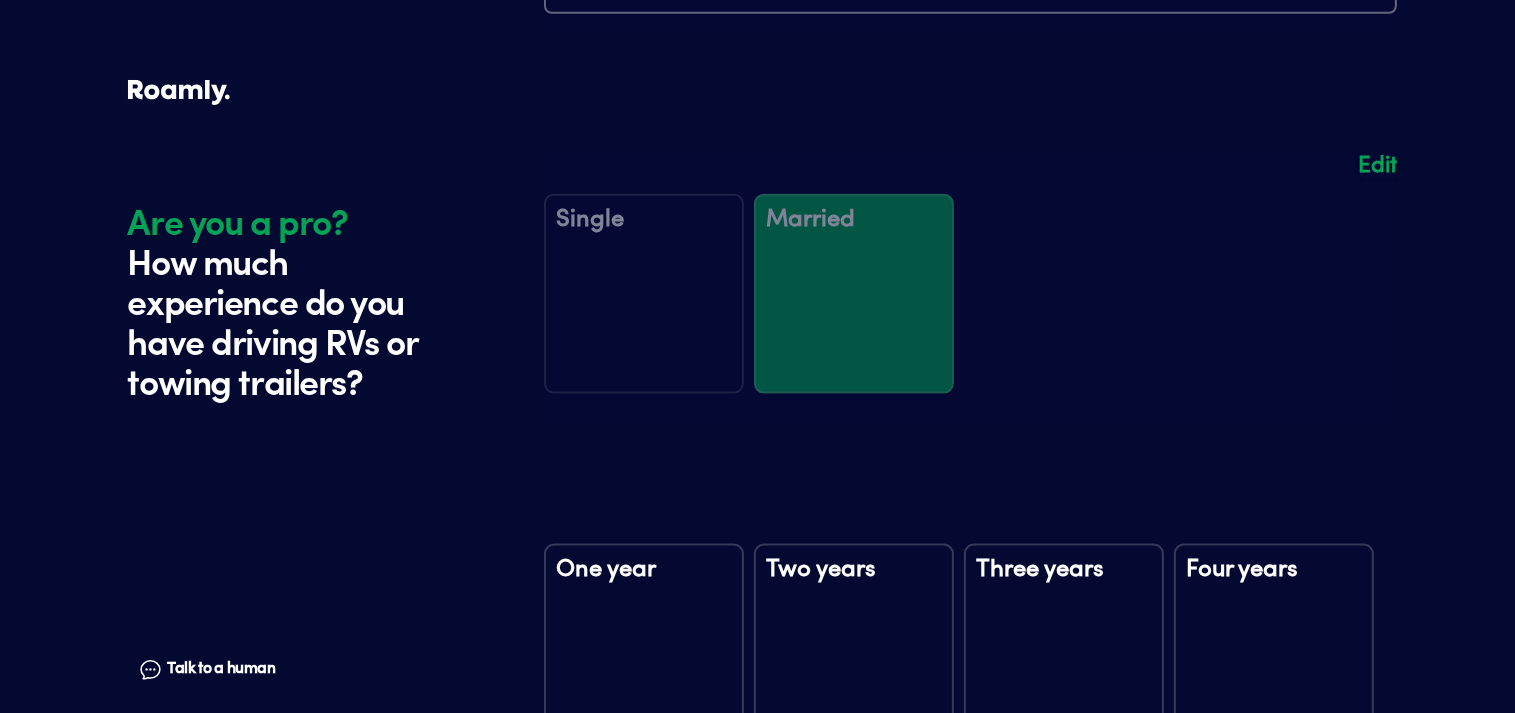 scroll, scrollTop: 2949, scrollLeft: 0, axis: vertical 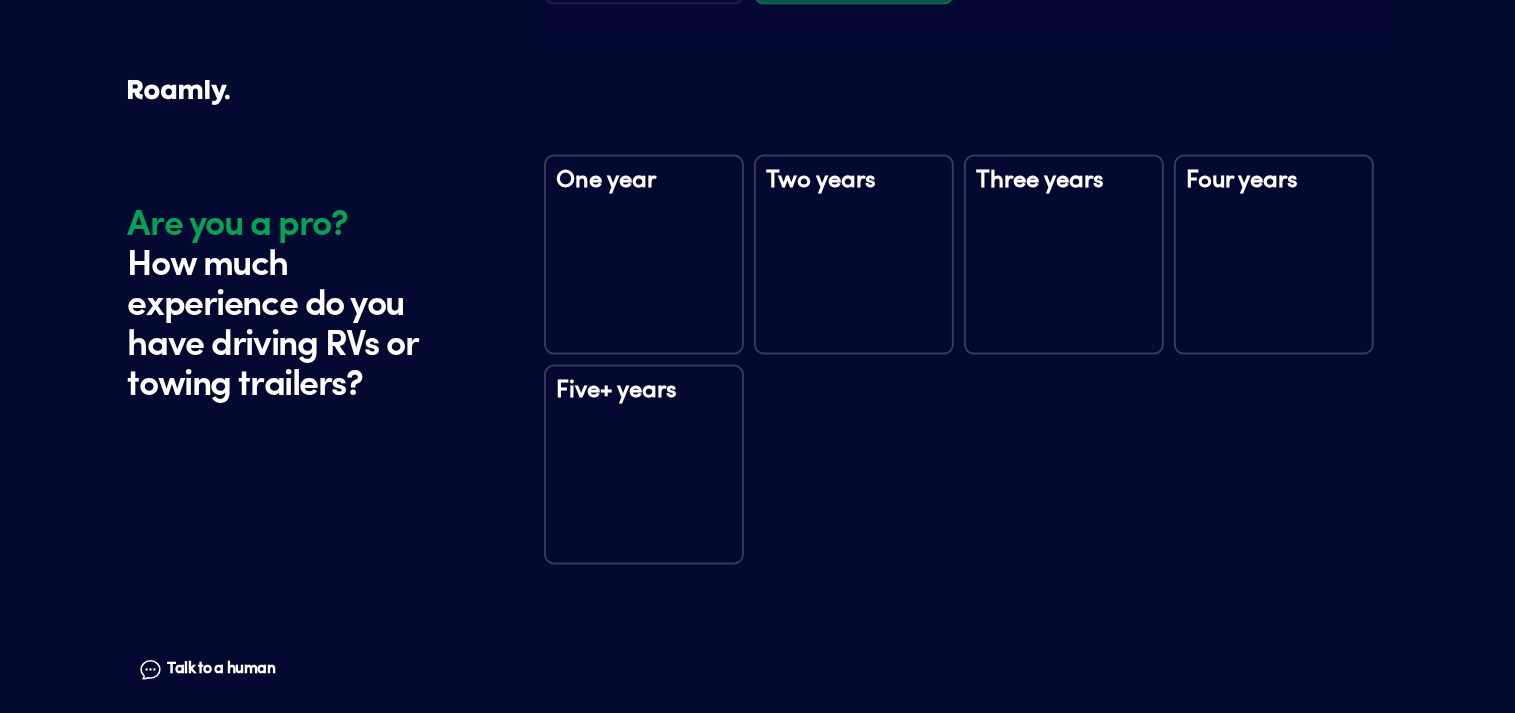 click on "Five+ years" at bounding box center [644, 465] 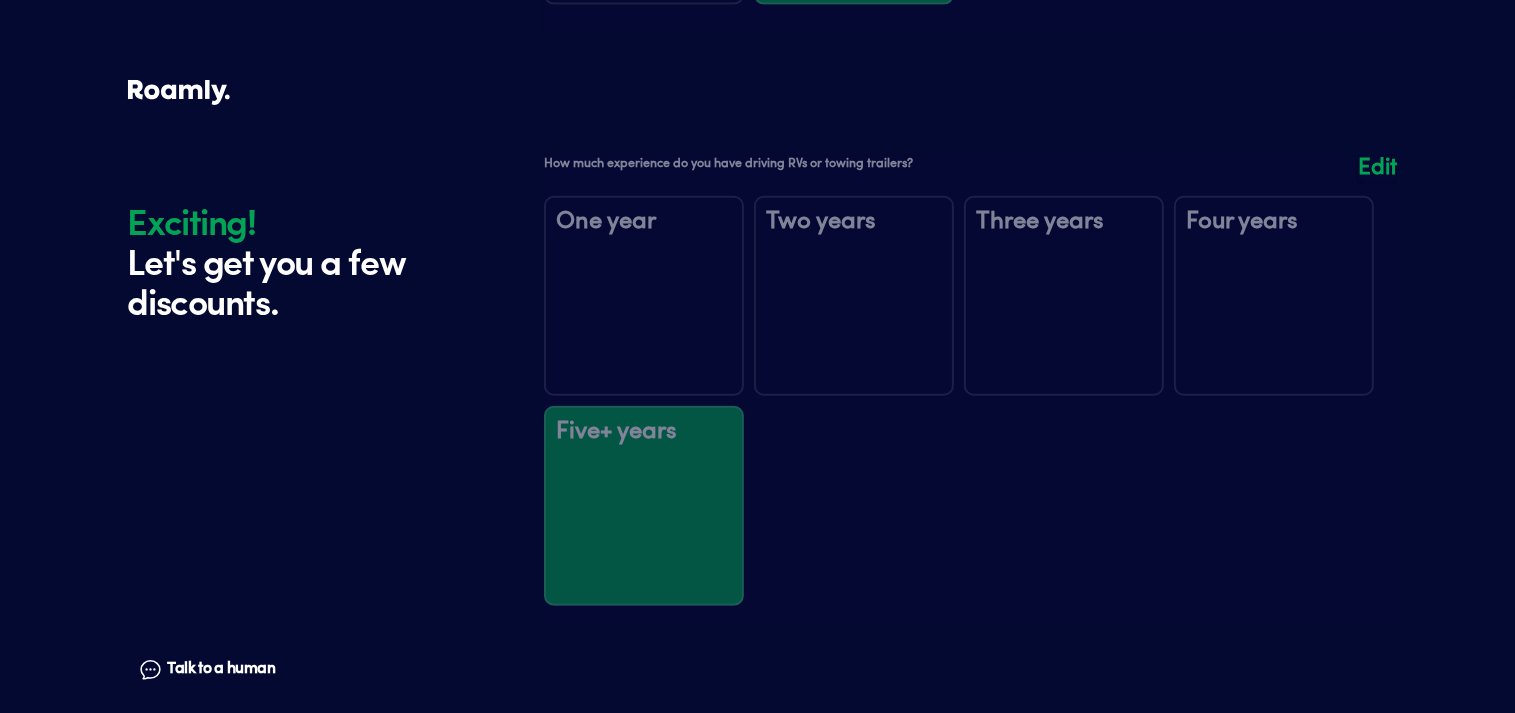 scroll, scrollTop: 3540, scrollLeft: 0, axis: vertical 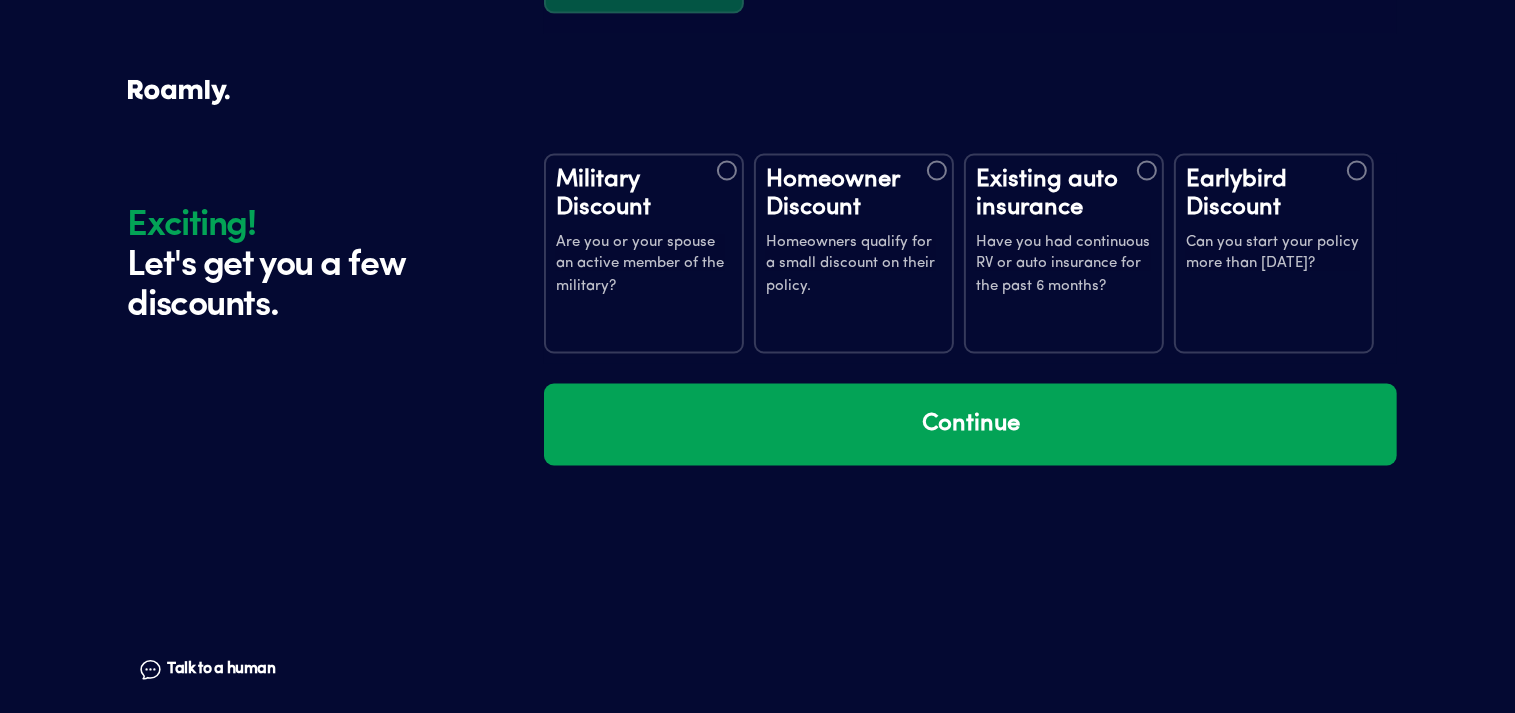 click at bounding box center [937, 171] 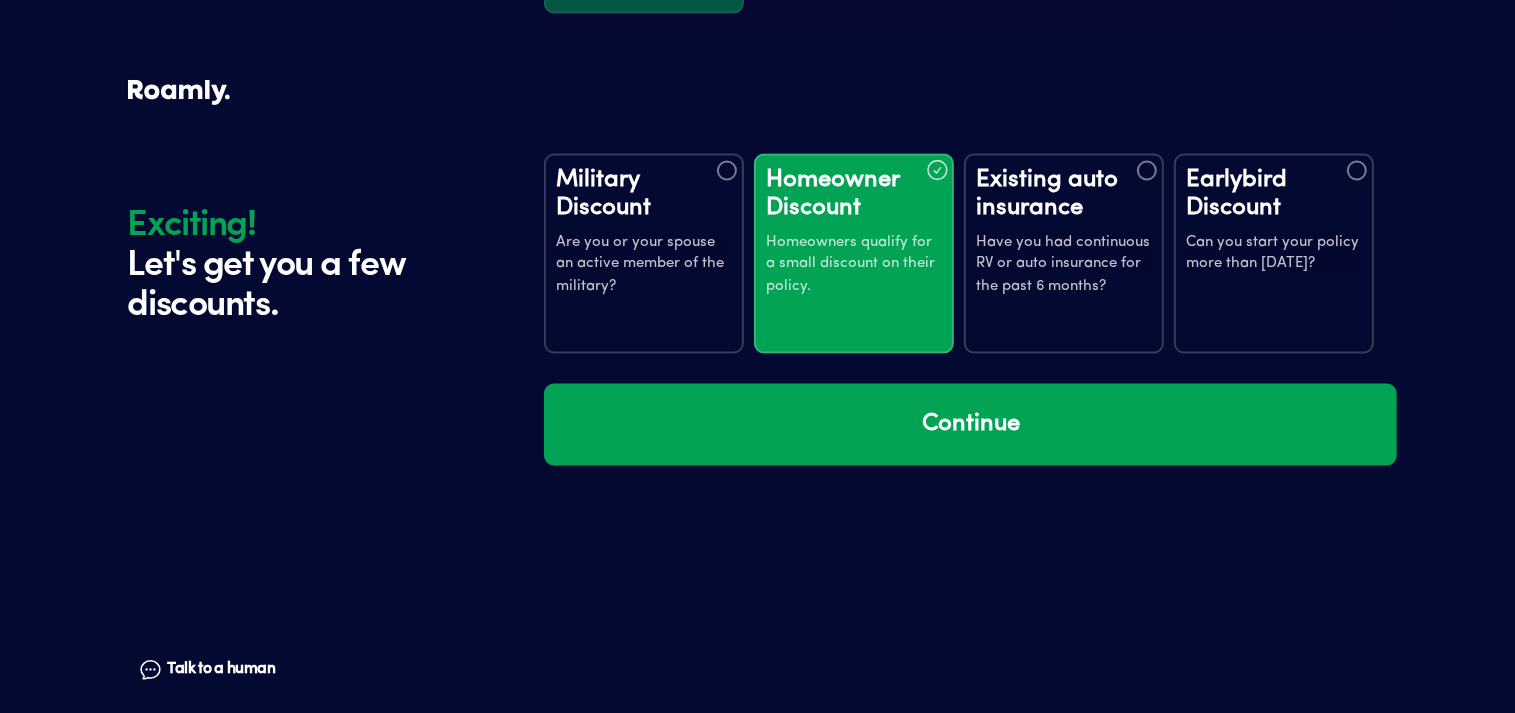 click at bounding box center [1357, 171] 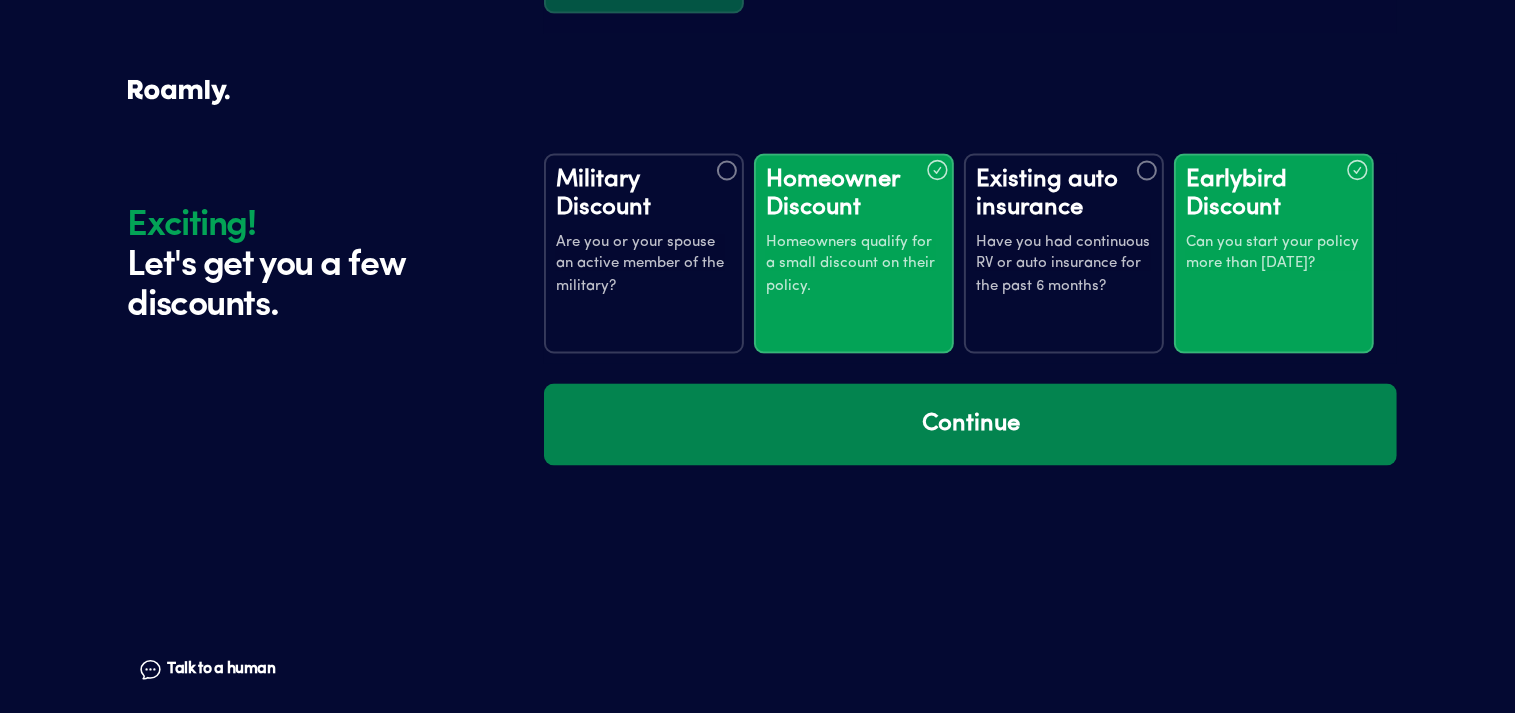 click on "Continue" at bounding box center [970, 425] 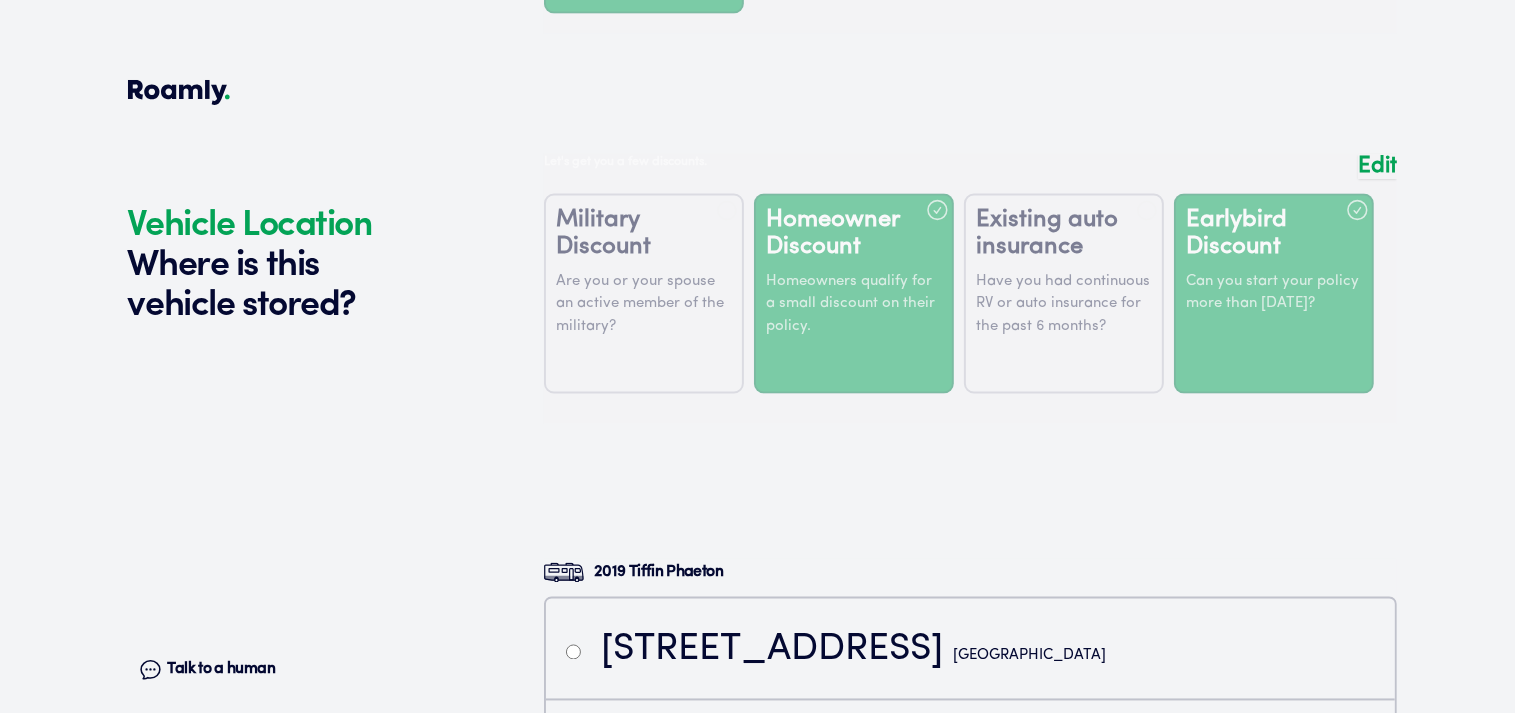scroll, scrollTop: 3929, scrollLeft: 0, axis: vertical 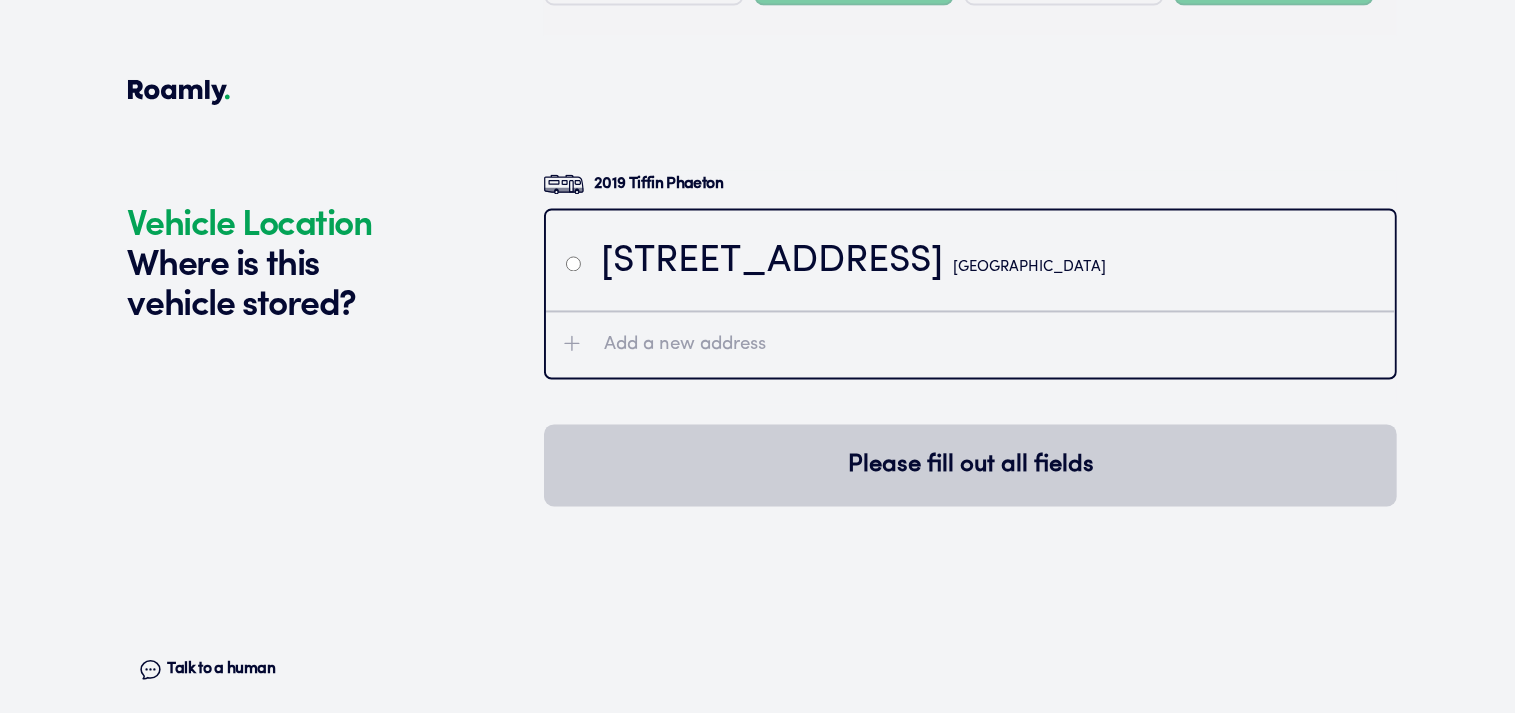 click 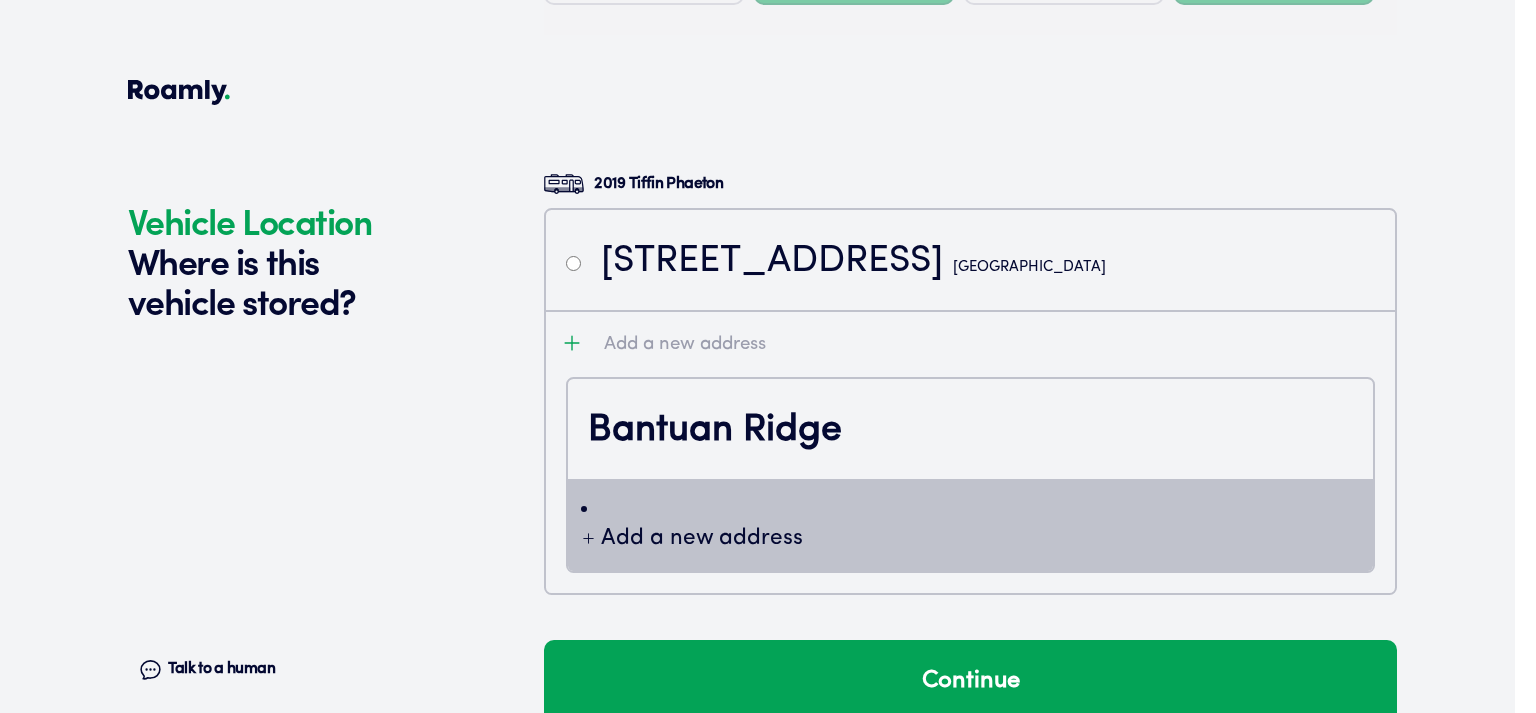 click on "Bantuan Ridge" at bounding box center (970, 431) 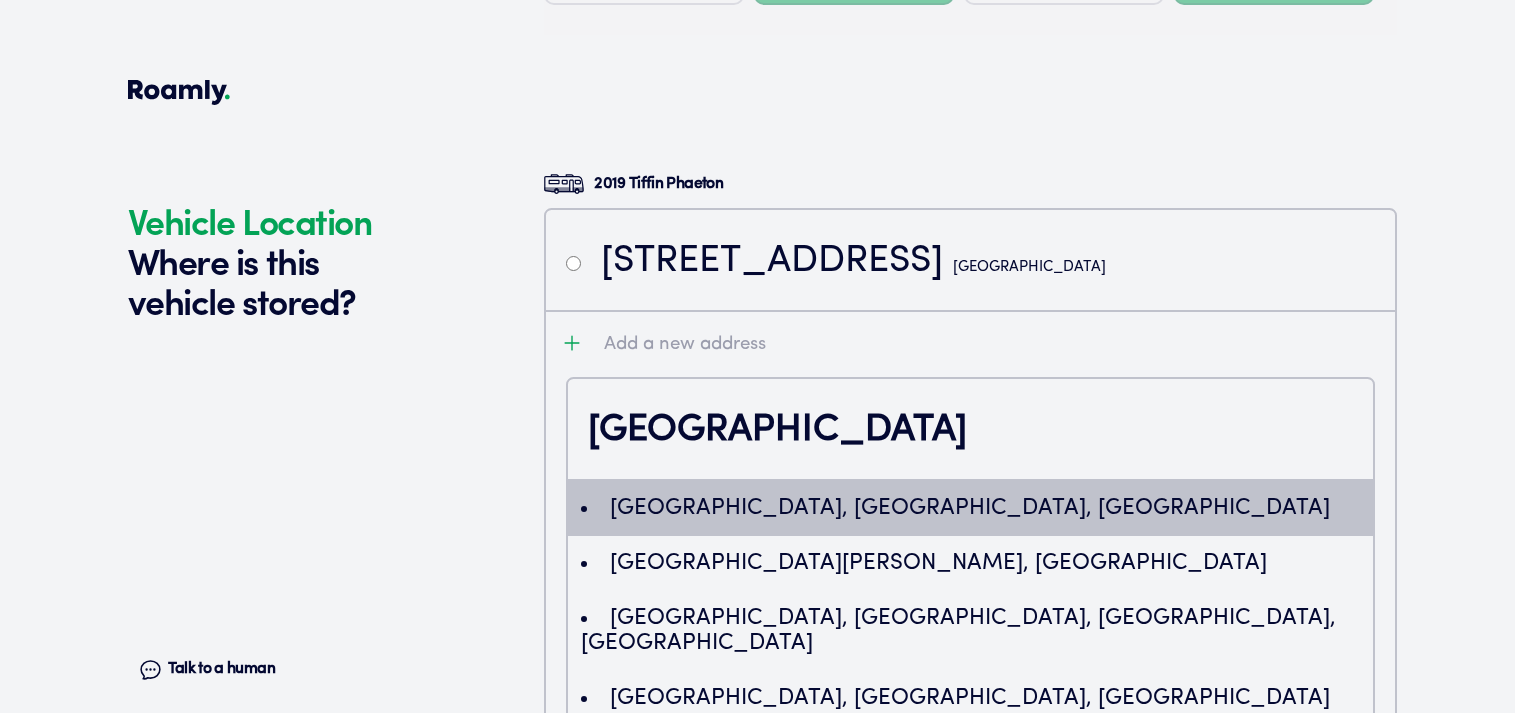 click on "[GEOGRAPHIC_DATA]" at bounding box center [970, 431] 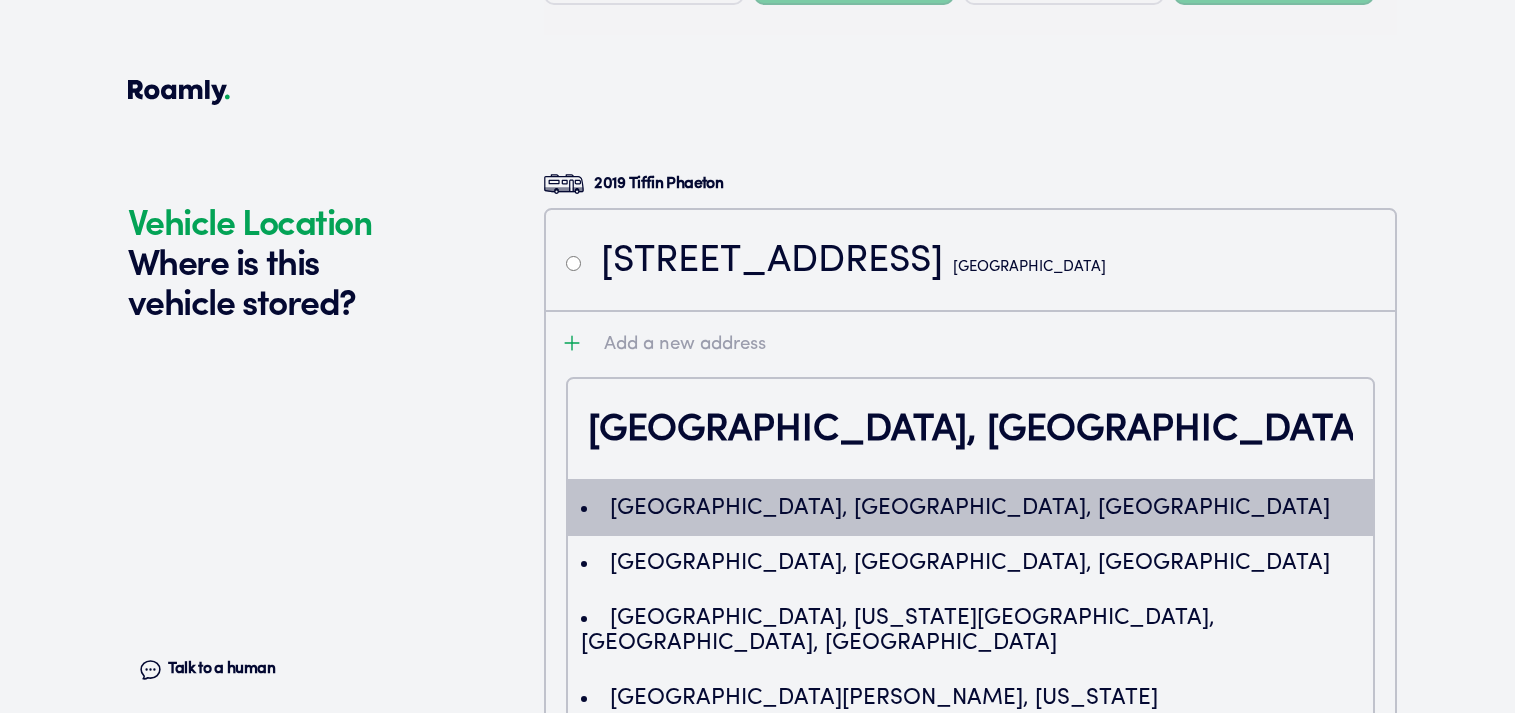 type on "EihCYW50YW0gUmlkZ2UgUm9hZCwgU3RldWJlbnZpbGxlLCBPSCwgVVNBIi4qLAoUChIJ2ZfdAVIpNIgROqlr5cLM_7cSFAoSCVfee7o1LjSIESmvt2rgiDG2" 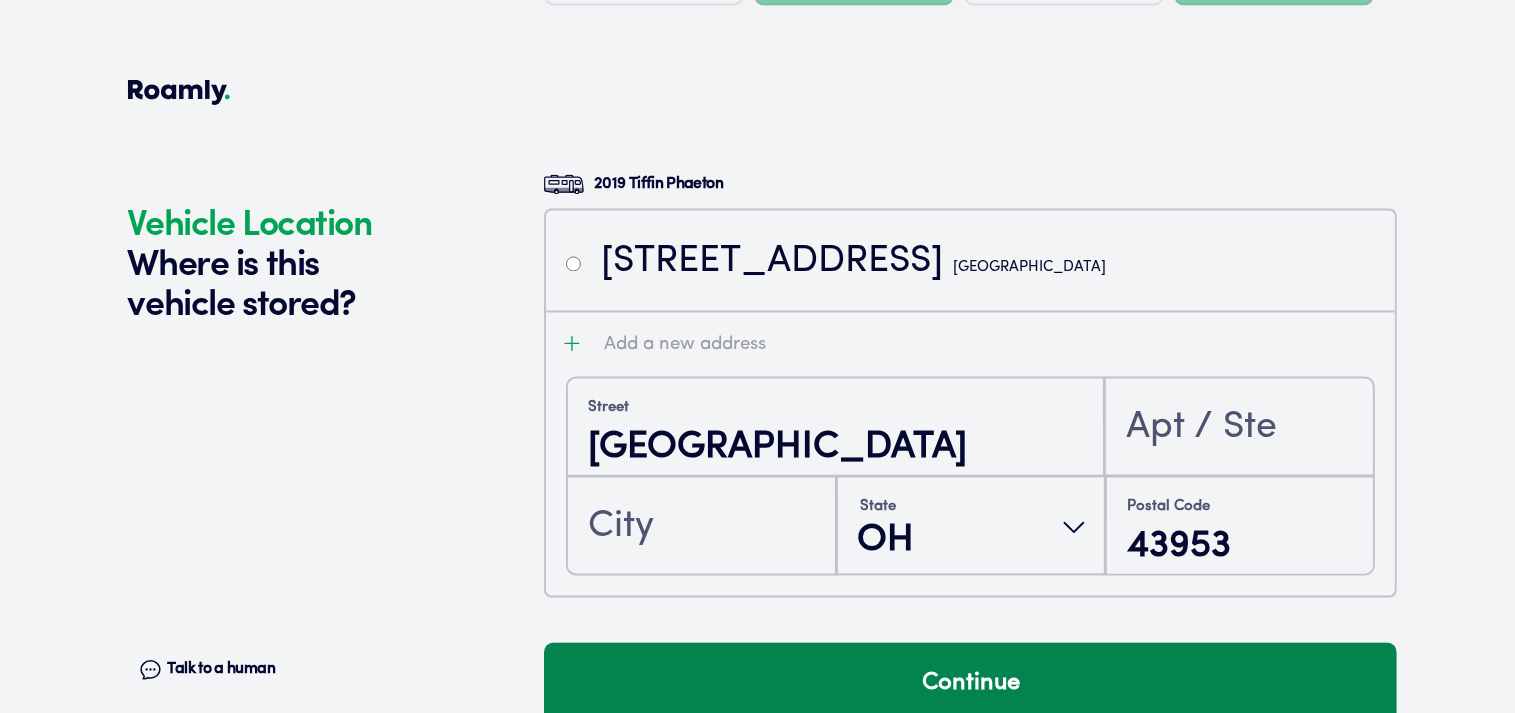 click on "Continue" at bounding box center [970, 683] 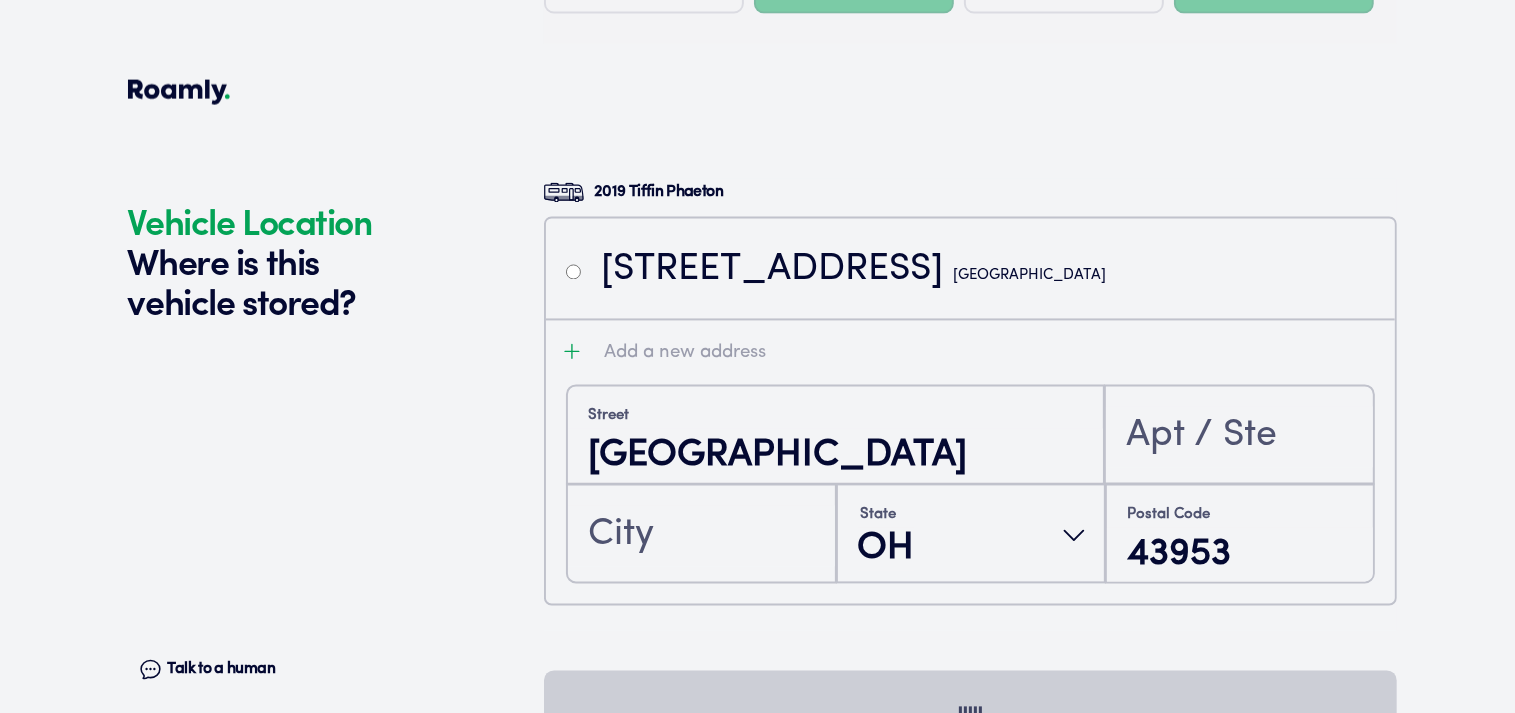 scroll, scrollTop: 4067, scrollLeft: 0, axis: vertical 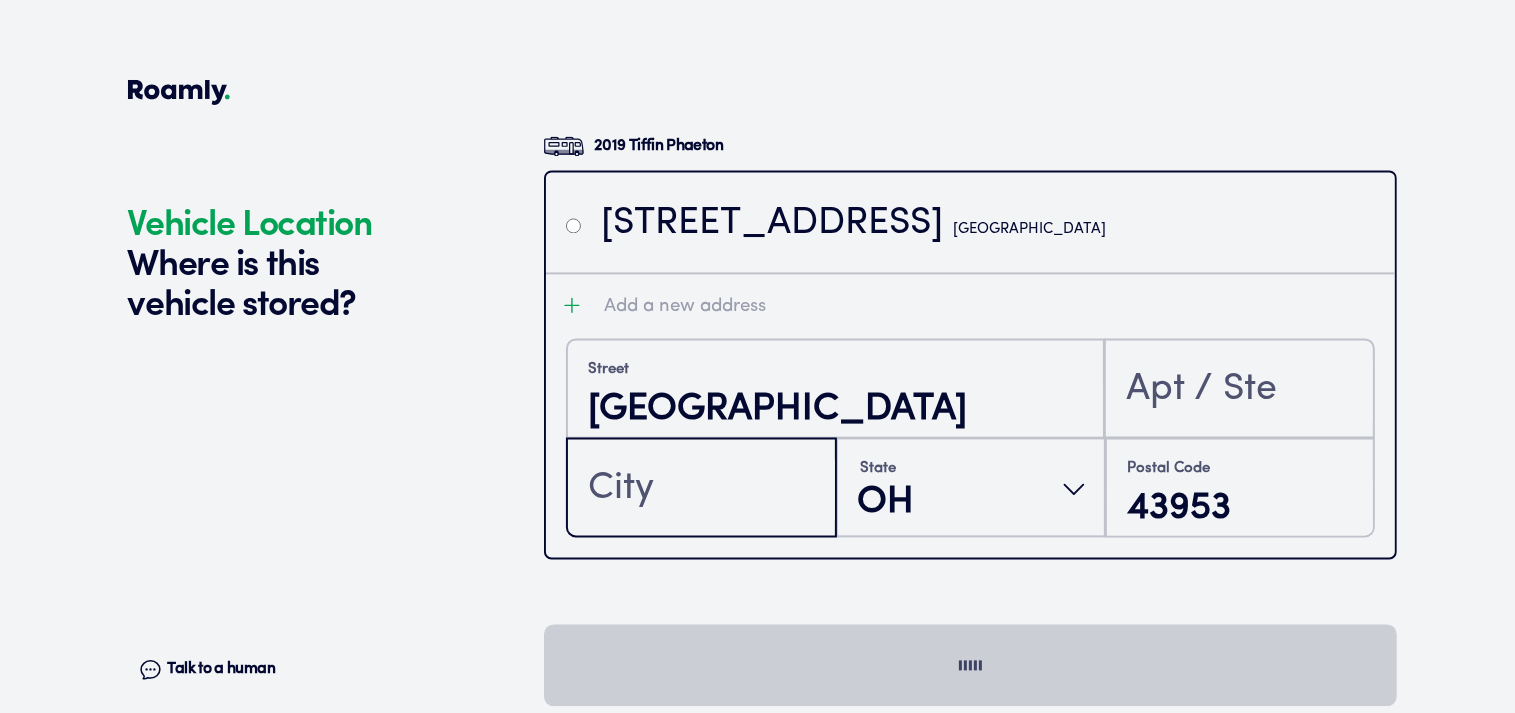 click at bounding box center [701, 489] 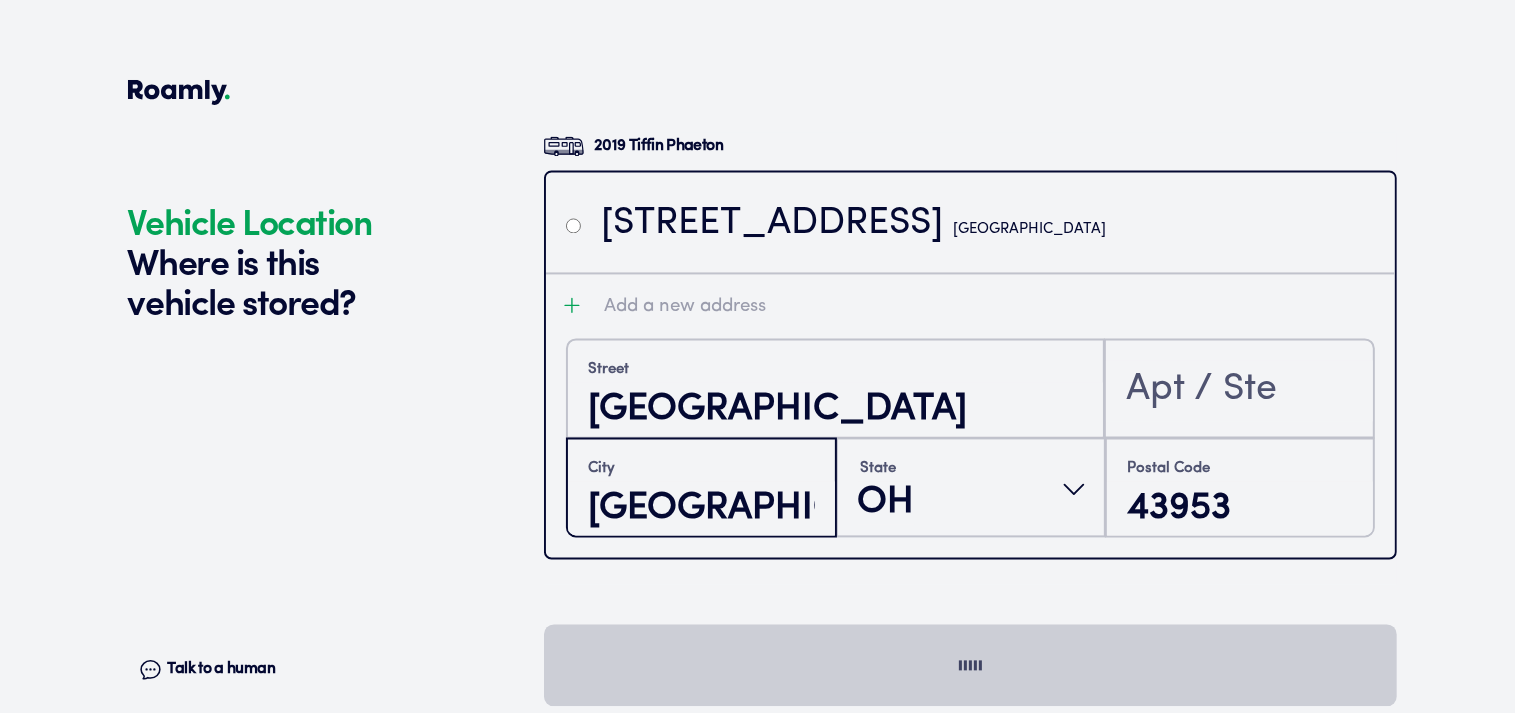 type on "[GEOGRAPHIC_DATA]" 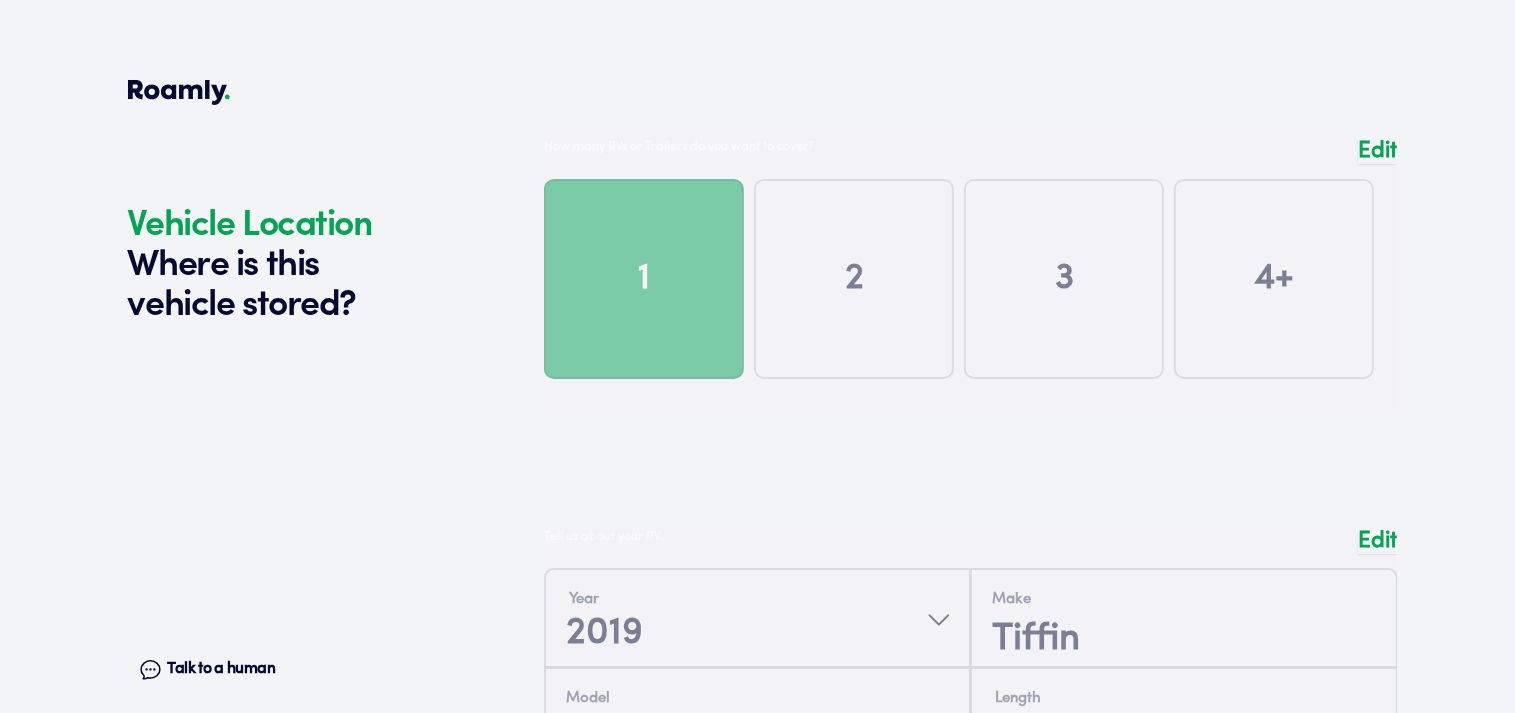 scroll, scrollTop: 0, scrollLeft: 0, axis: both 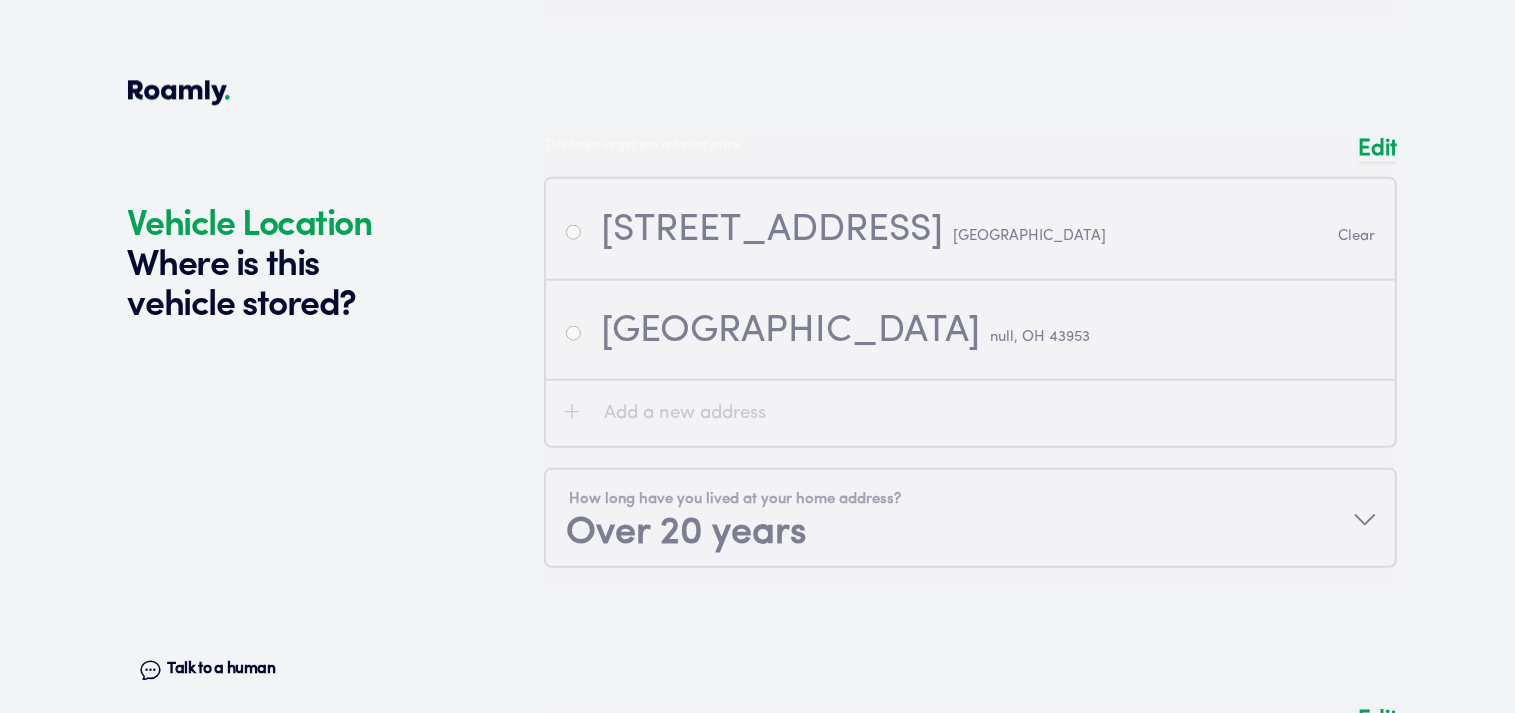 click on "Vehicle Location Where is this vehicle stored? Talk to a human Chat 1 2 3 4+ Edit How many RVs or Trailers do you want to cover? Year [DATE] Make Tiffin Model Phaeton Length 41FT Vehicle type Class A Actual cash value 230000 Original owner No How many years have you owned it? How many nights do you camp in your RV? 30 - 89 nights / year How do you store your RV? Enclosed Yes No Does this RV have a salvage title? Edit Tell us about your RV. First name [PERSON_NAME] Last name [PERSON_NAME] Date of Birth [DEMOGRAPHIC_DATA] Email [EMAIL_ADDRESS][DOMAIN_NAME] Phone [PHONE_NUMBER] By entering your phone number, you give a licensed Roamly agent permission to assist with this quote through recorded call, email or text message. By continuing, you are confirming that you have read our  Information Disclosure . Edit Who’s the primary driver on this policy? [STREET_ADDRESS][GEOGRAPHIC_DATA][STREET_ADDRESS] Add a new address How long have you lived at your home address? Over 20 years Edit Single Married Edit One year" at bounding box center [757, 284] 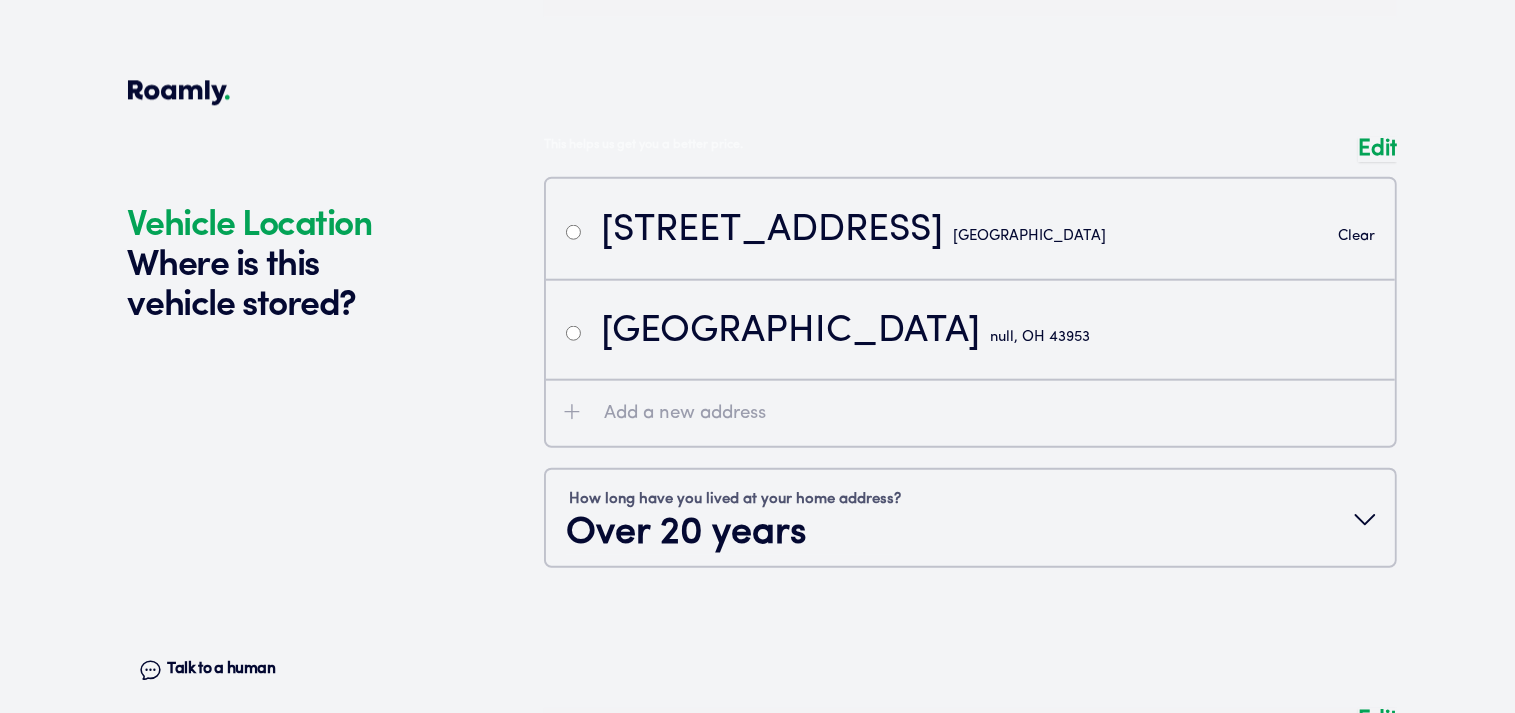 click at bounding box center [970, 361] 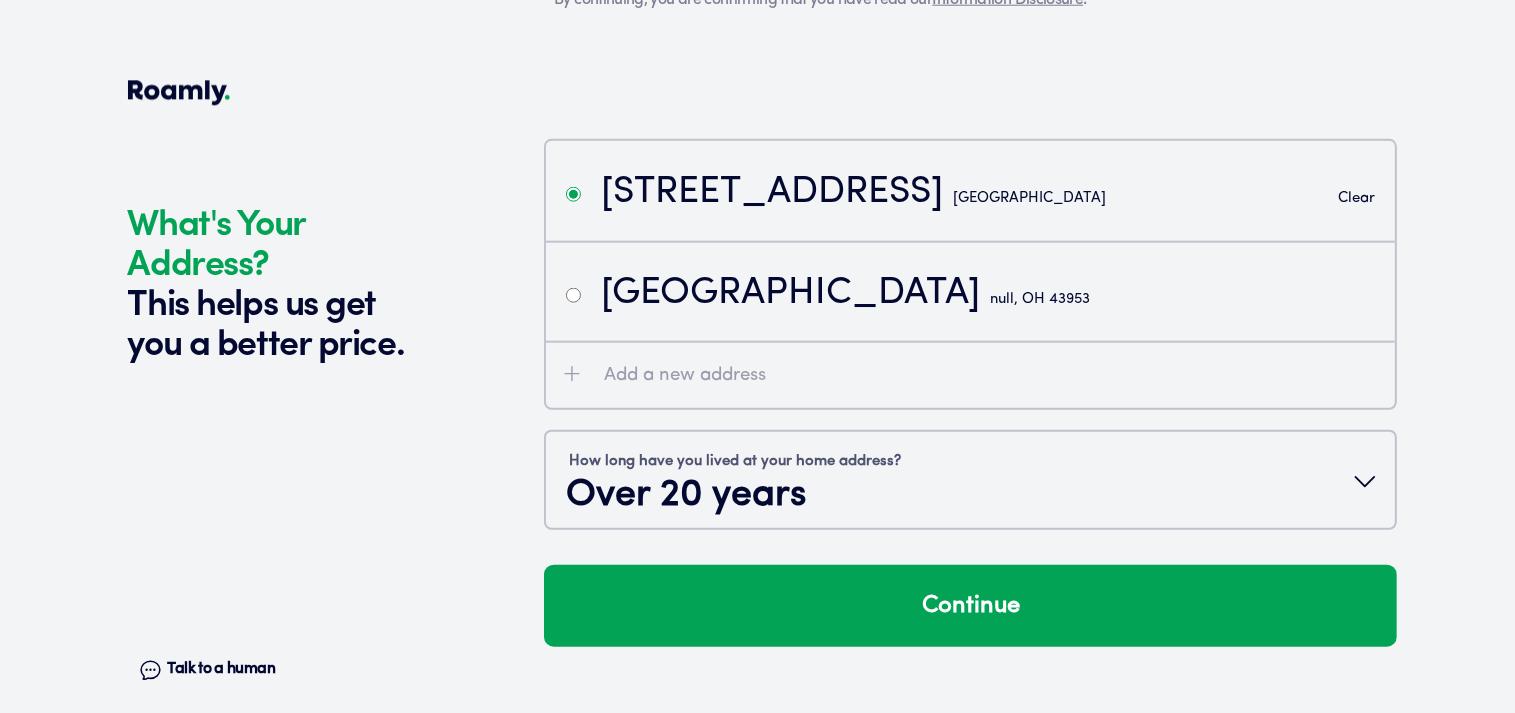 scroll, scrollTop: 2090, scrollLeft: 0, axis: vertical 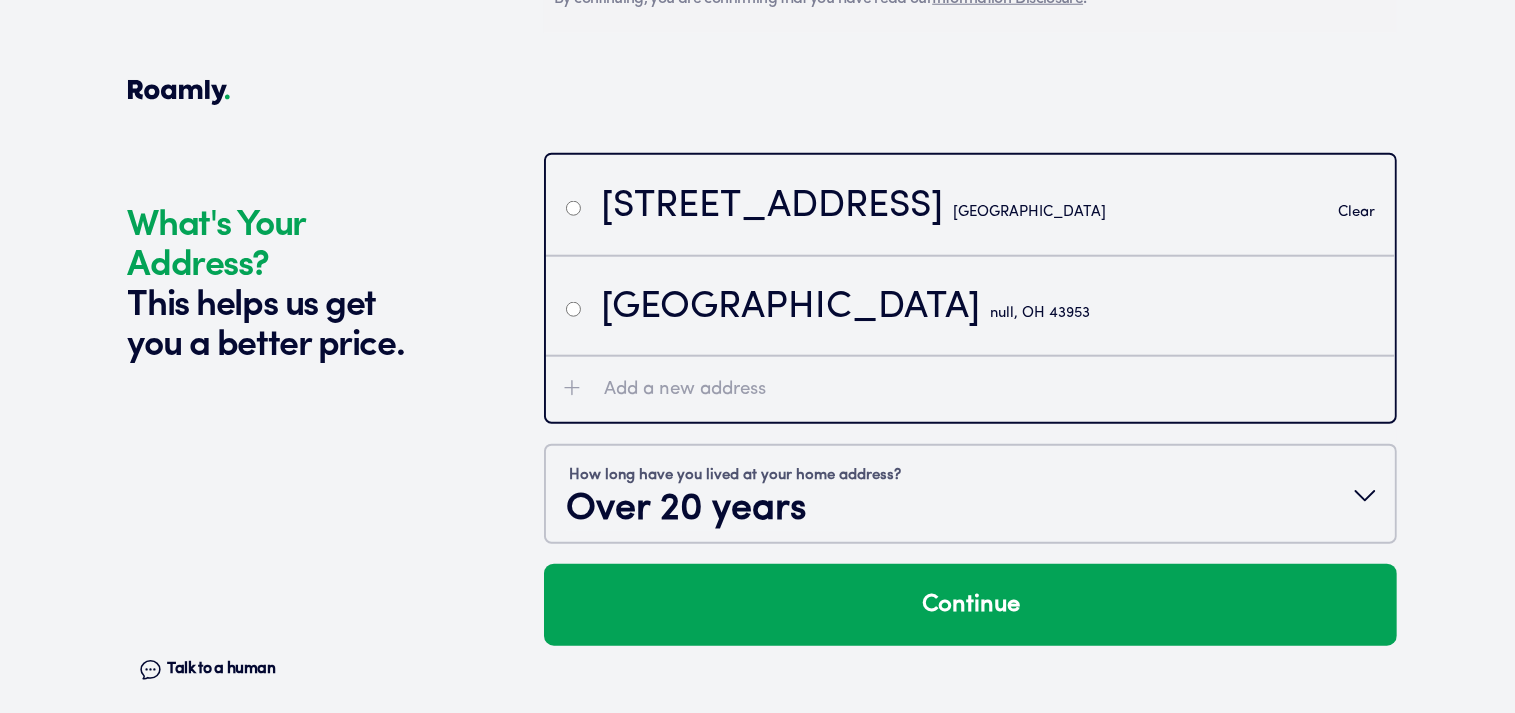 click at bounding box center [573, 309] 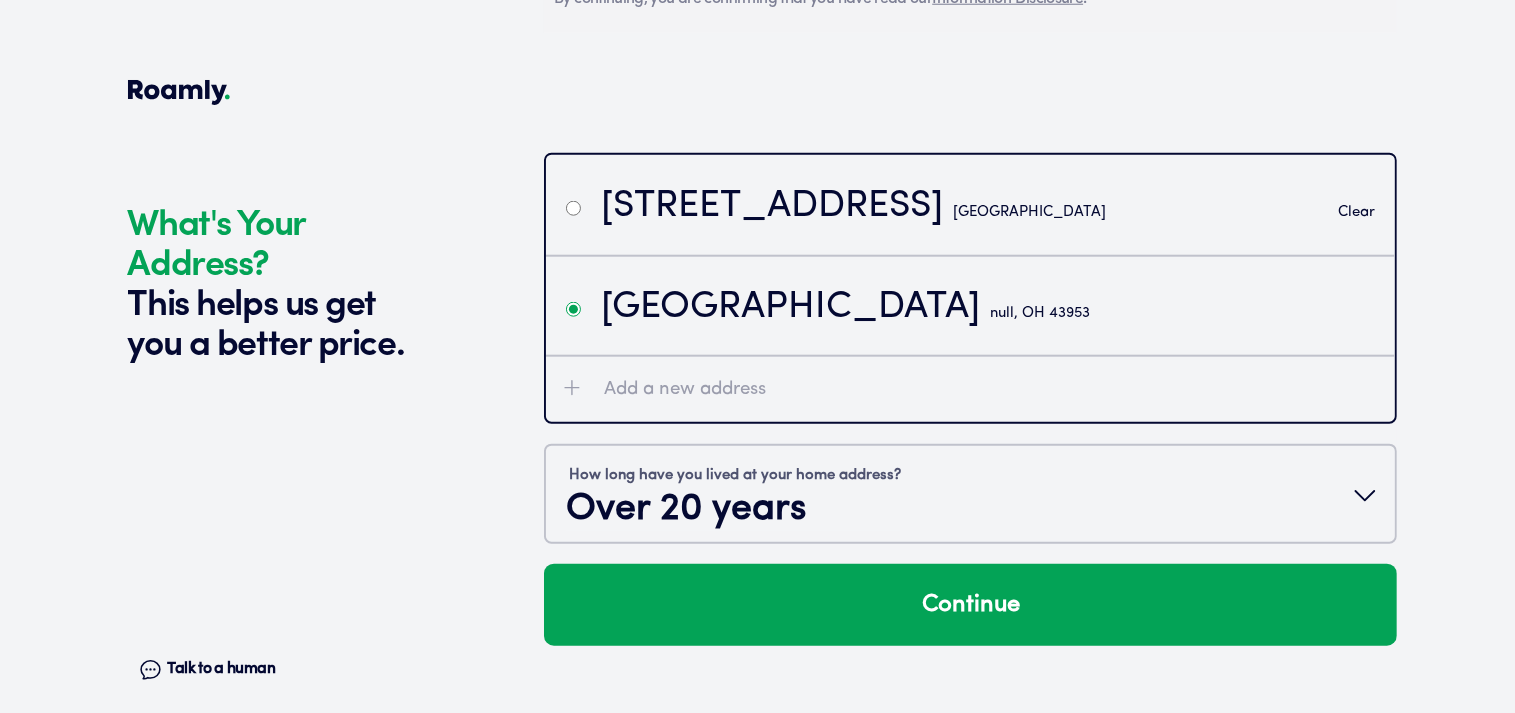 radio on "false" 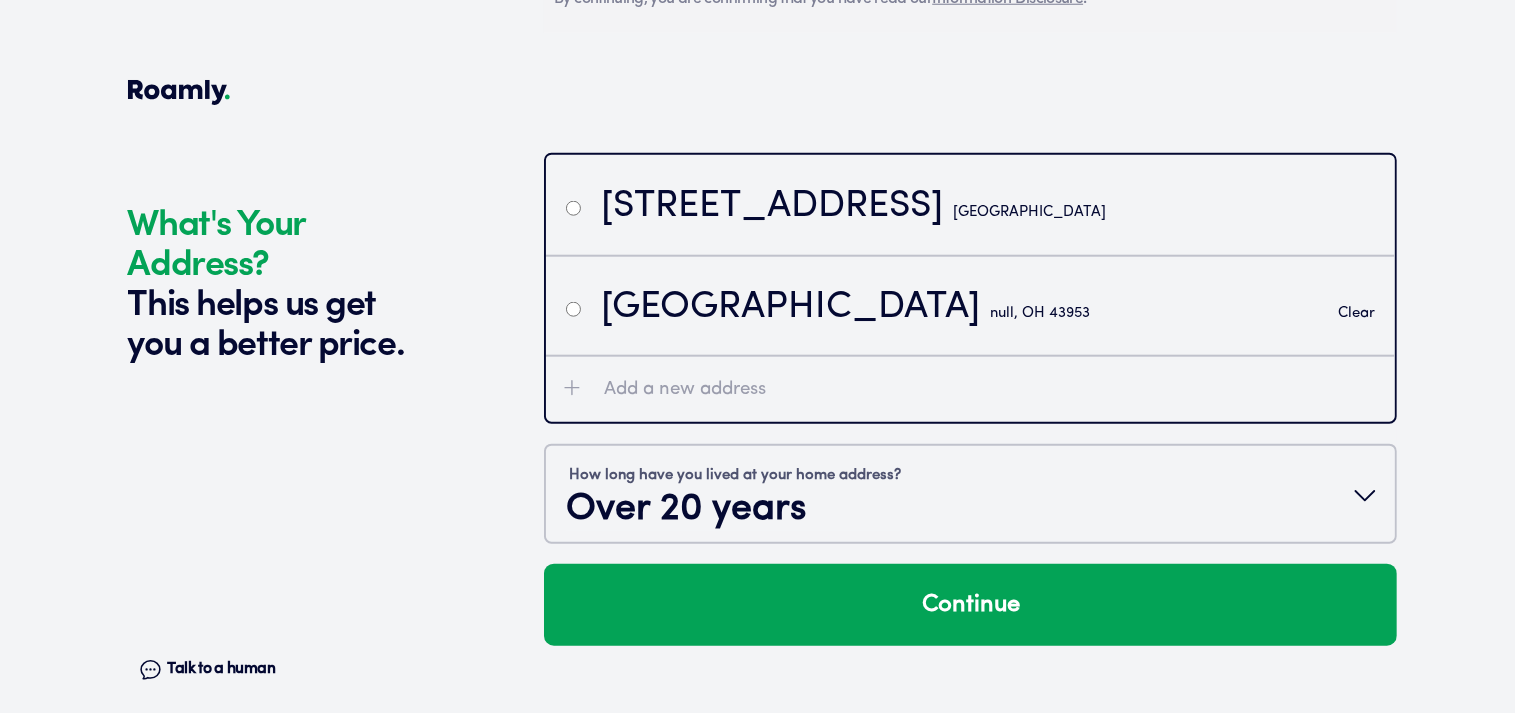click on "null, OH 43953" at bounding box center (1040, 313) 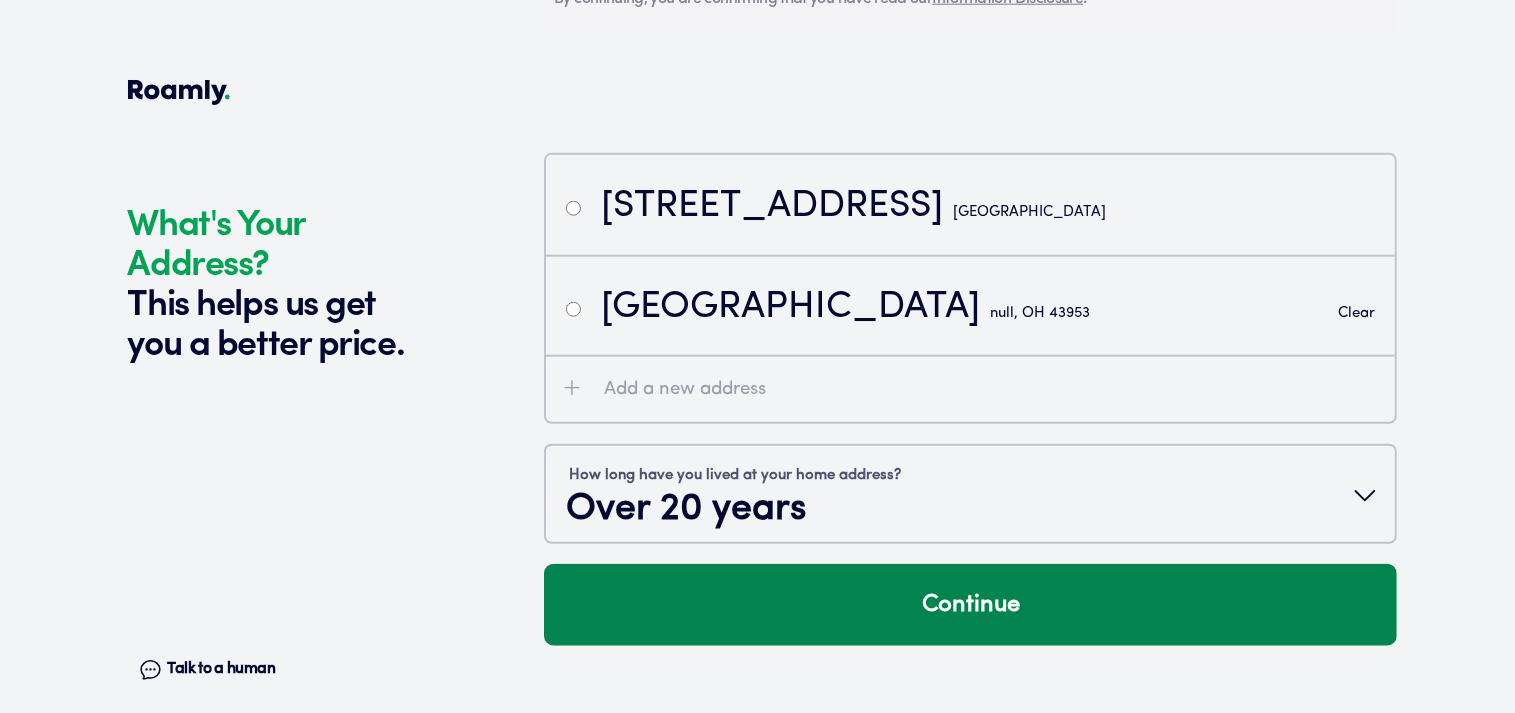 click on "Continue" at bounding box center (970, 605) 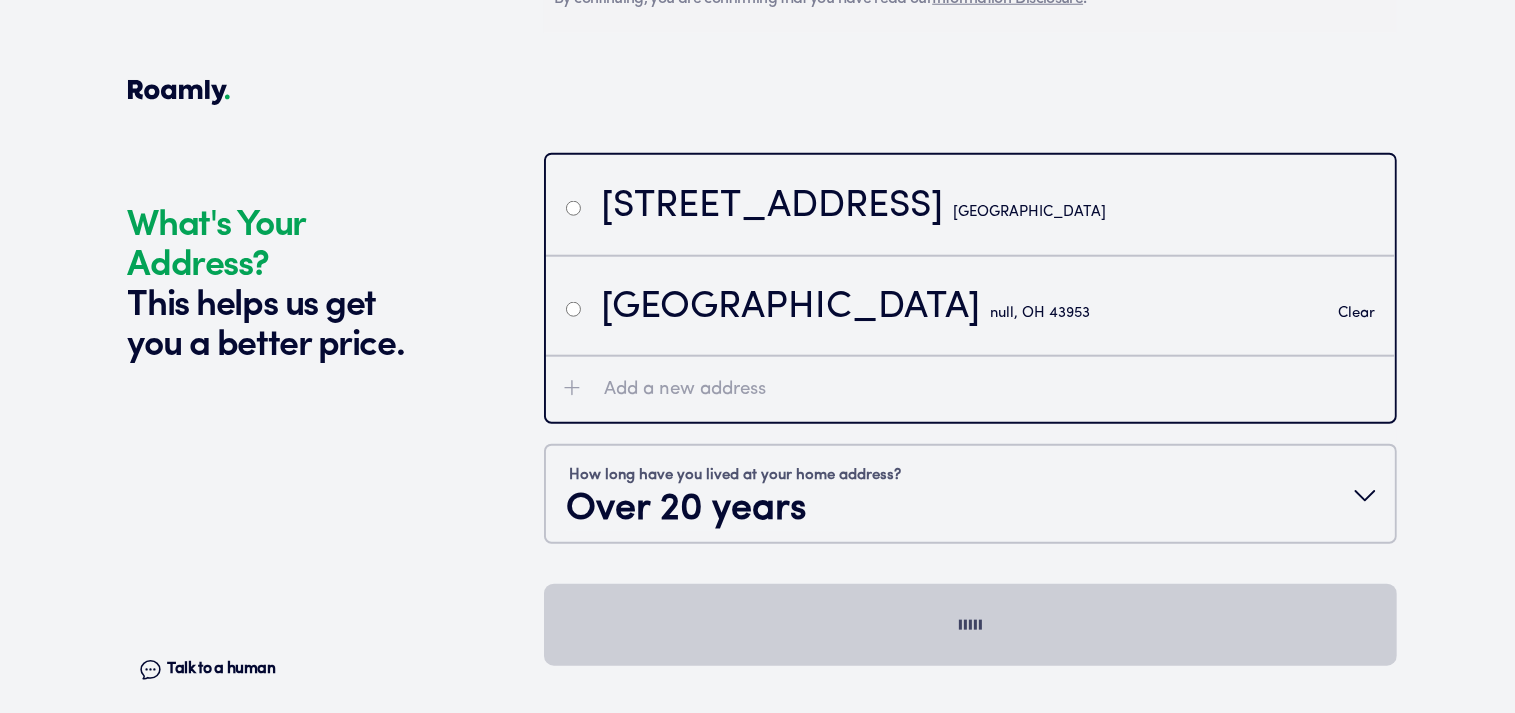 click on "Clear" at bounding box center [1356, 313] 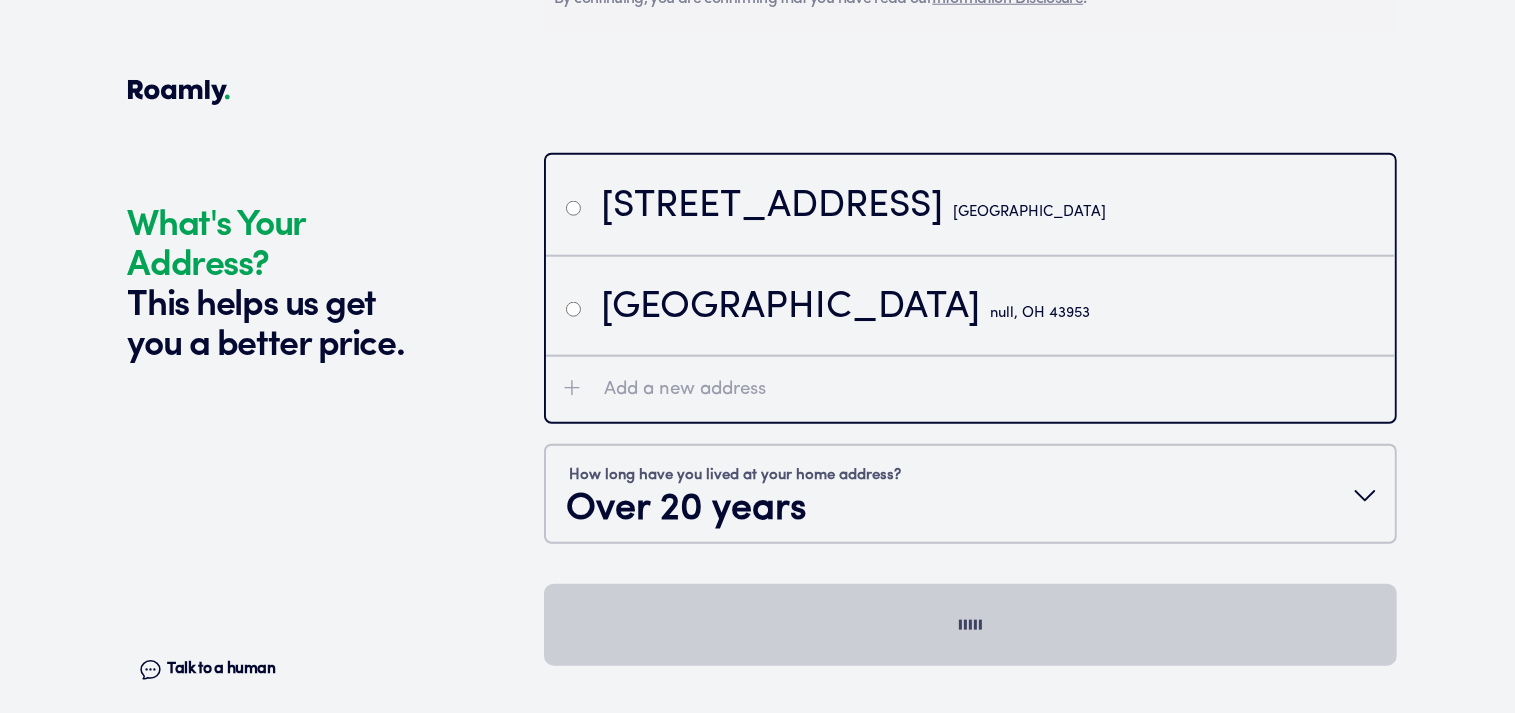 click 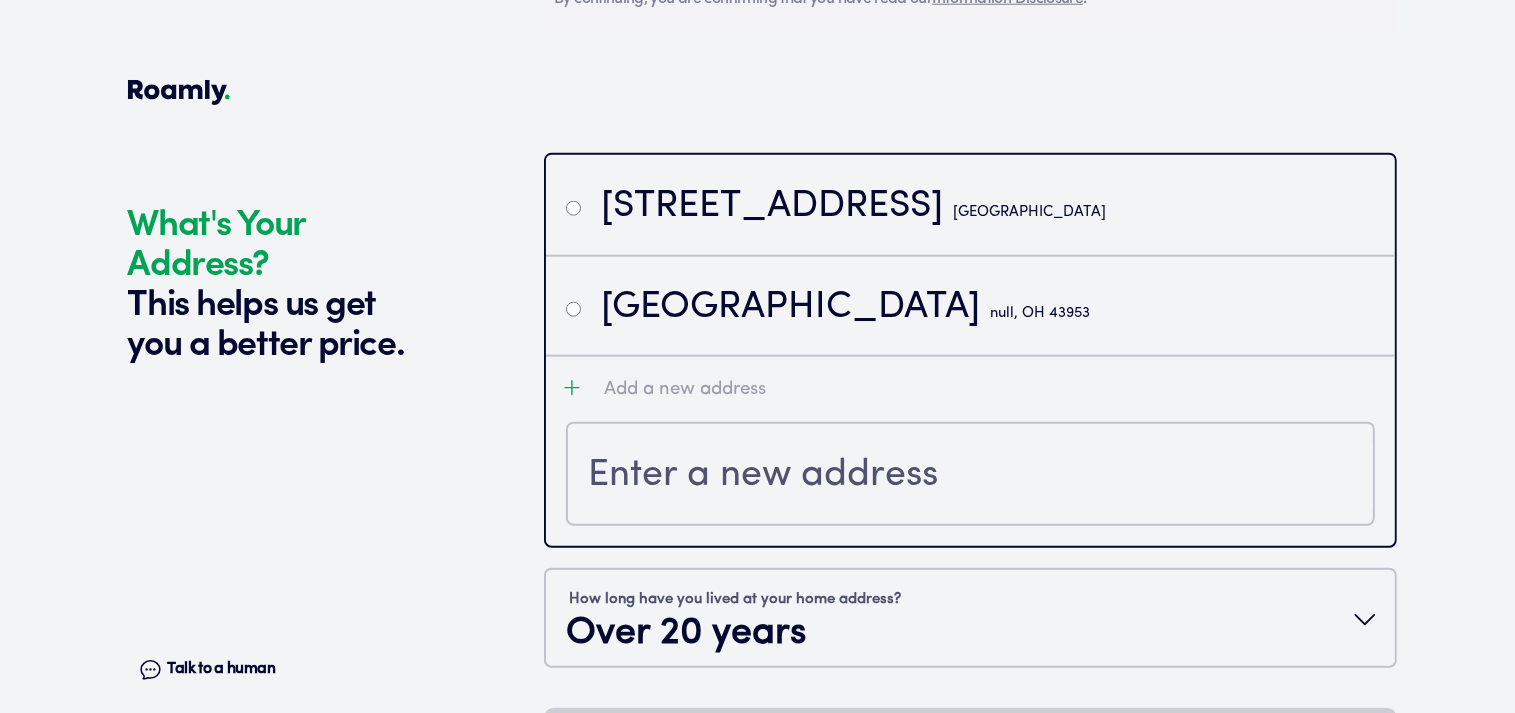 click on "[GEOGRAPHIC_DATA]" at bounding box center (970, 305) 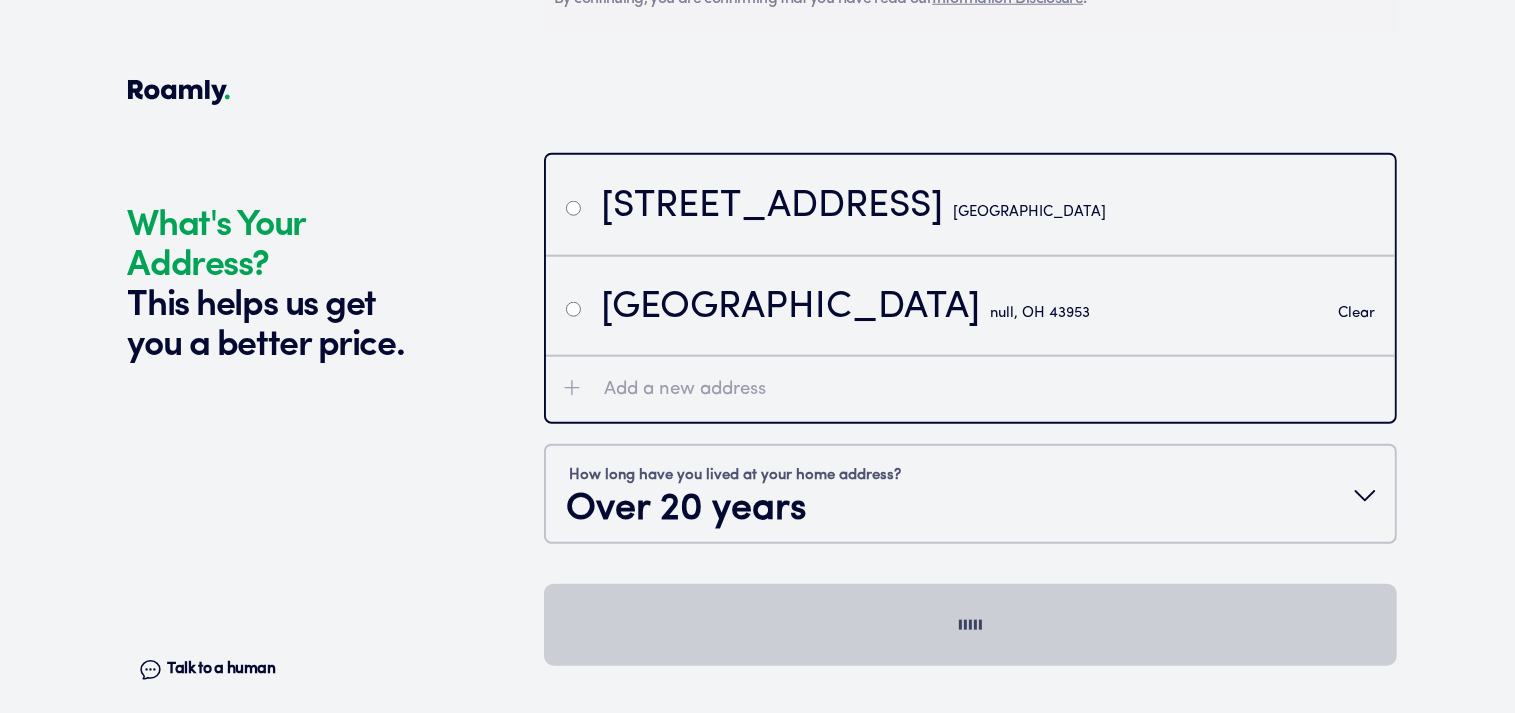 click on "Clear" at bounding box center (1356, 313) 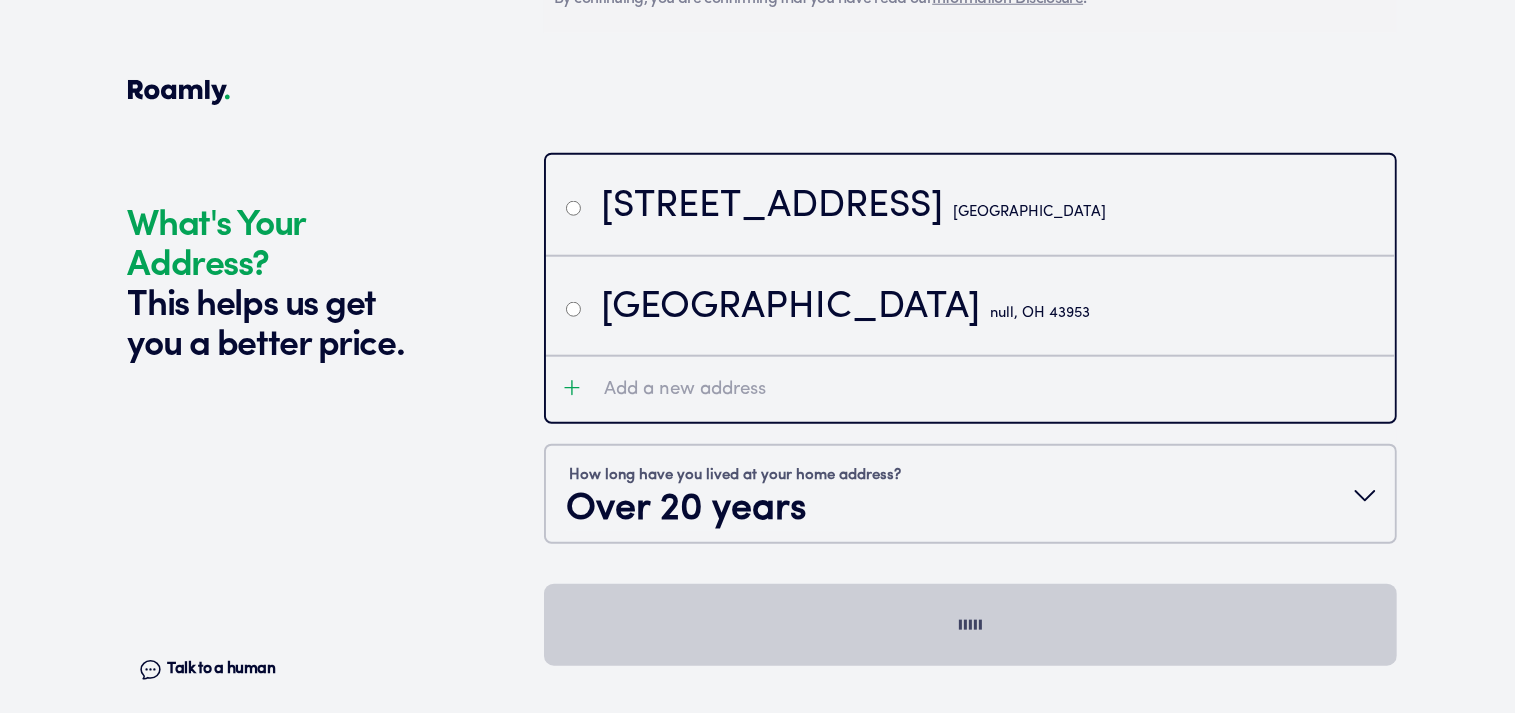 click on "[GEOGRAPHIC_DATA]" at bounding box center [970, 305] 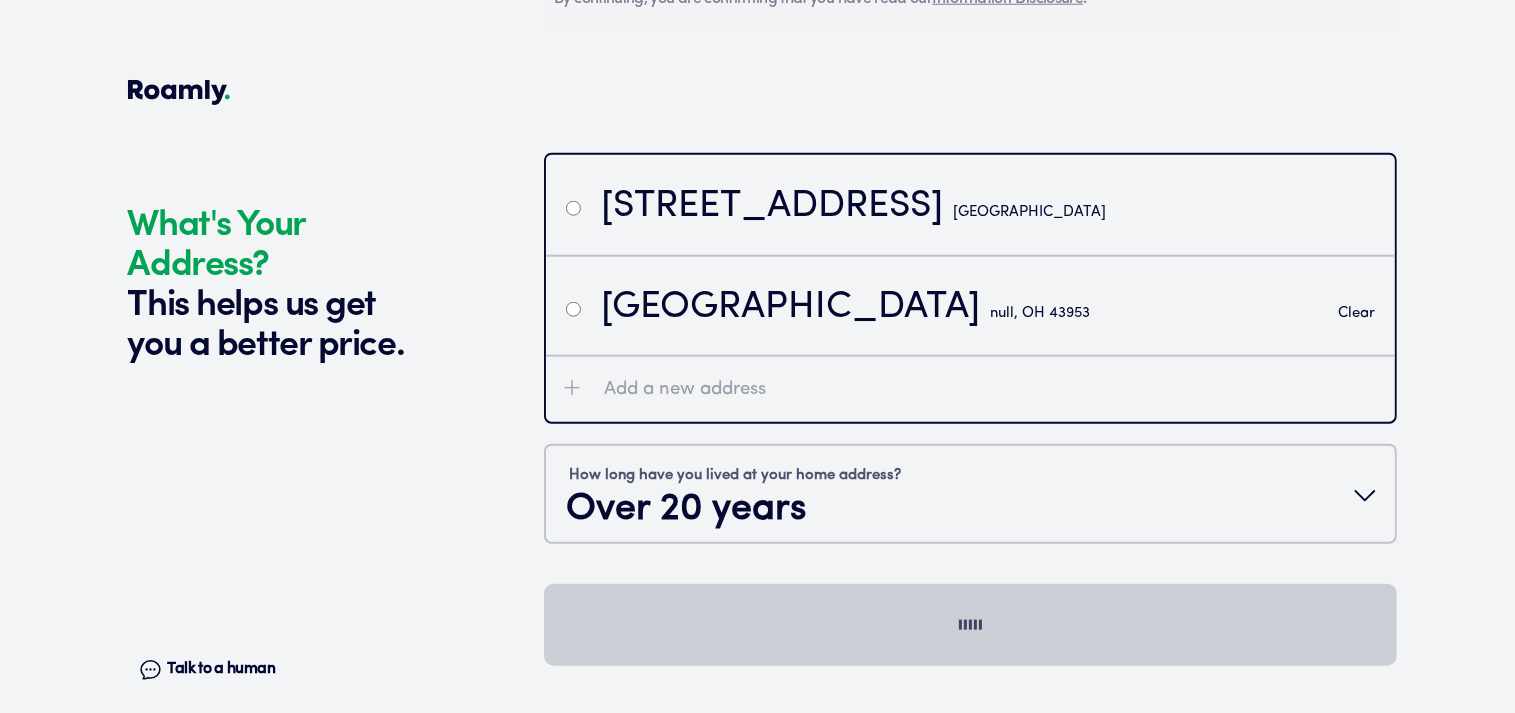 click on "[GEOGRAPHIC_DATA] Clear" at bounding box center (970, 305) 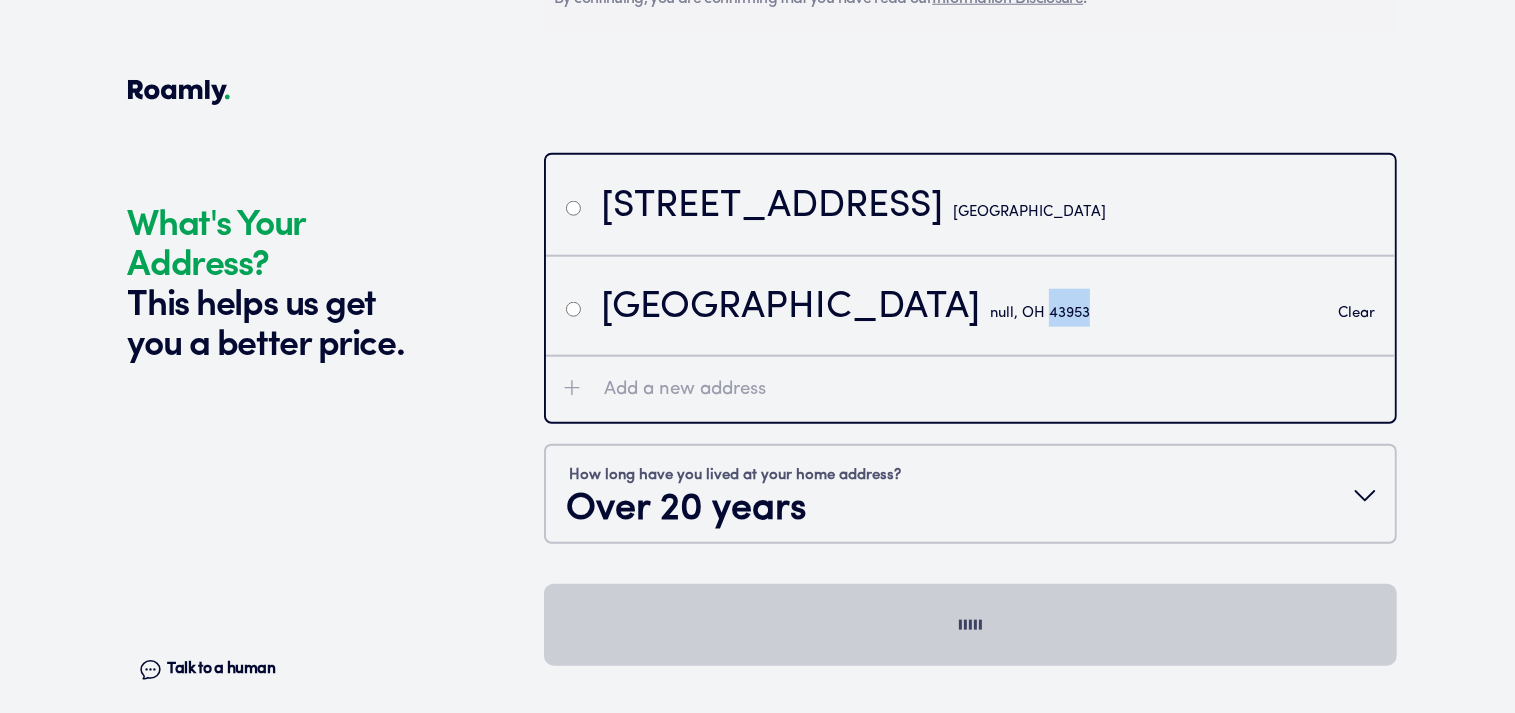 click on "[GEOGRAPHIC_DATA] Clear" at bounding box center (970, 305) 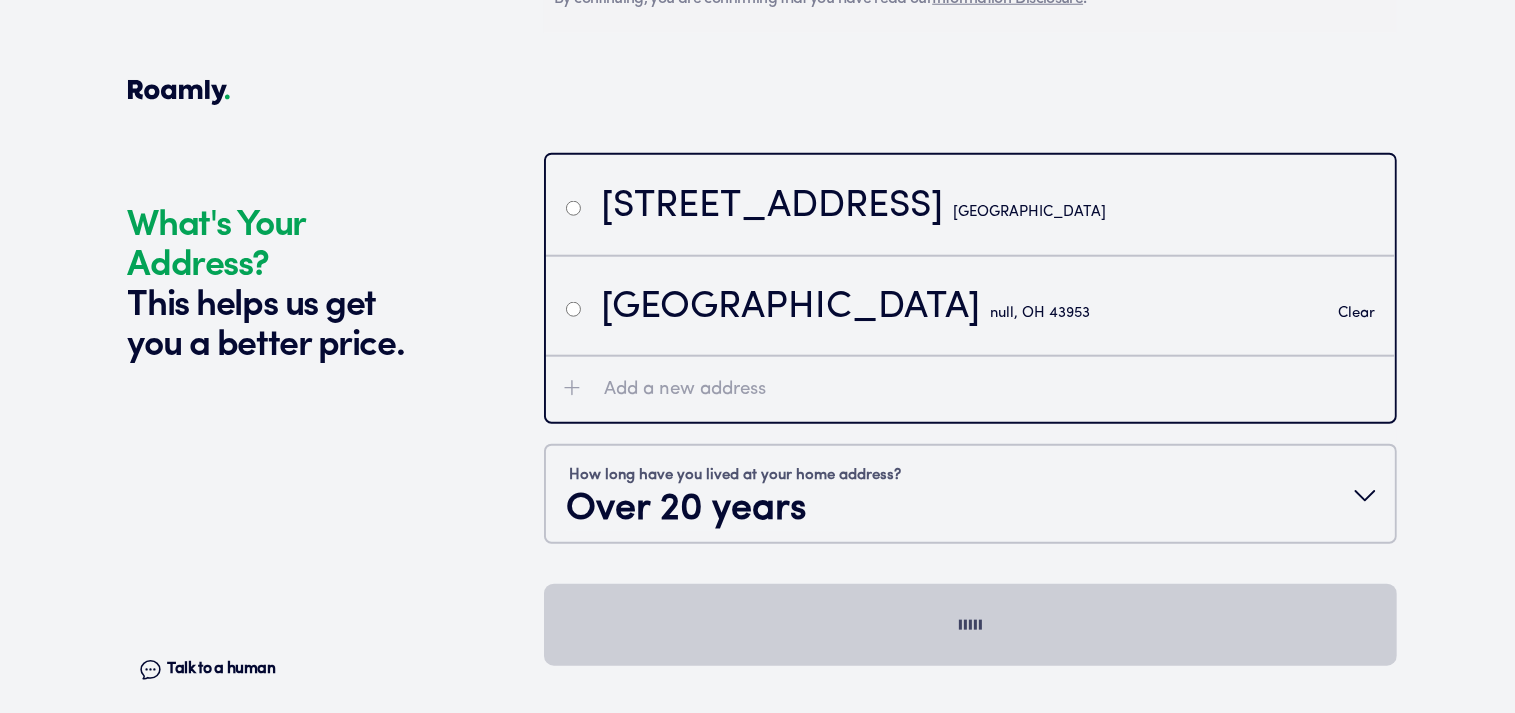 click on "[GEOGRAPHIC_DATA] Clear" at bounding box center [970, 305] 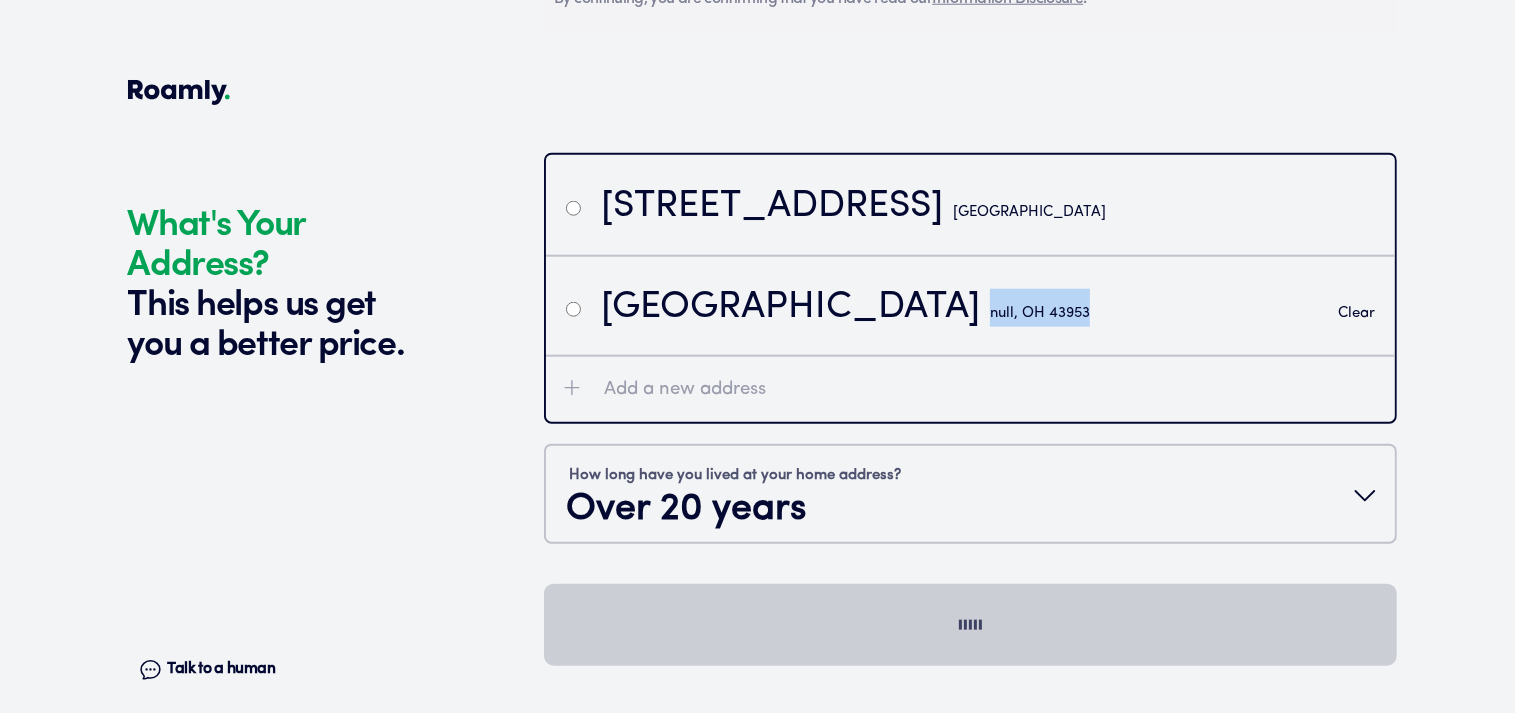 drag, startPoint x: 1059, startPoint y: 310, endPoint x: 927, endPoint y: 314, distance: 132.0606 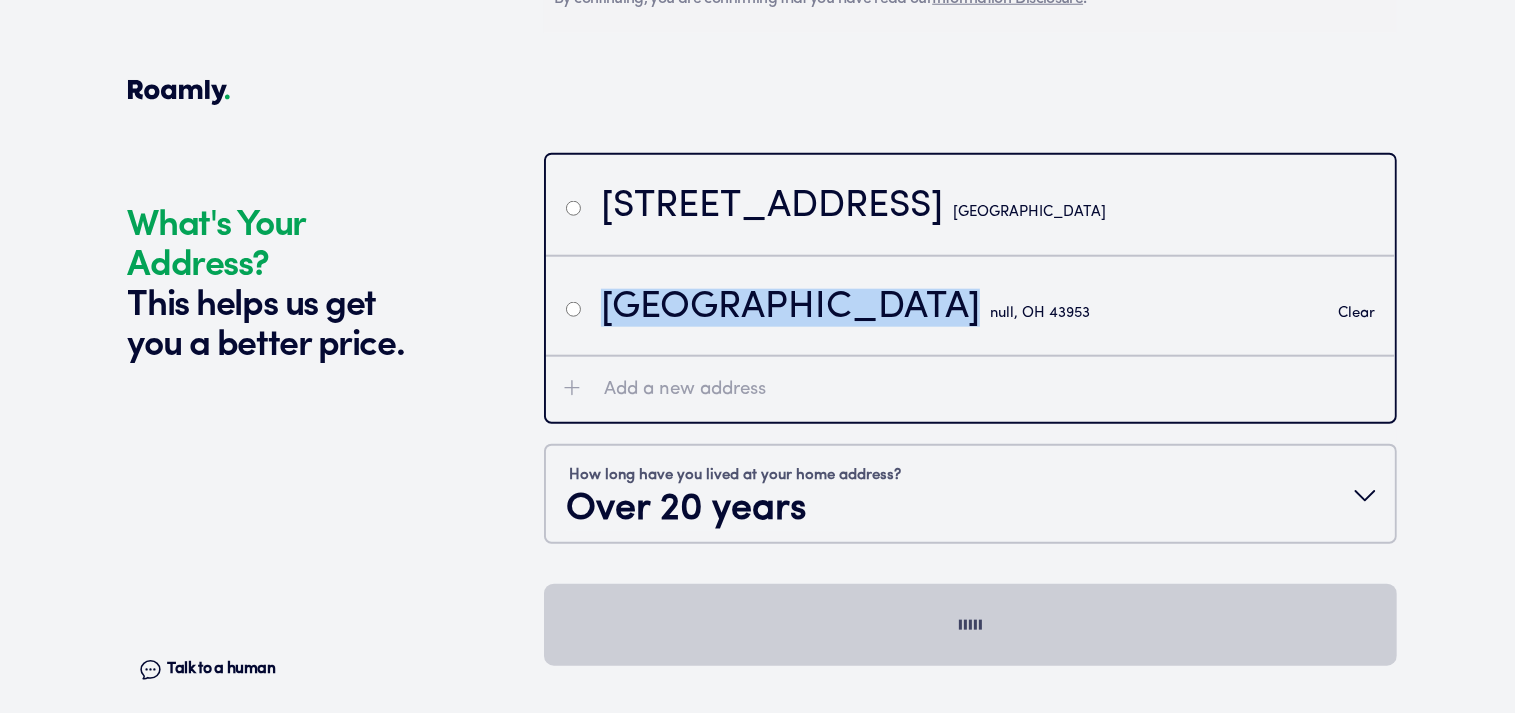 drag, startPoint x: 927, startPoint y: 314, endPoint x: 600, endPoint y: 308, distance: 327.05505 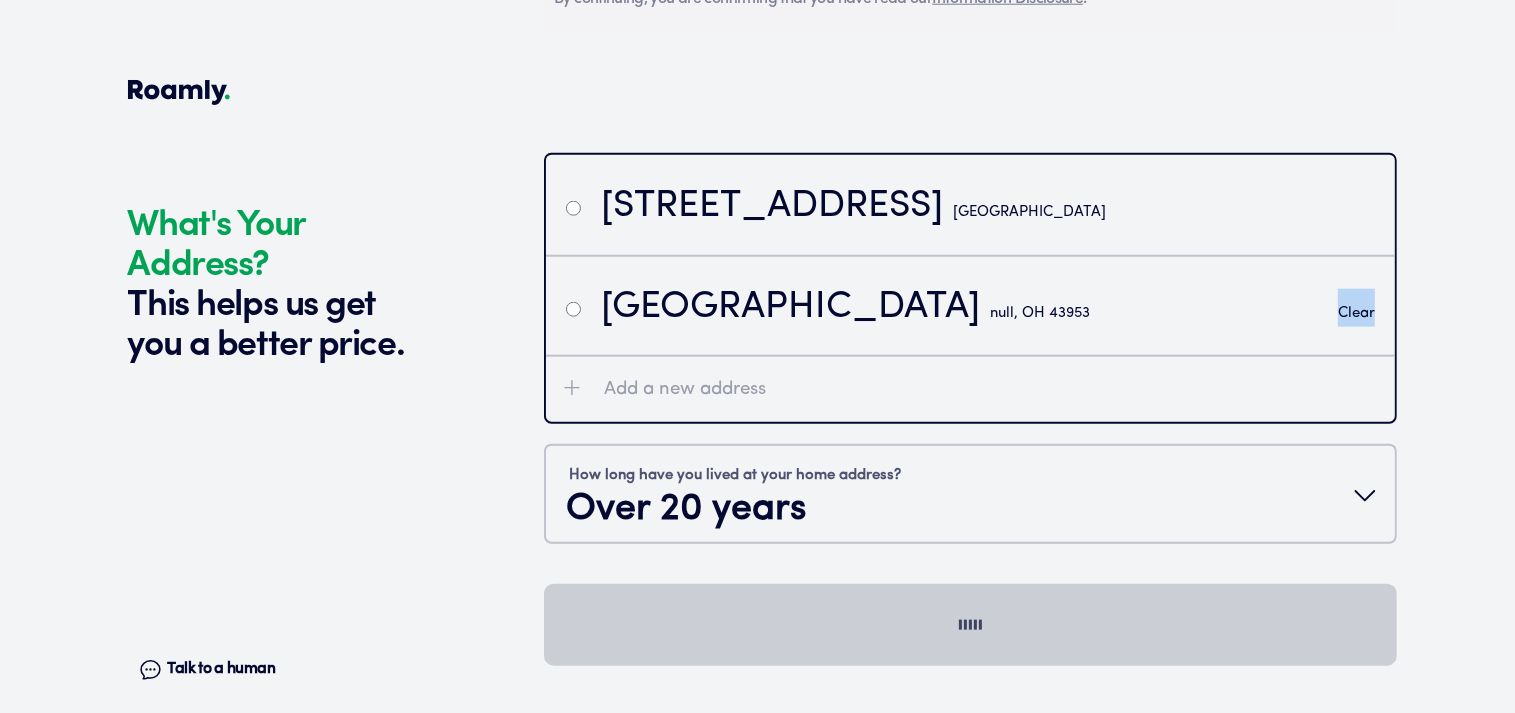 click on "Clear" at bounding box center [1356, 313] 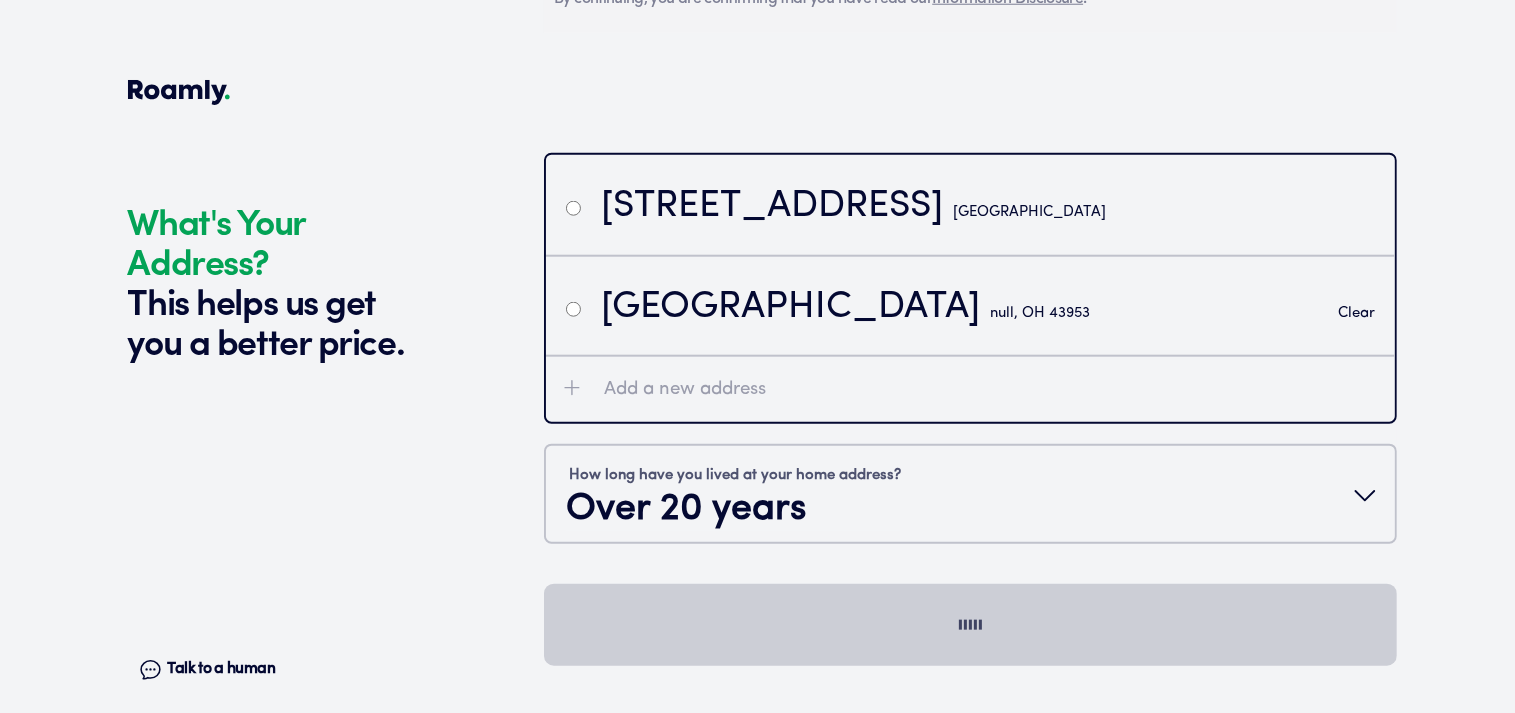 click on "Add a new address" at bounding box center [685, 390] 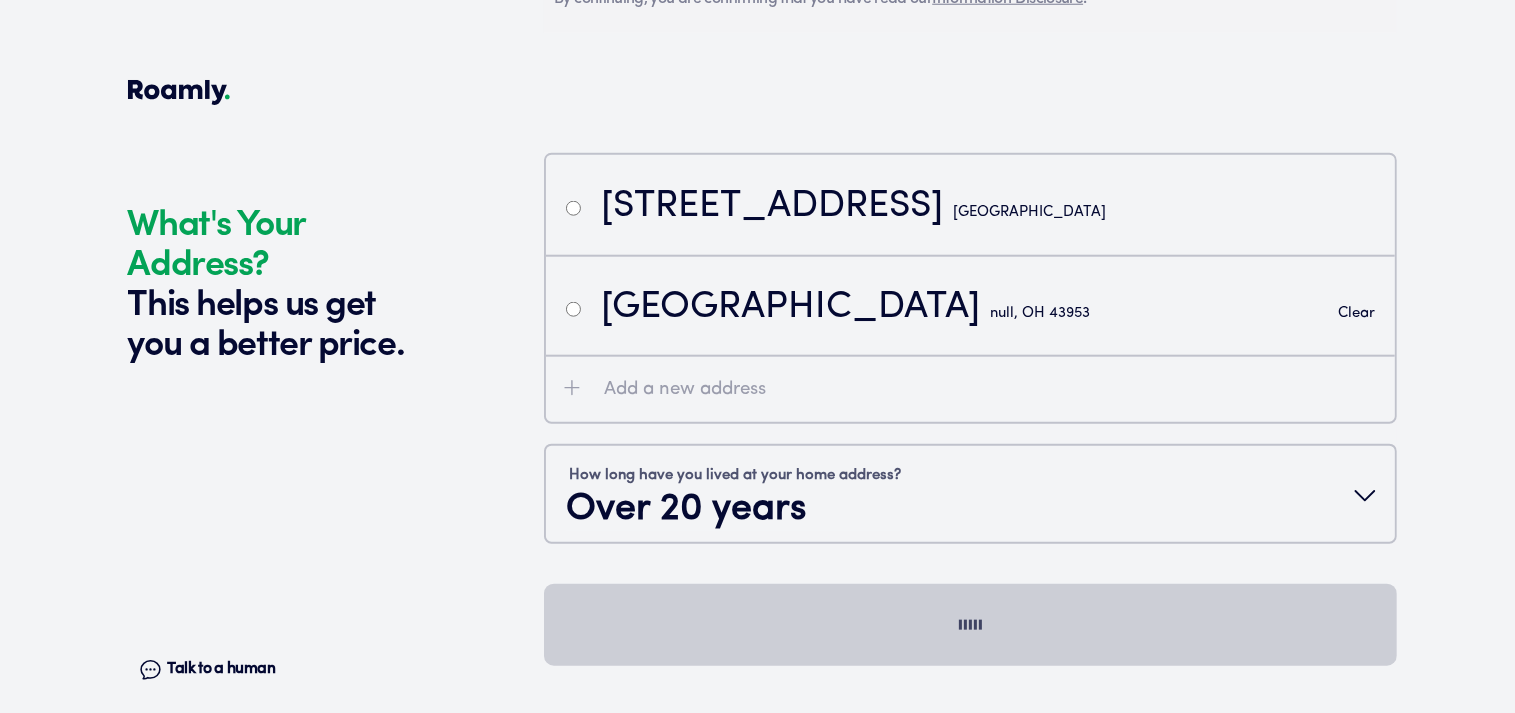 radio on "false" 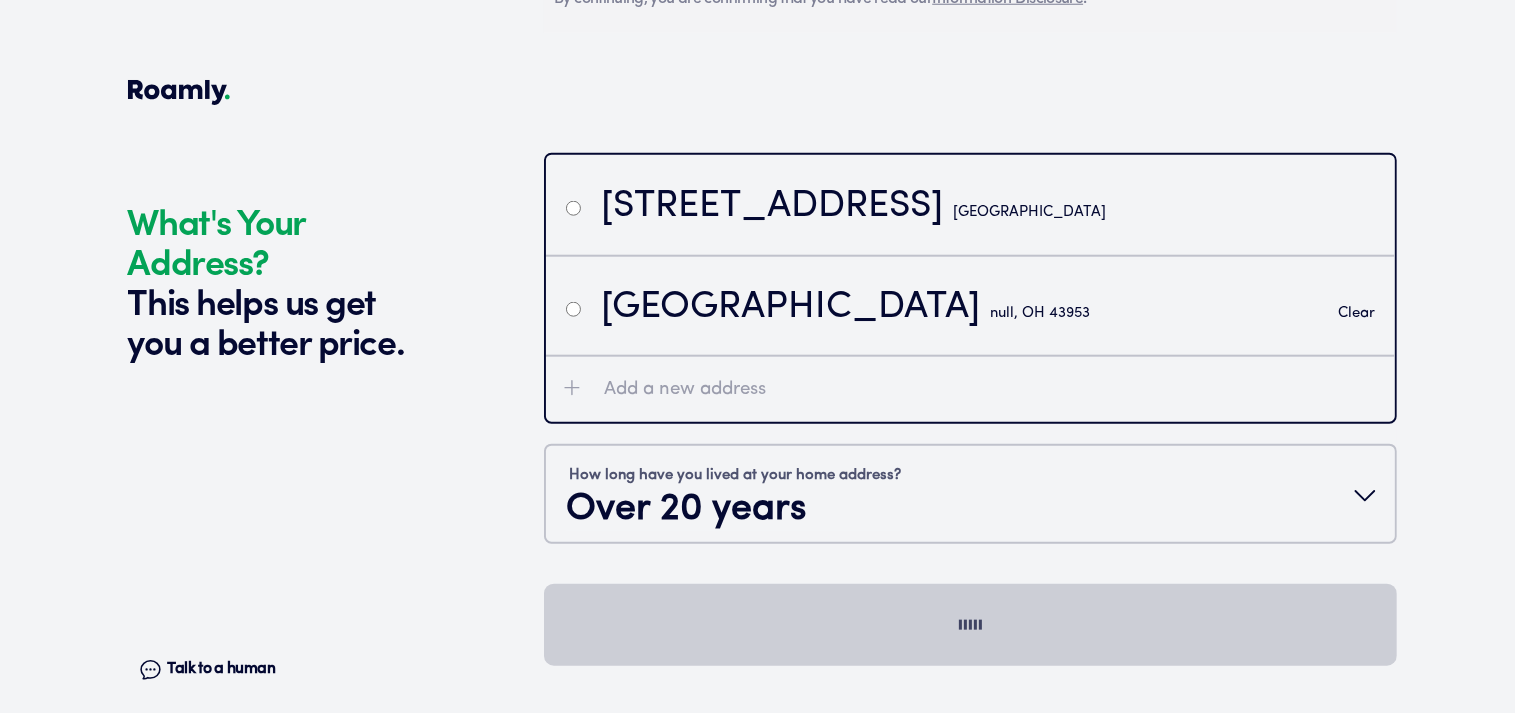click on "Add a new address" at bounding box center (685, 390) 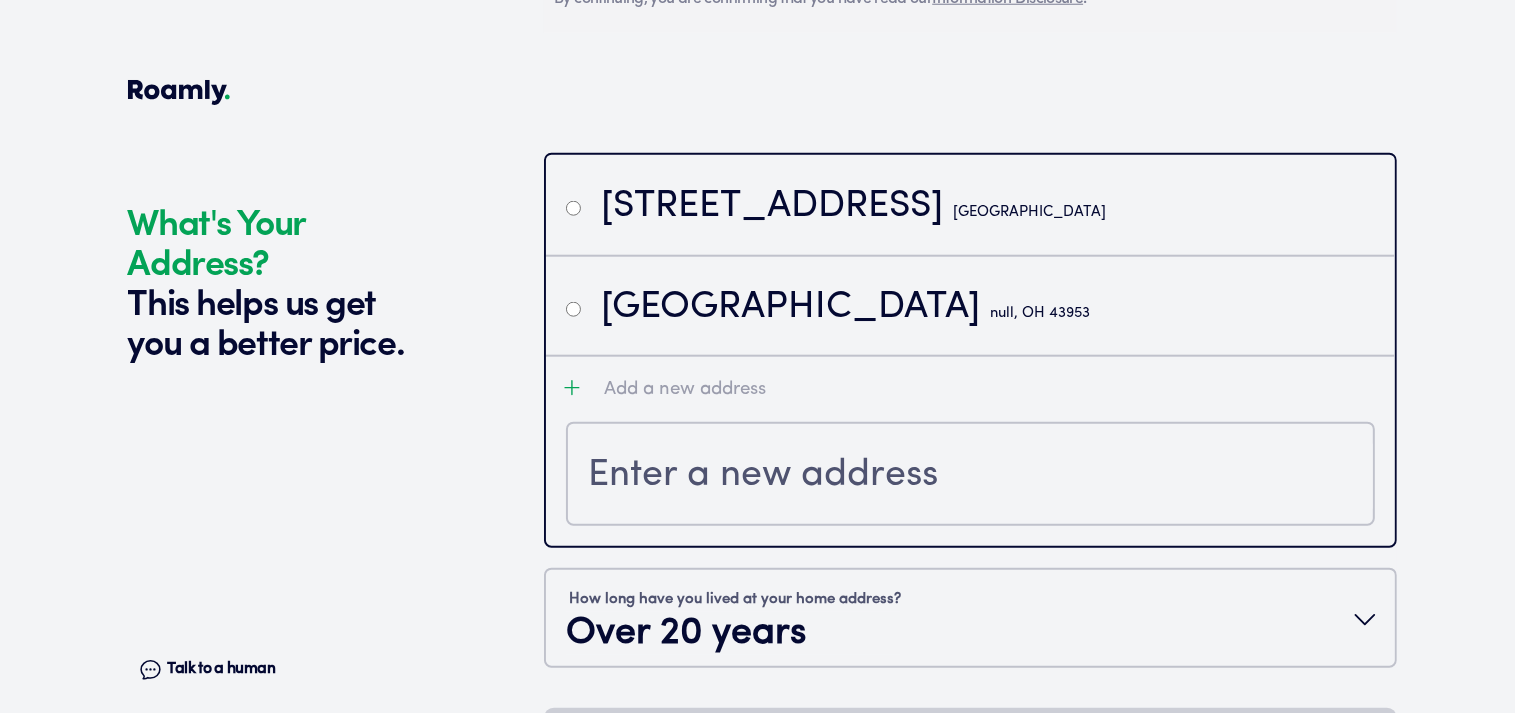 click at bounding box center (970, 476) 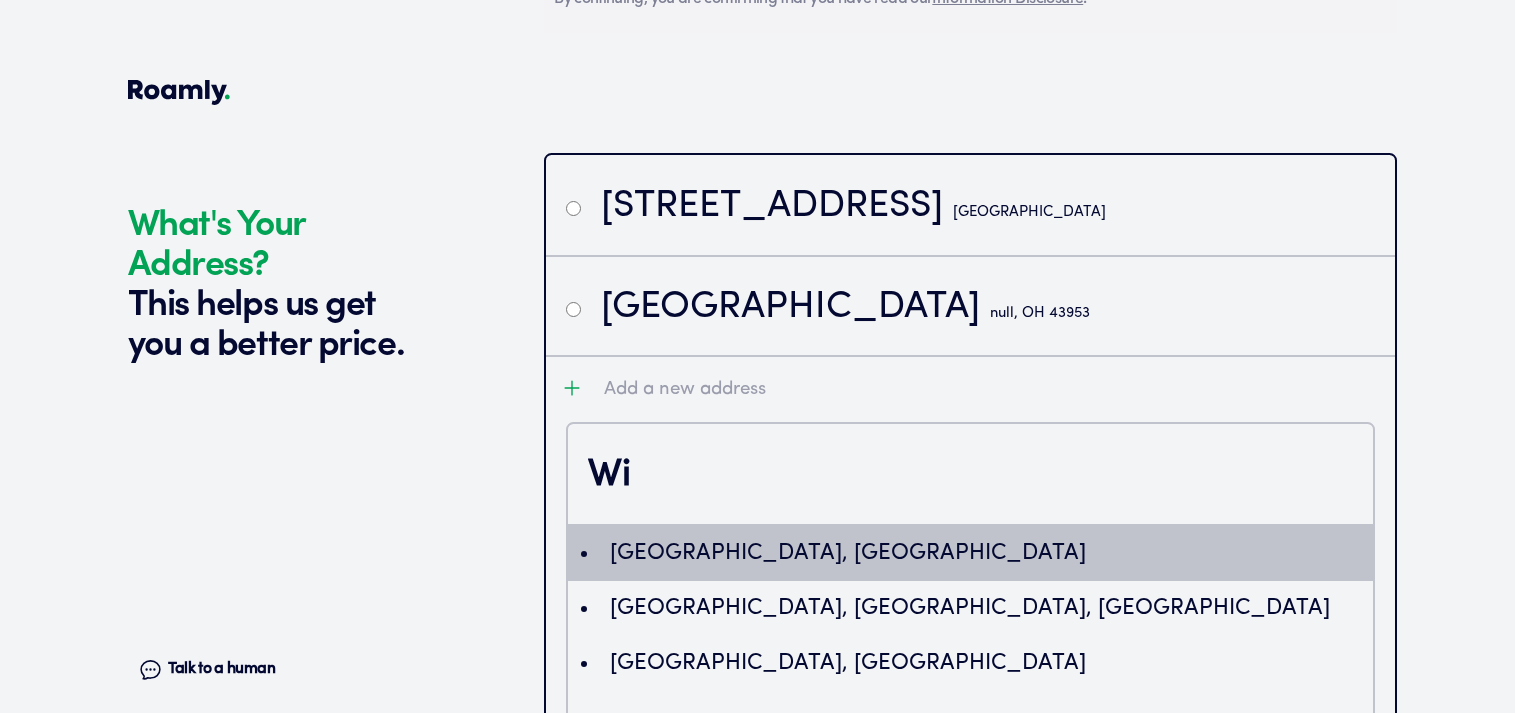 type on "W" 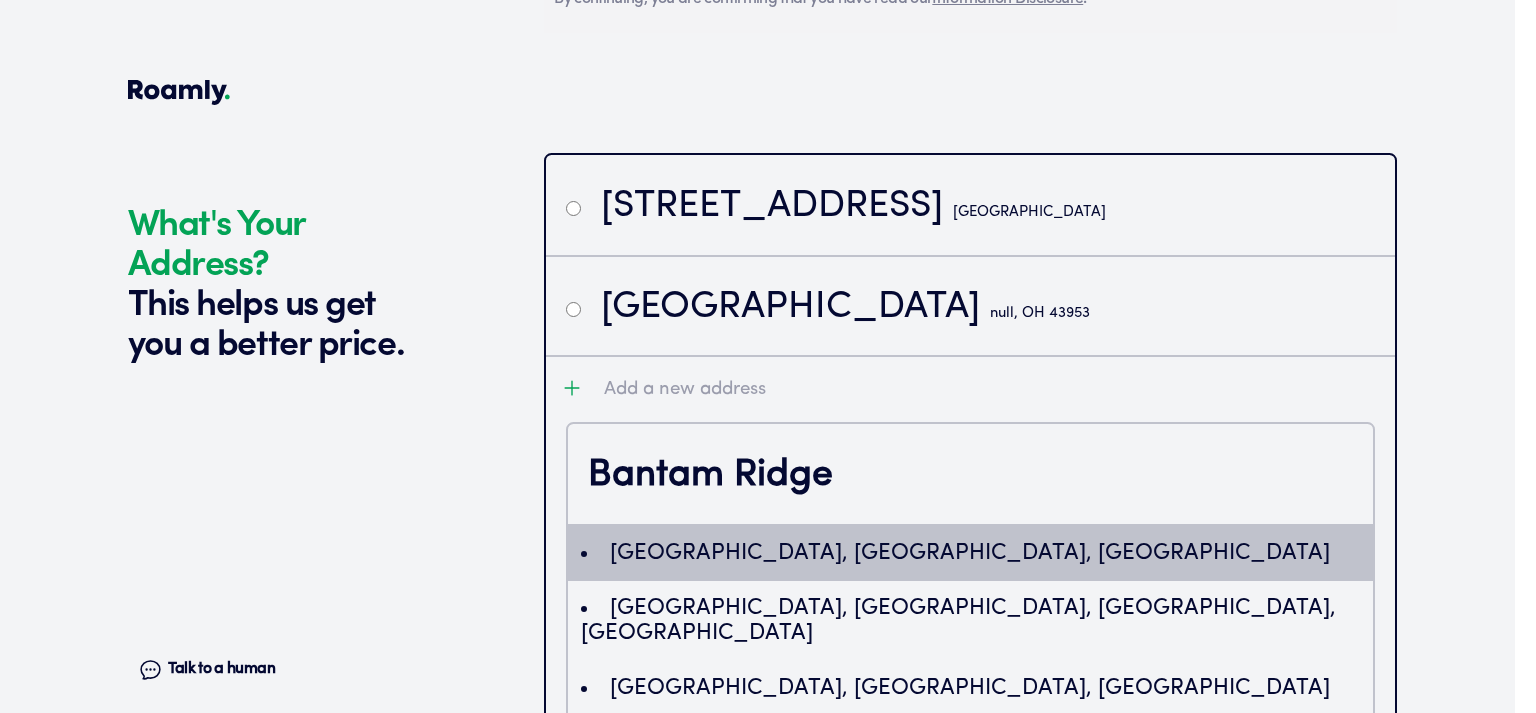 type on "EihCYW50YW0gUmlkZ2UgUm9hZCwgU3RldWJlbnZpbGxlLCBPSCwgVVNBIi4qLAoUChIJ2ZfdAVIpNIgROqlr5cLM_7cSFAoSCVfee7o1LjSIESmvt2rgiDG2" 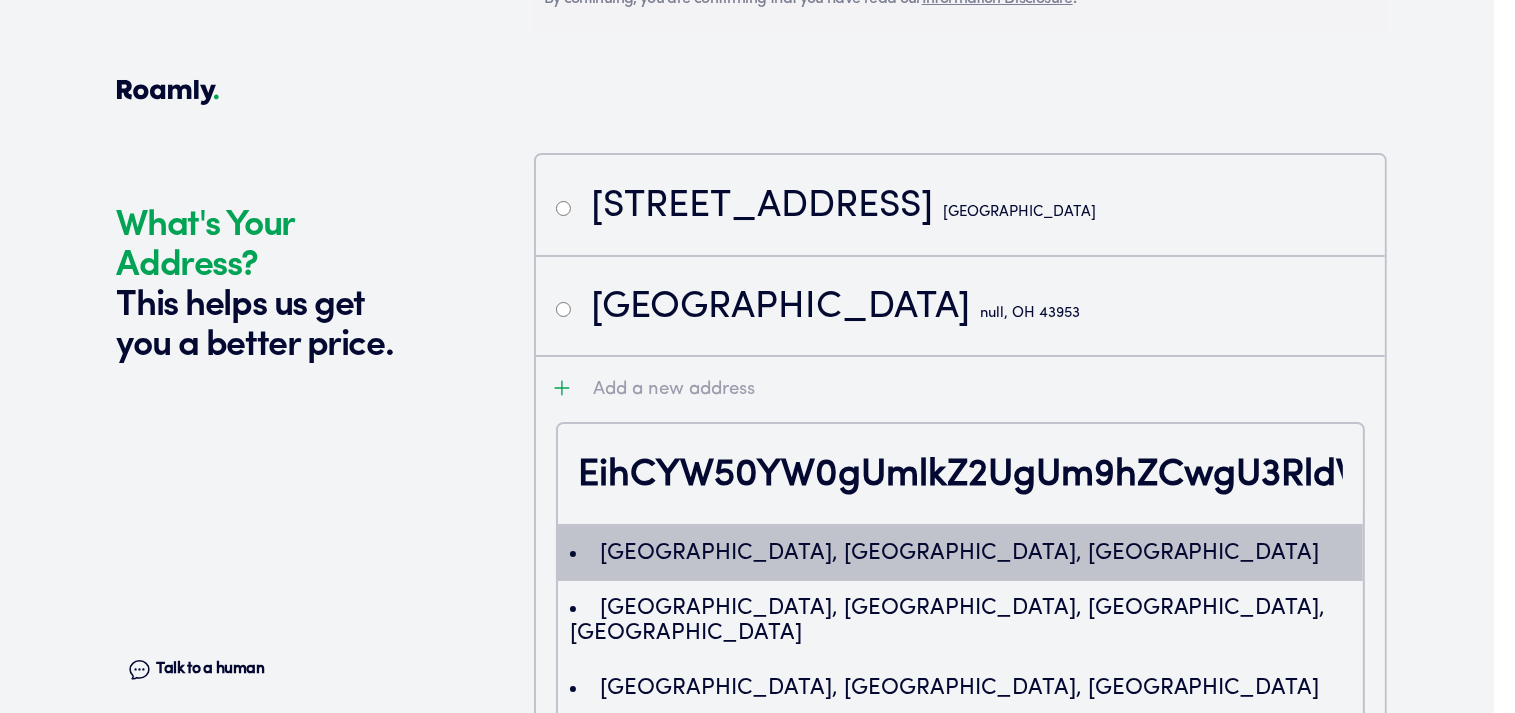 click on "[STREET_ADDRESS] Add a new address EihCYW50YW0gUmlkZ2UgUm9hZCwgU3RldWJlbnZpbGxlLCBPSCwgVVNBIi4qLAoUChIJ2ZfdAVIpNIgROqlr5cLM_7cSFAoSCVfee7o1LjSIESmvt2rgiDG2 [GEOGRAPHIC_DATA], [GEOGRAPHIC_DATA] [GEOGRAPHIC_DATA], [GEOGRAPHIC_DATA], [GEOGRAPHIC_DATA] [GEOGRAPHIC_DATA], [GEOGRAPHIC_DATA], [GEOGRAPHIC_DATA] [GEOGRAPHIC_DATA], [GEOGRAPHIC_DATA], [GEOGRAPHIC_DATA] [GEOGRAPHIC_DATA][PERSON_NAME] Add a new address How long have you lived at your home address? Over 20 years" at bounding box center [960, 619] 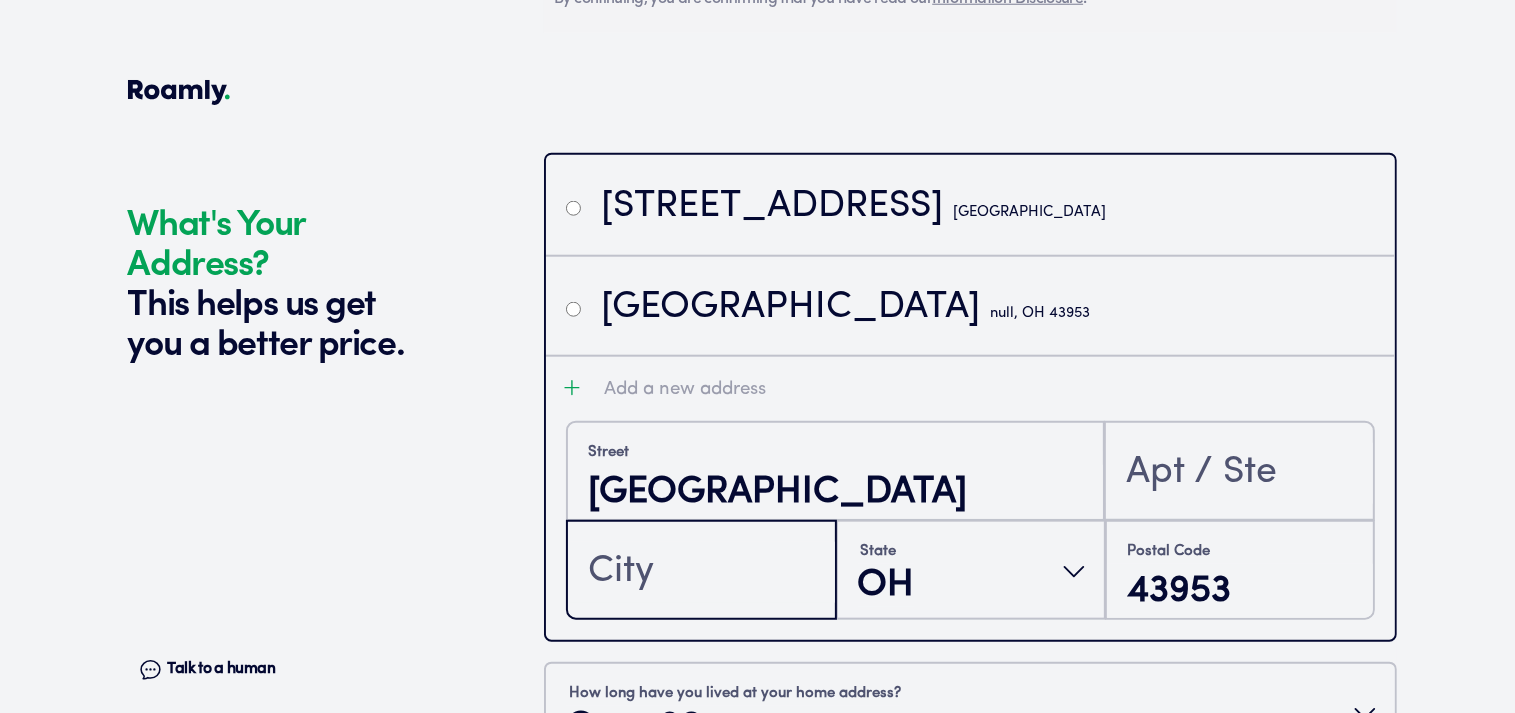 click at bounding box center (701, 572) 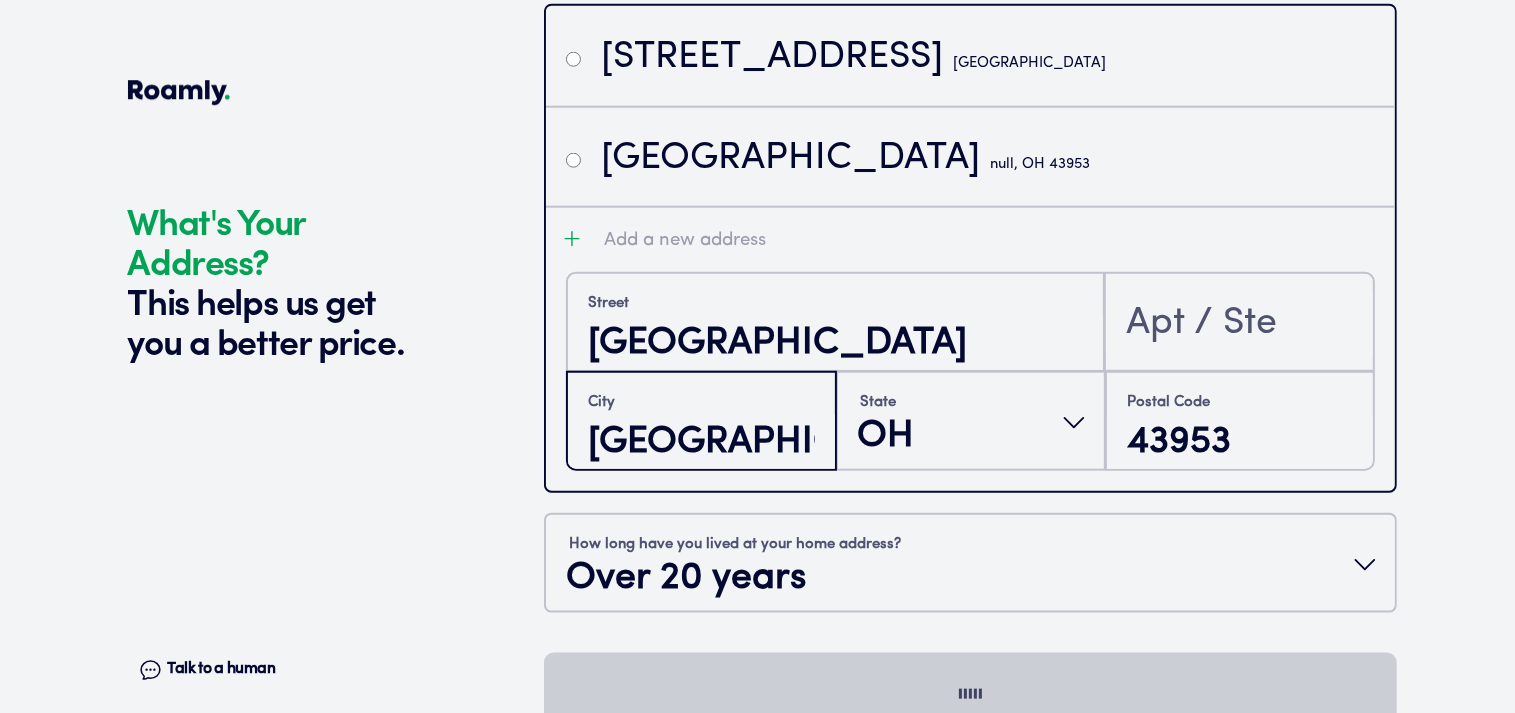 scroll, scrollTop: 2269, scrollLeft: 0, axis: vertical 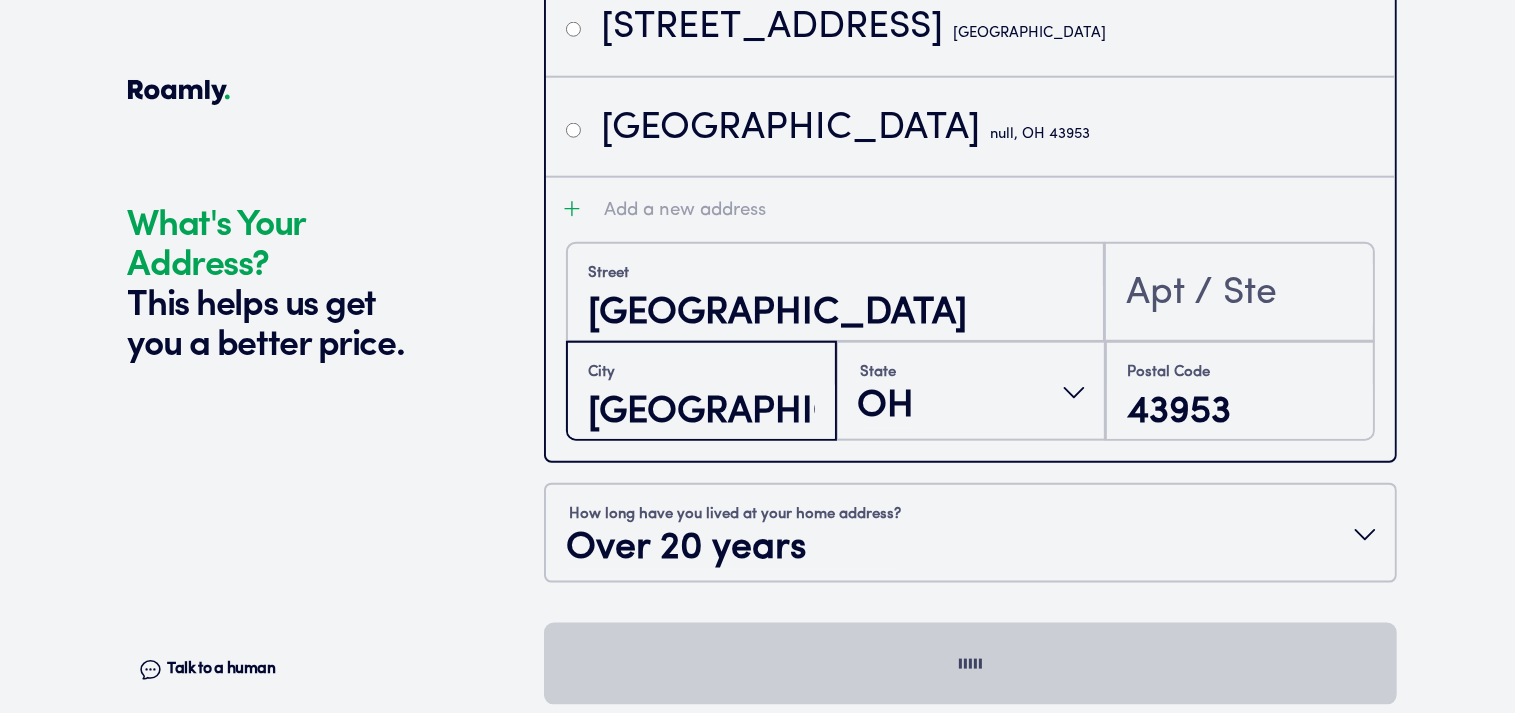 type on "[GEOGRAPHIC_DATA]" 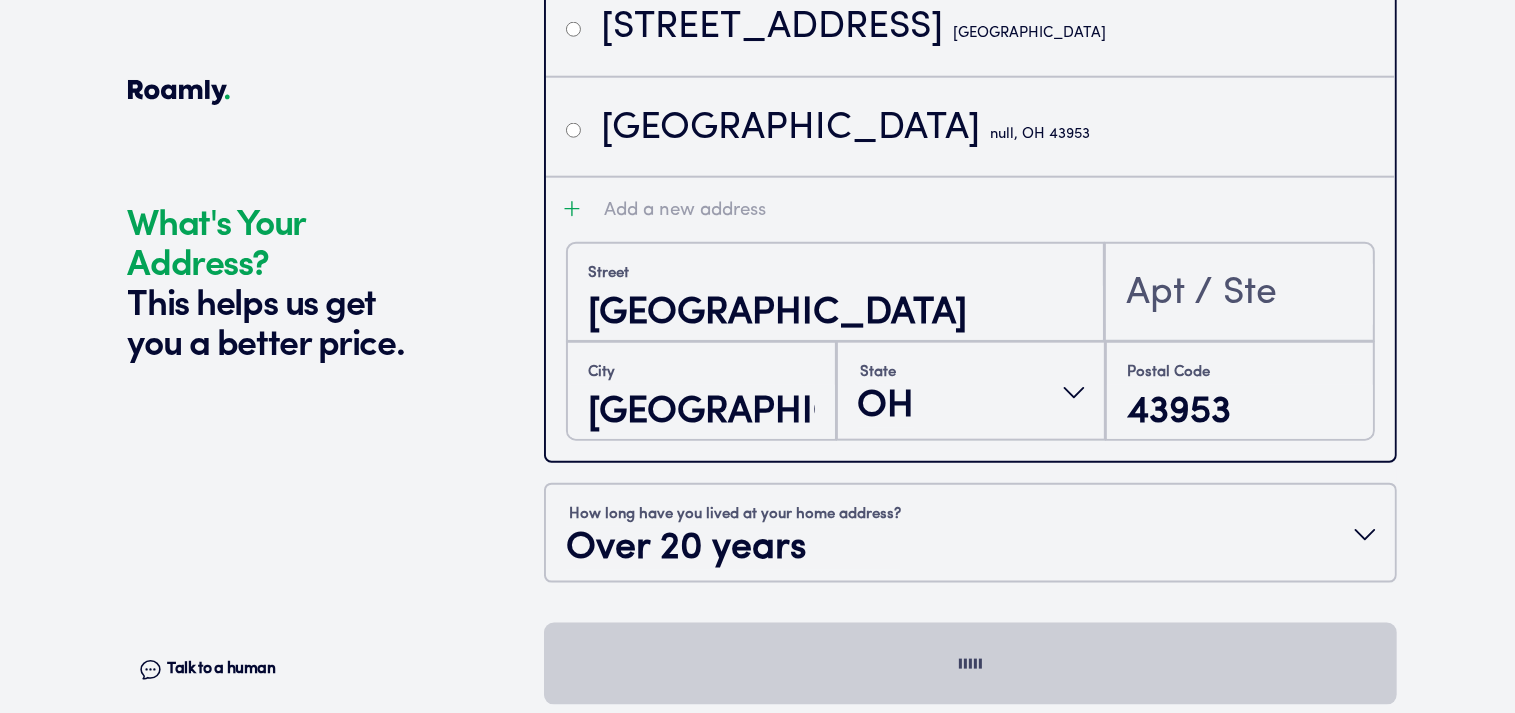 click on "Add a new address" at bounding box center [685, 211] 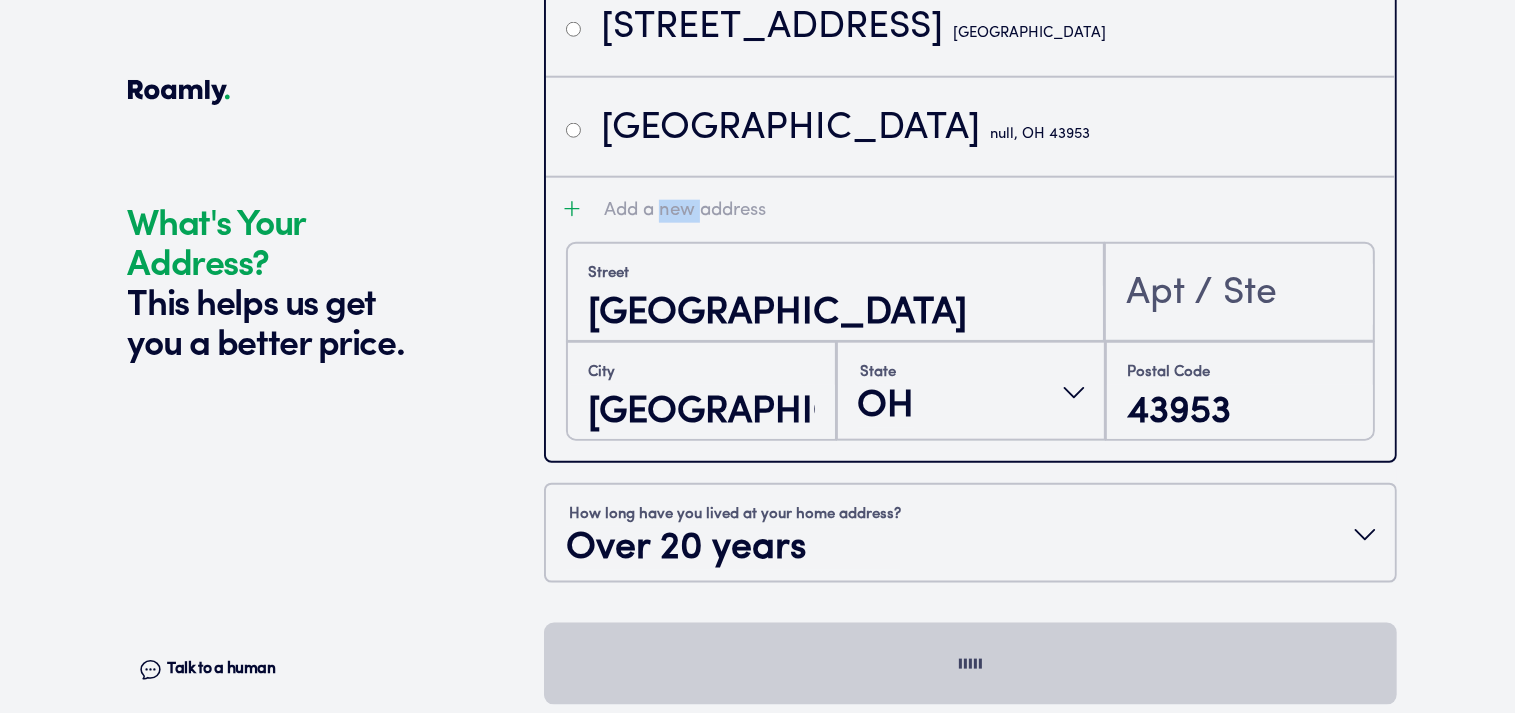 click on "Add a new address" at bounding box center (685, 211) 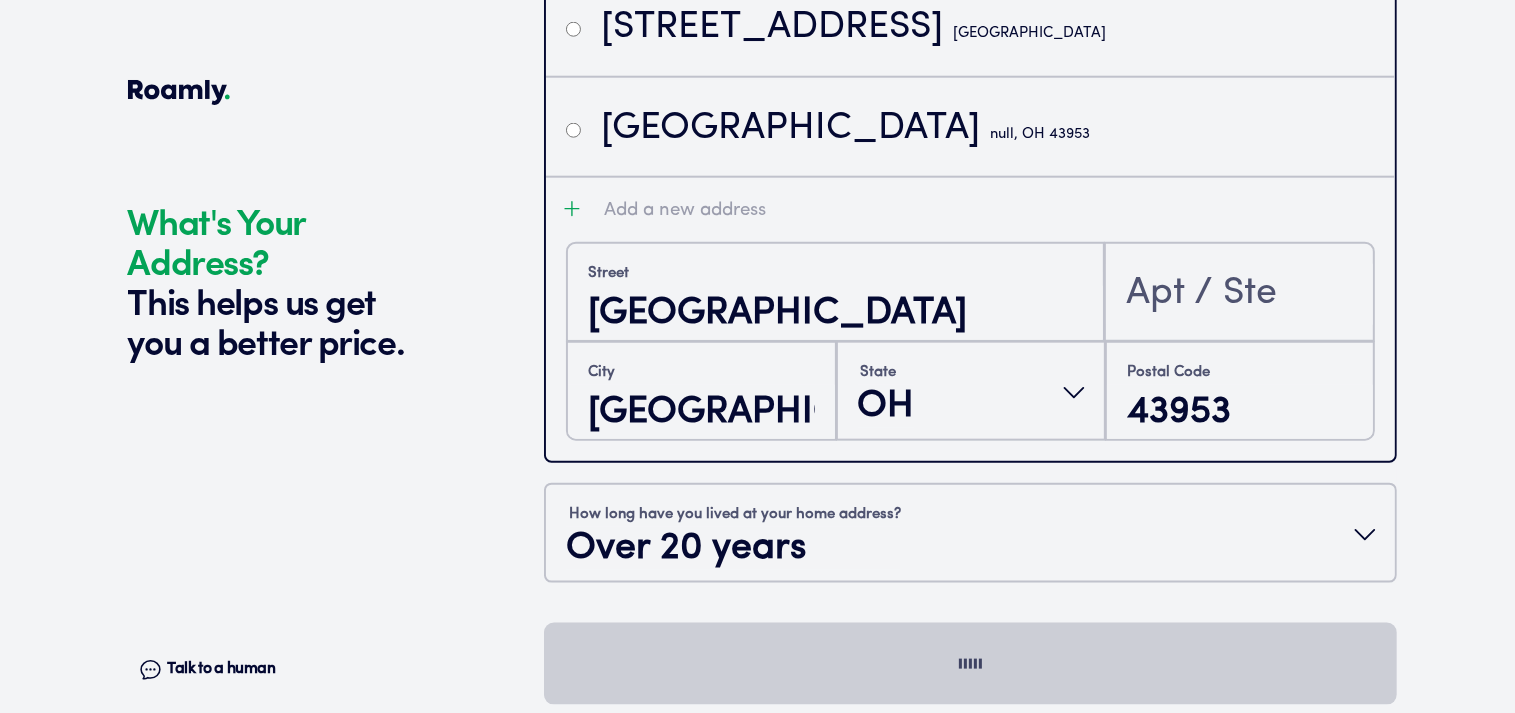 click on "null, OH 43953" at bounding box center [1040, 134] 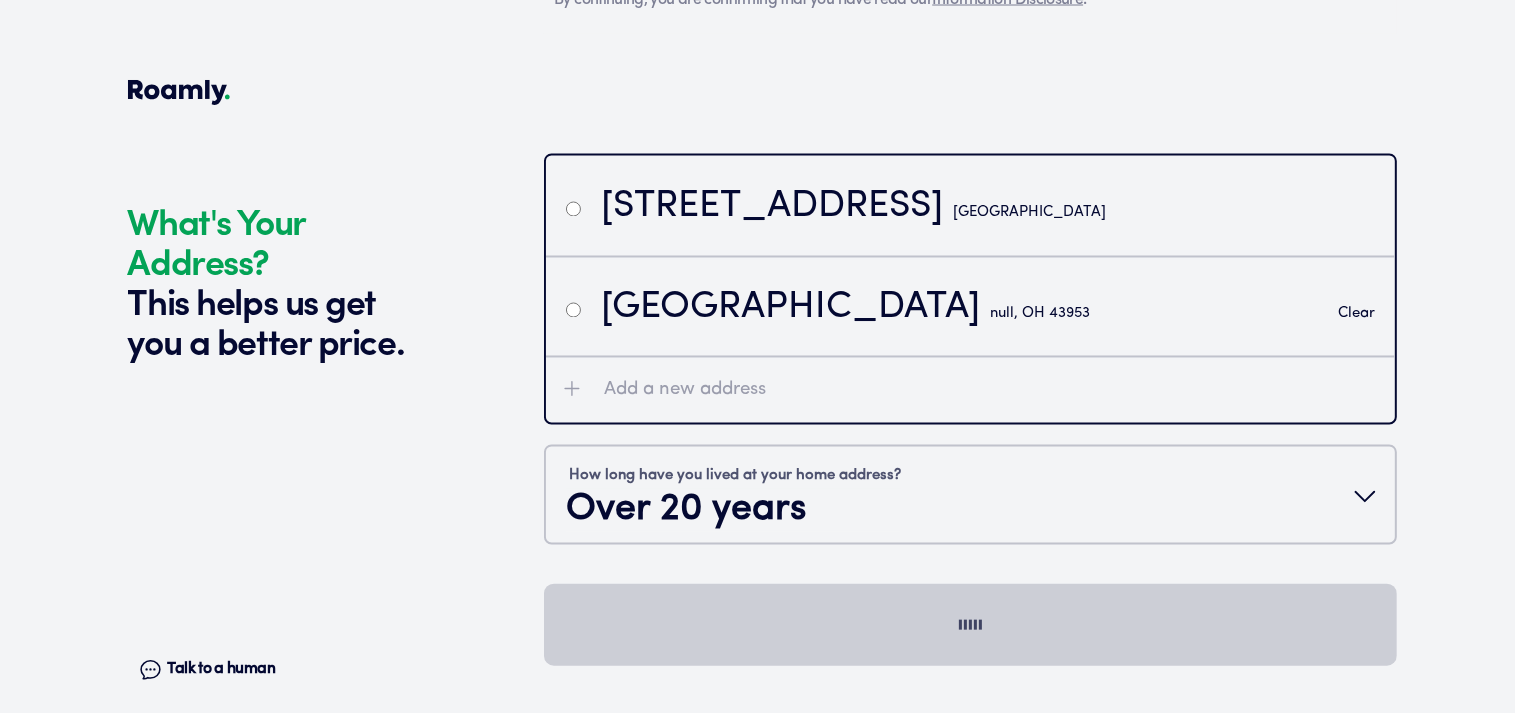scroll, scrollTop: 2090, scrollLeft: 0, axis: vertical 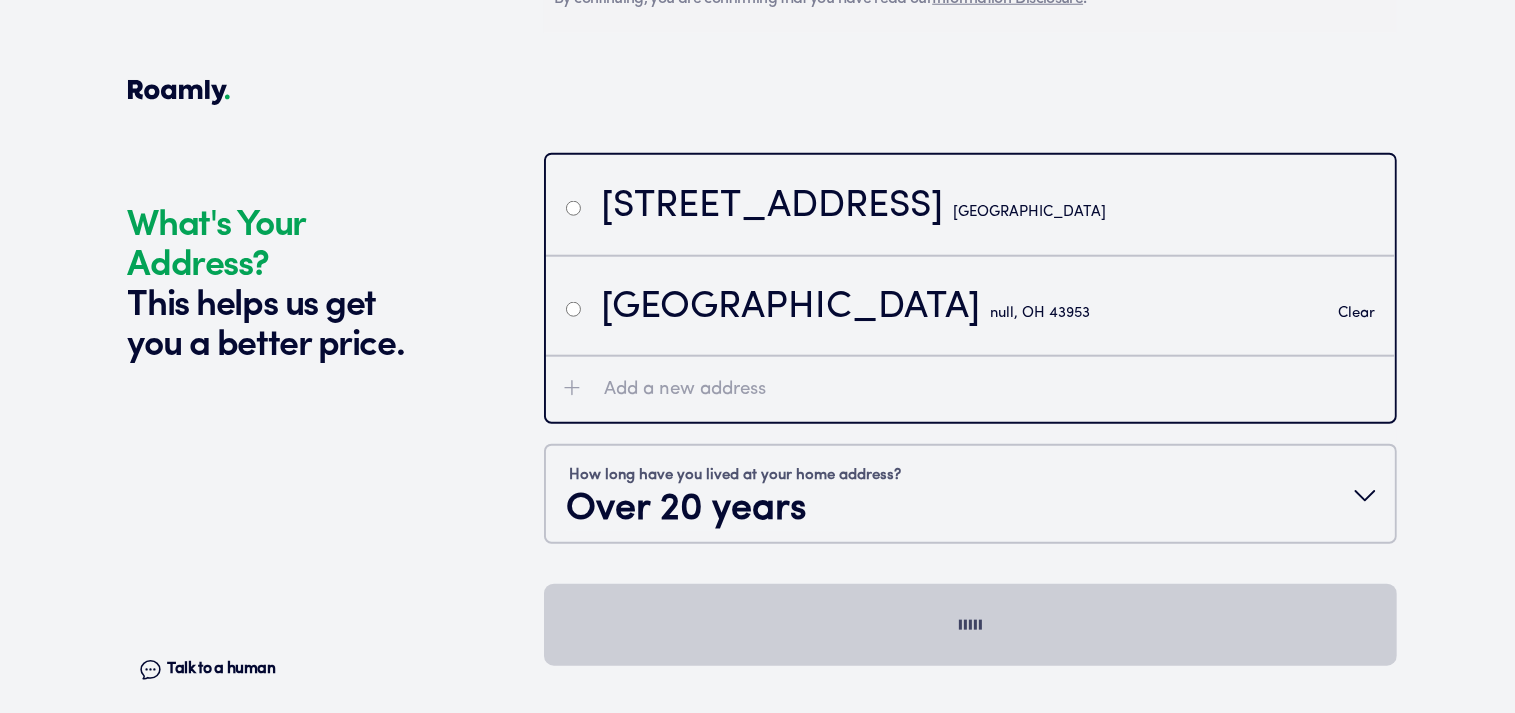 click on "Clear" at bounding box center [1356, 313] 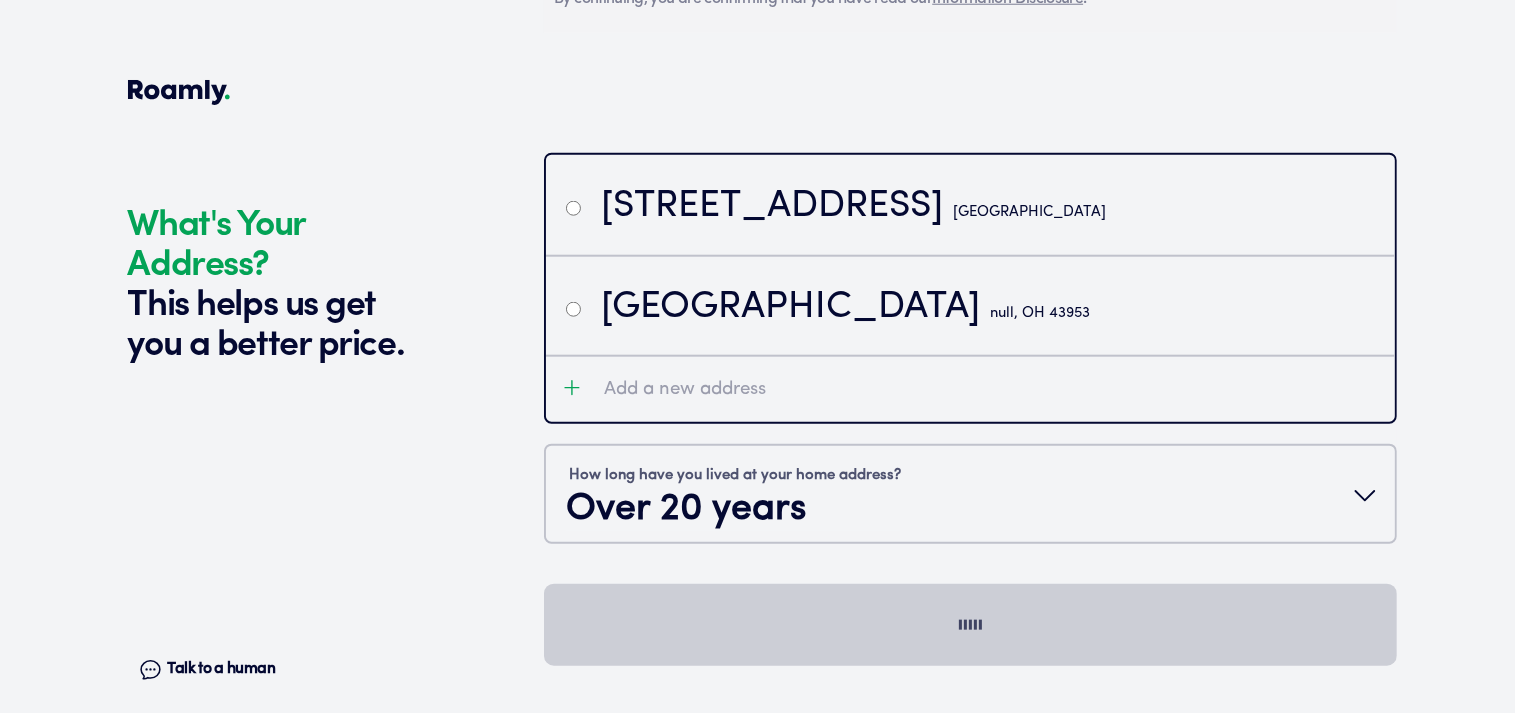 click on "[GEOGRAPHIC_DATA]" at bounding box center (970, 305) 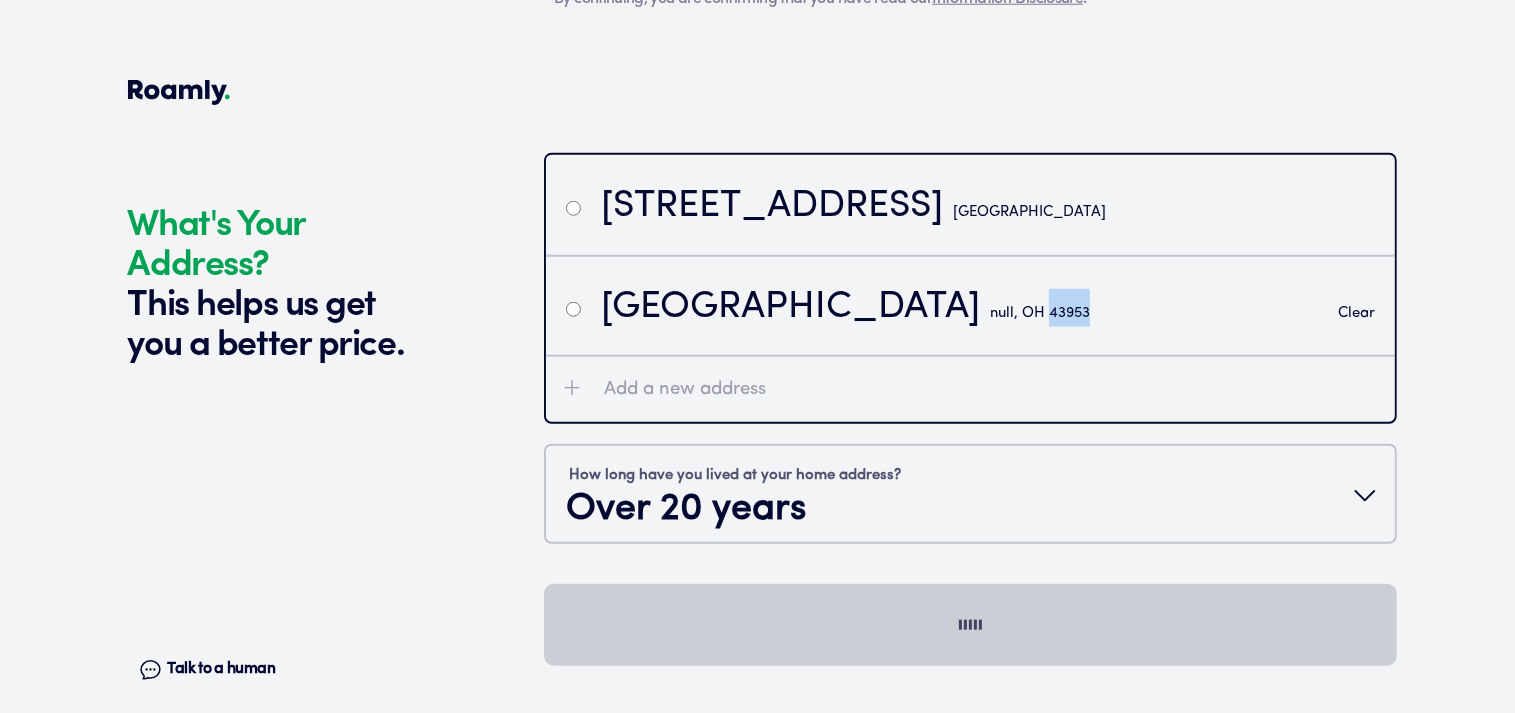 click on "[GEOGRAPHIC_DATA] Clear" at bounding box center [970, 305] 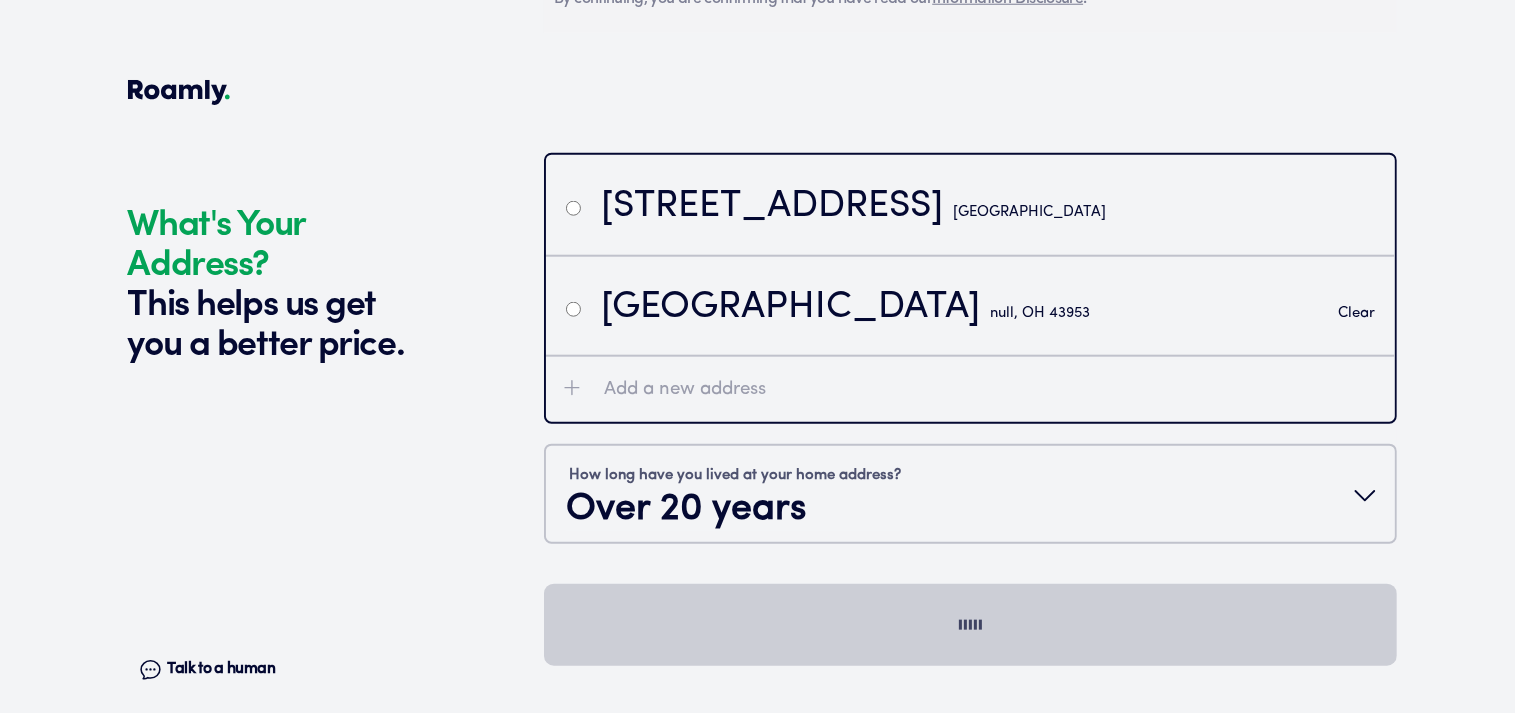 click on "[GEOGRAPHIC_DATA] Clear" at bounding box center (970, 305) 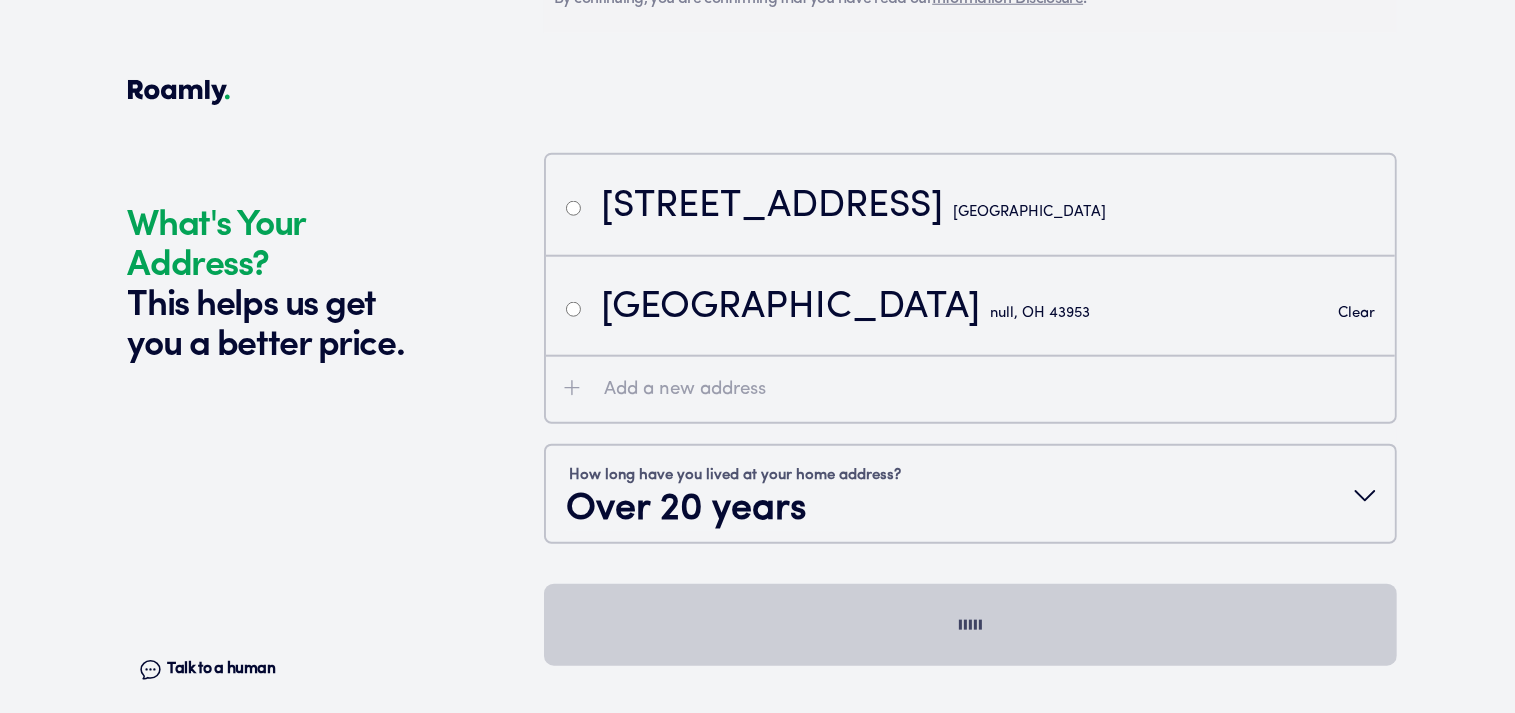 click on "Talk to a human" at bounding box center (221, 669) 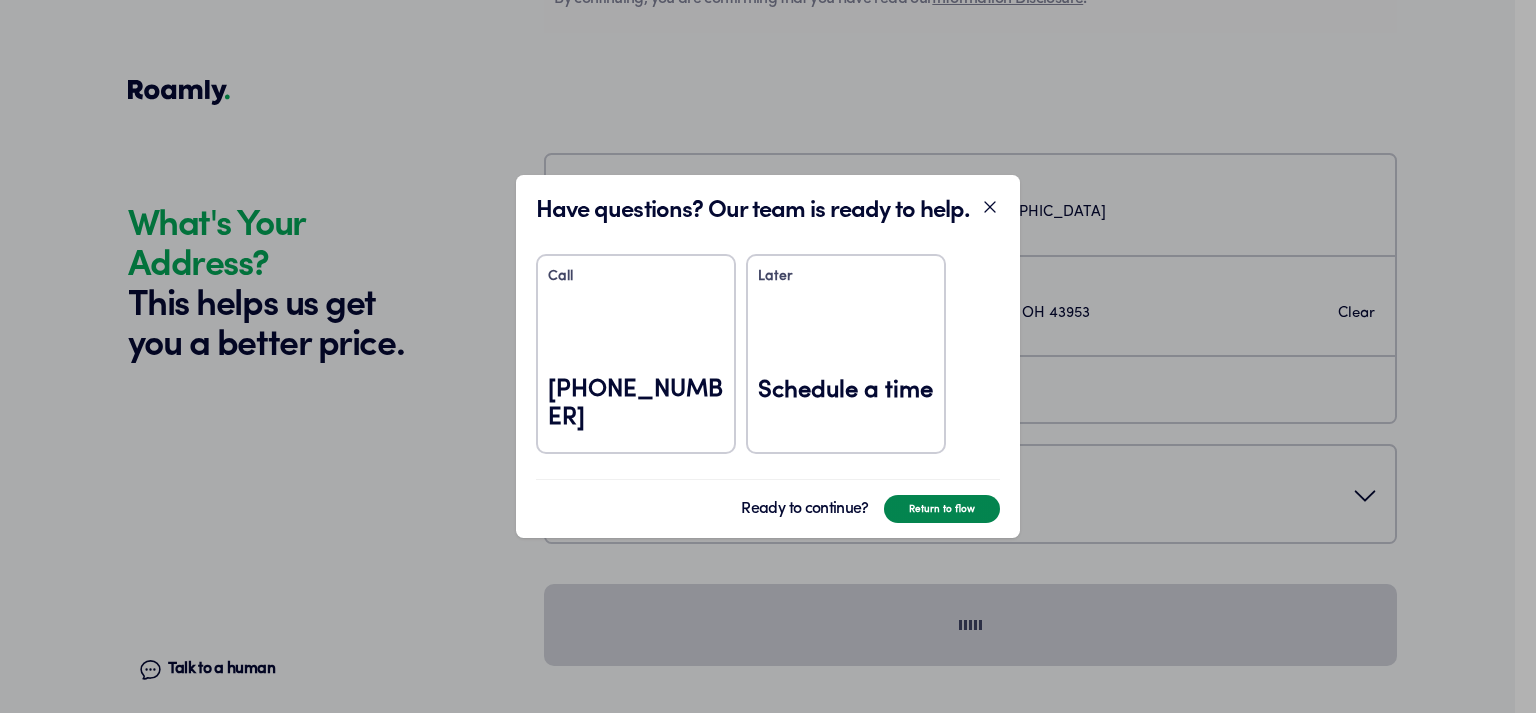click on "Return to flow" at bounding box center (942, 509) 